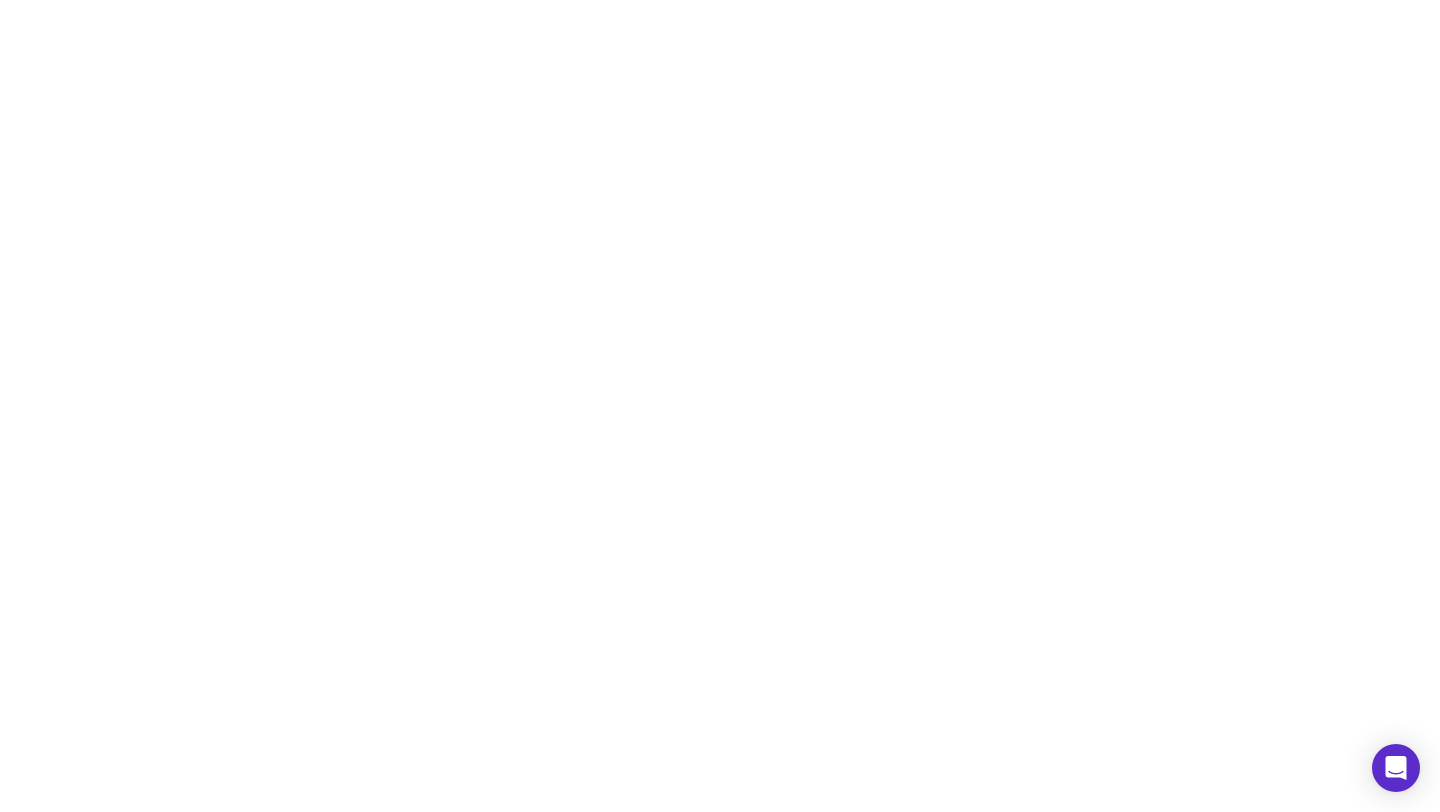 scroll, scrollTop: 0, scrollLeft: 0, axis: both 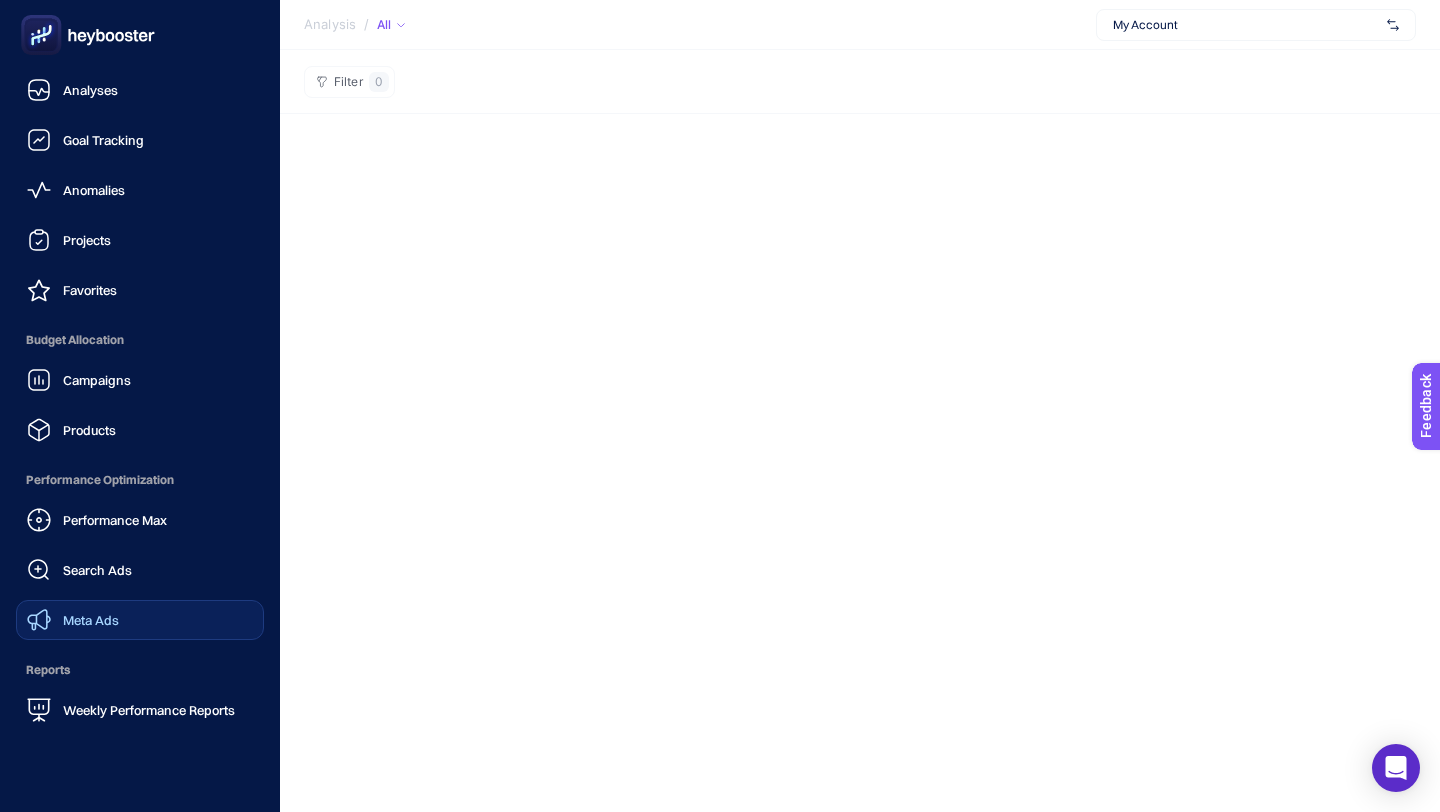 click on "Meta Ads" 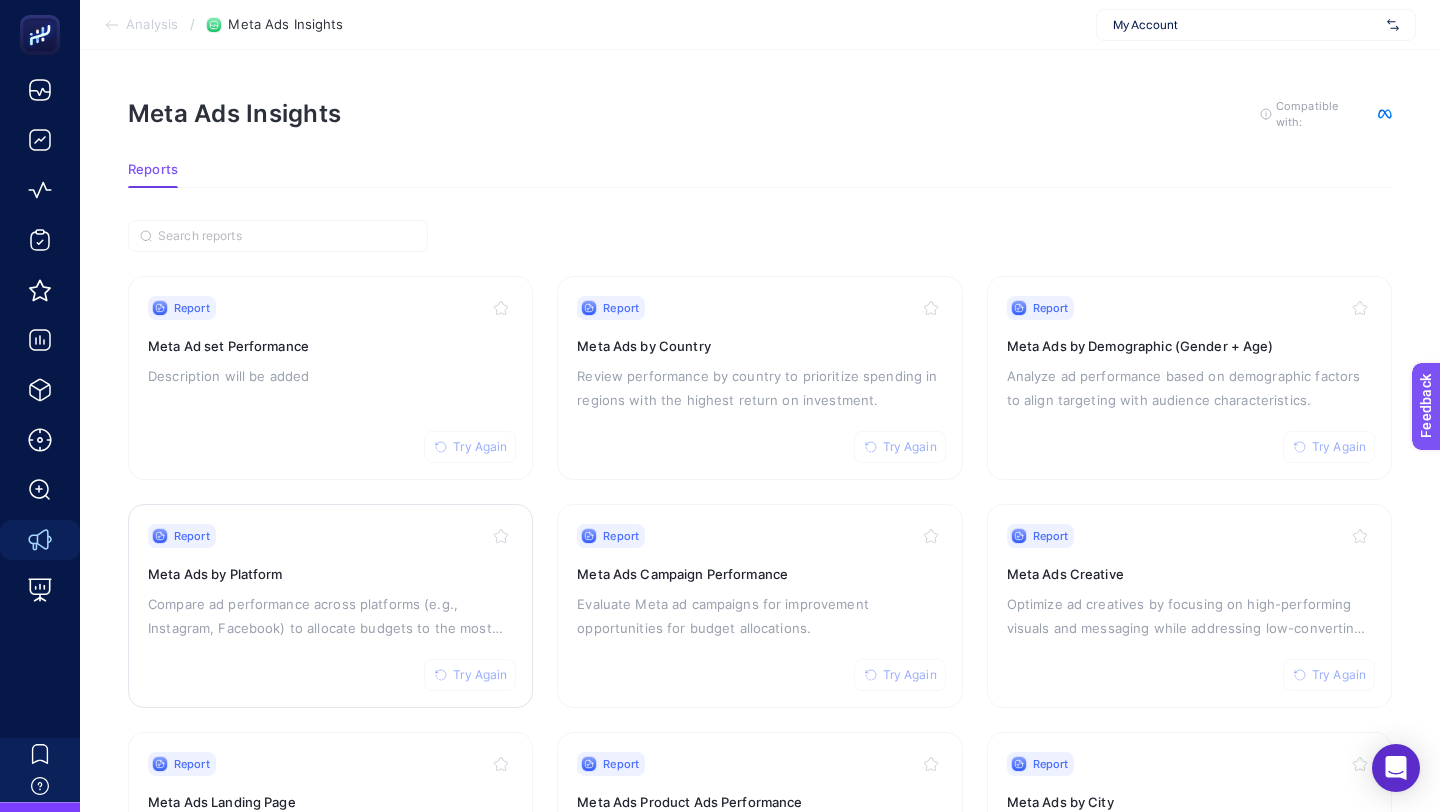 scroll, scrollTop: 6, scrollLeft: 0, axis: vertical 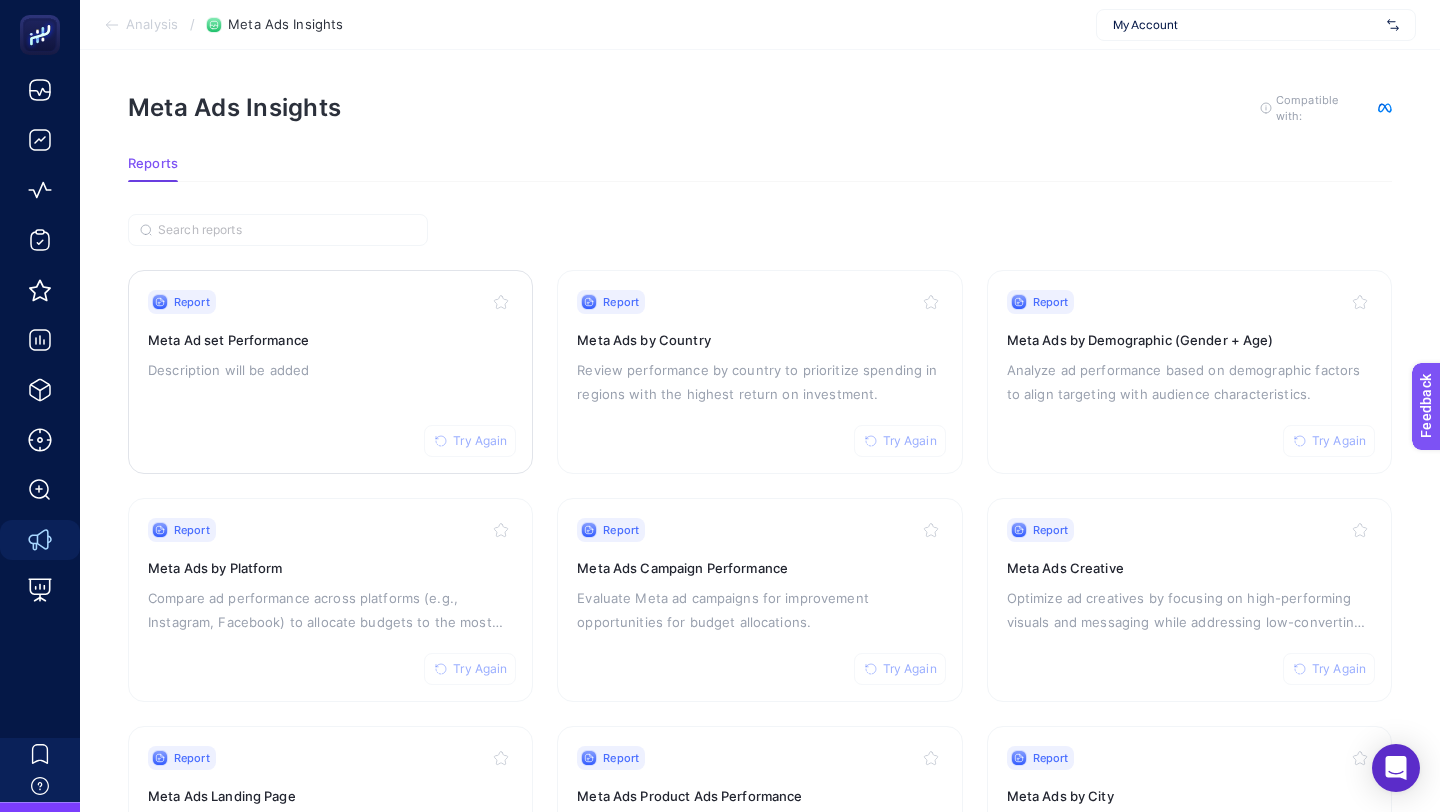 click on "Report Try Again Meta Ad set Performance  Description will be added" at bounding box center (330, 372) 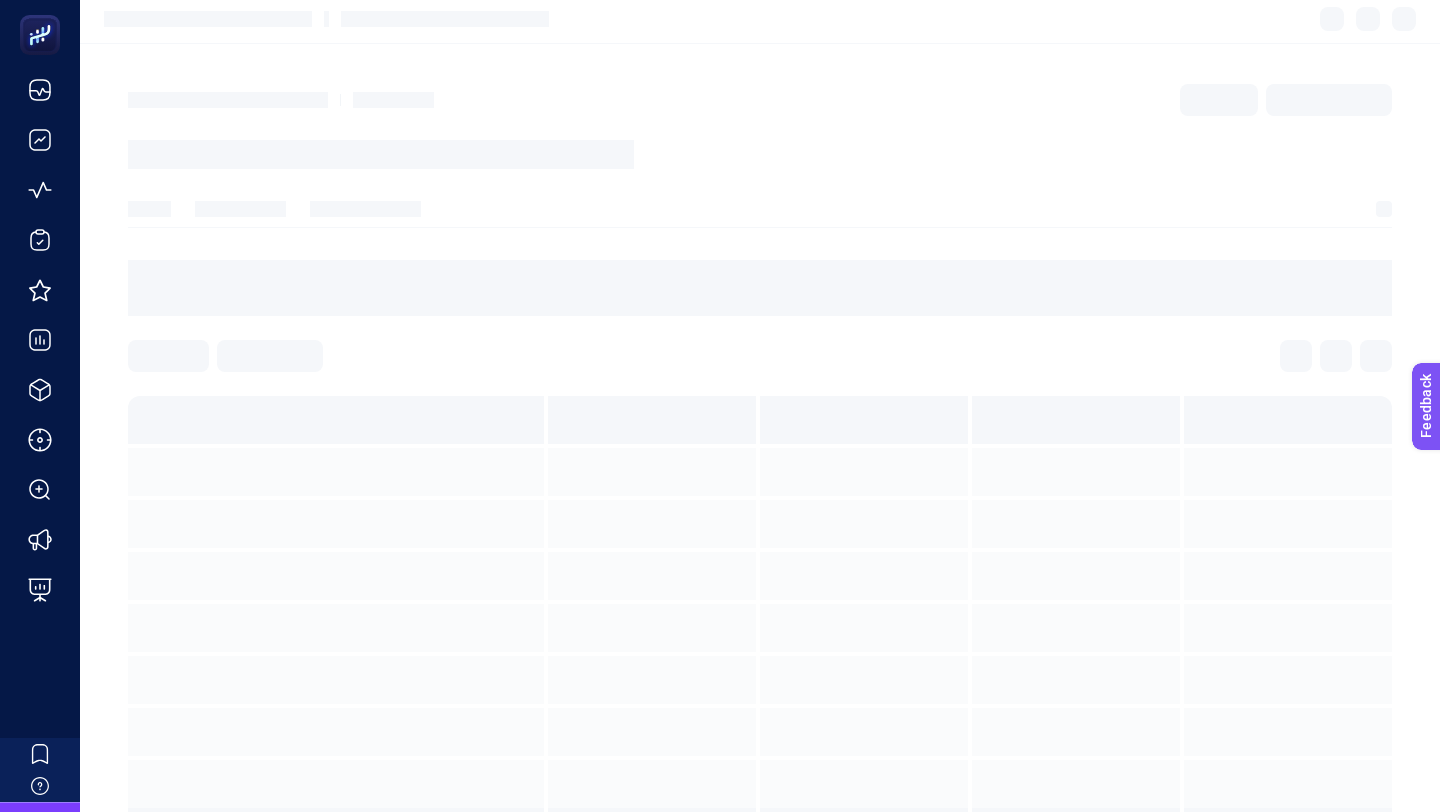 scroll, scrollTop: 0, scrollLeft: 0, axis: both 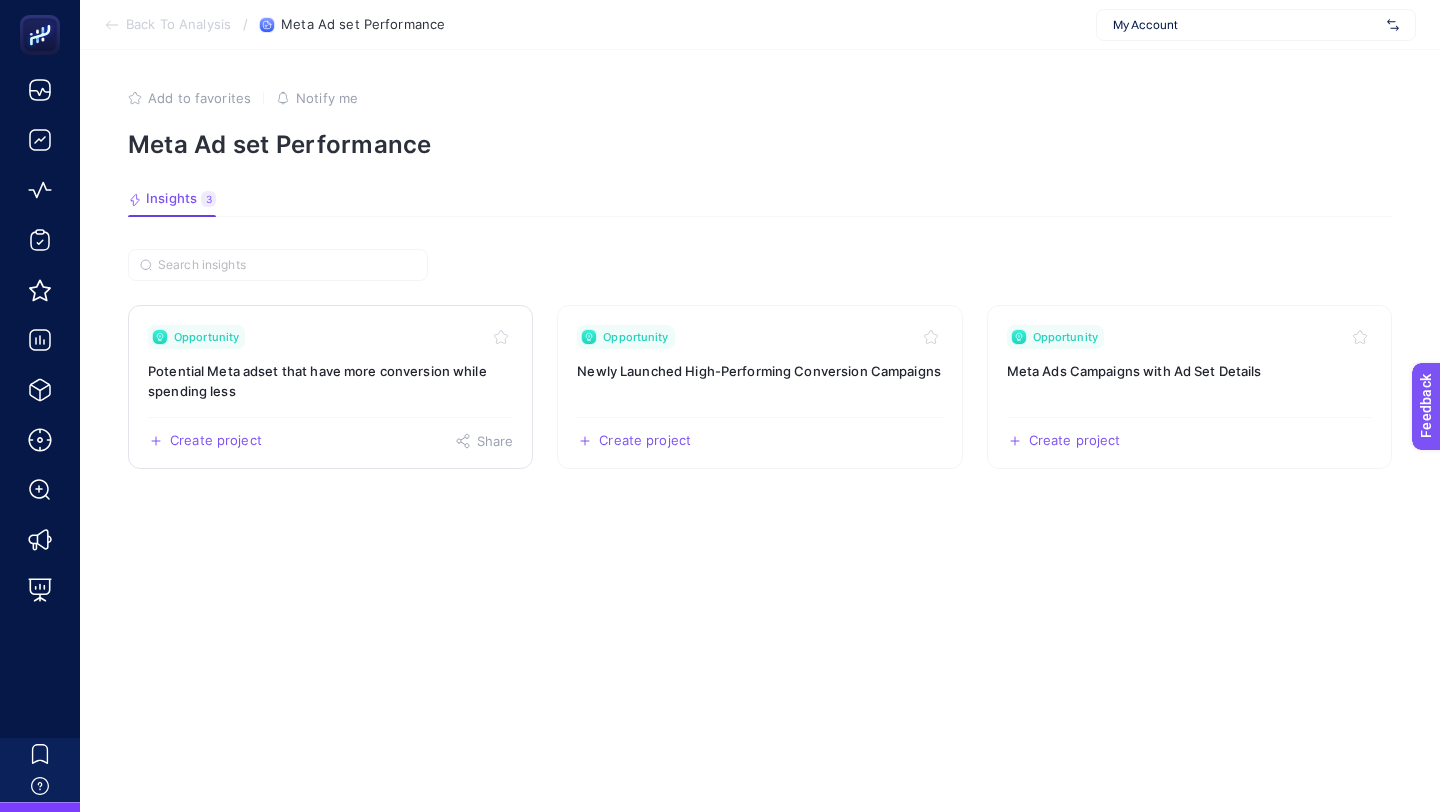 click on "Potential Meta adset that have more conversion while spending less" at bounding box center [330, 381] 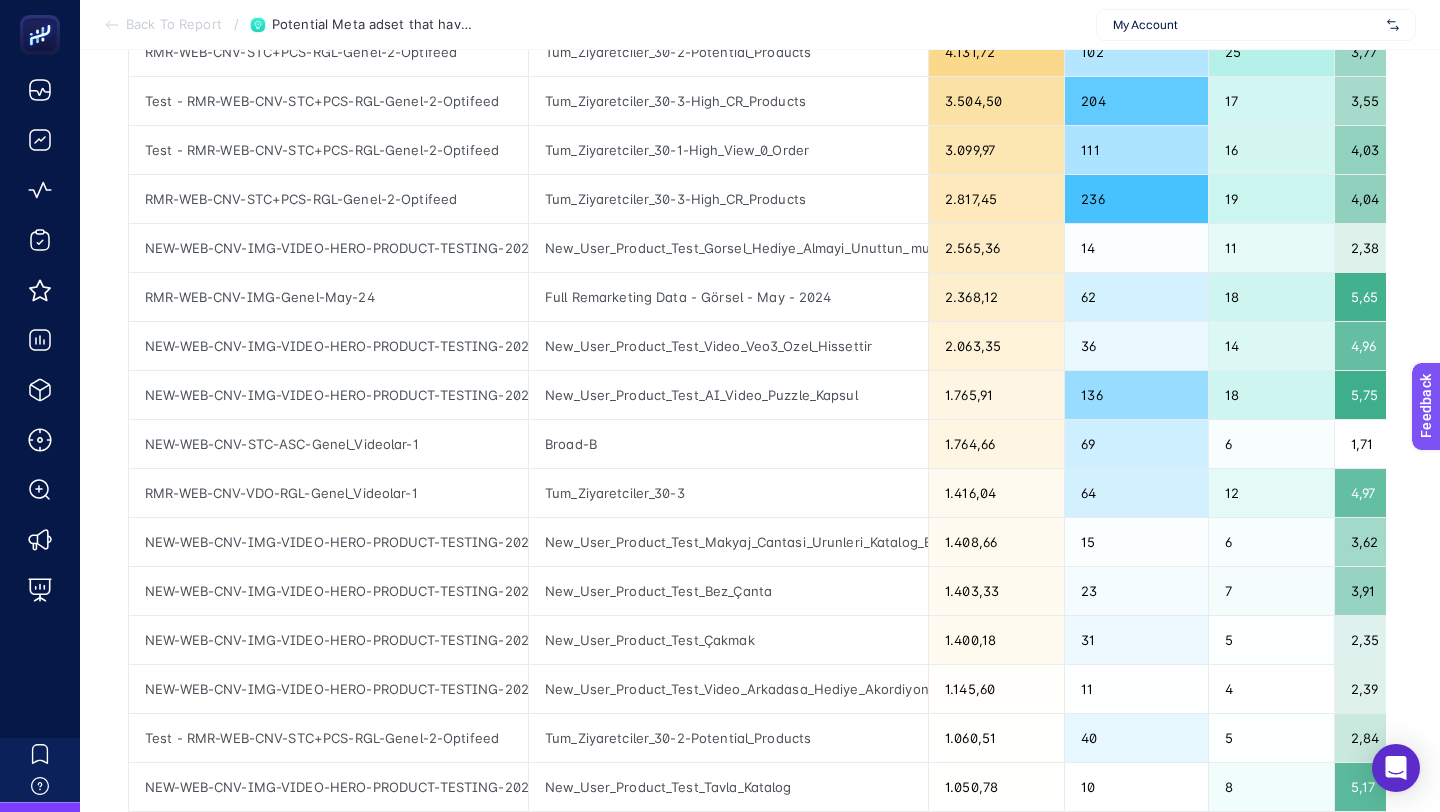 scroll, scrollTop: 624, scrollLeft: 0, axis: vertical 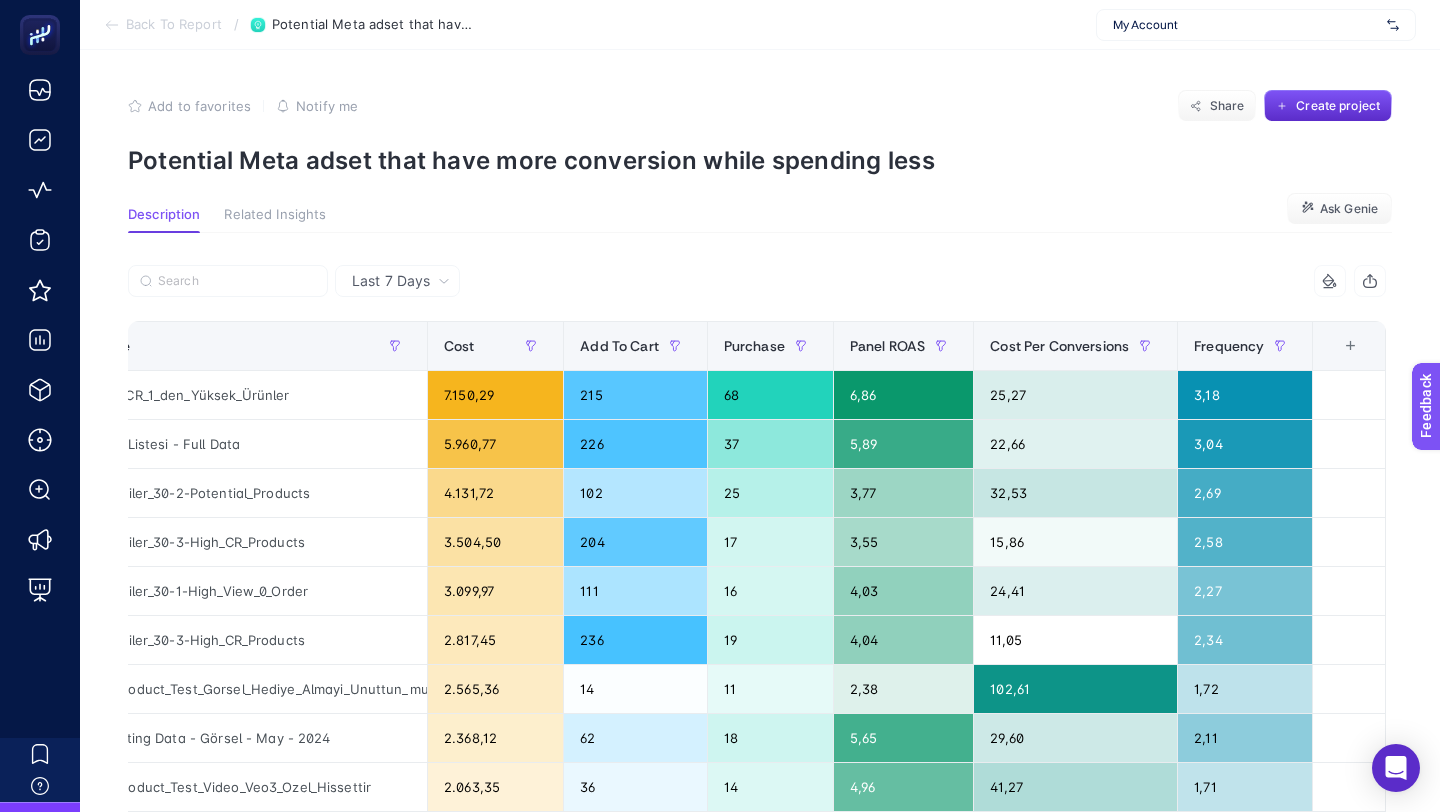 click on "My Account" at bounding box center [1246, 25] 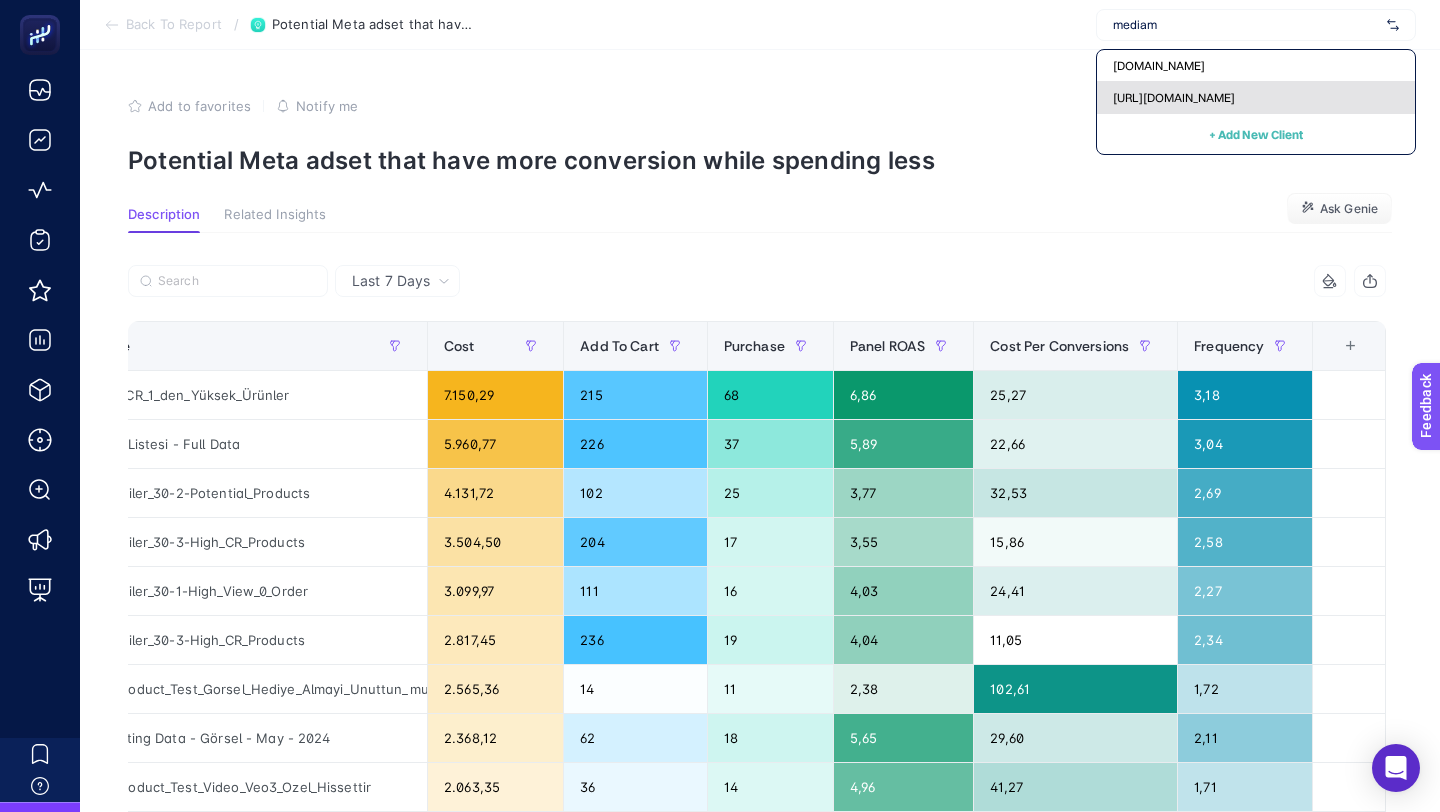 type on "mediam" 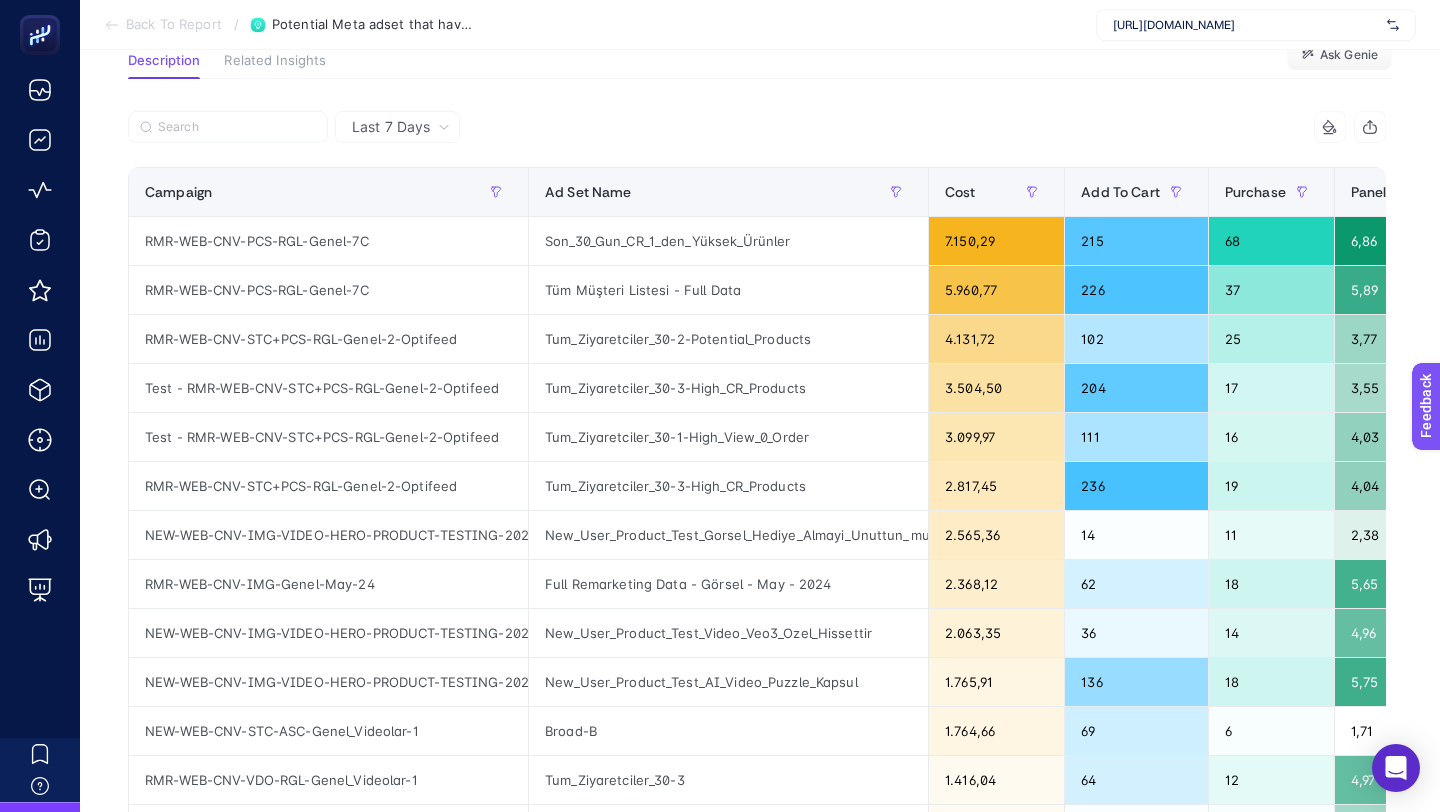 scroll, scrollTop: 410, scrollLeft: 0, axis: vertical 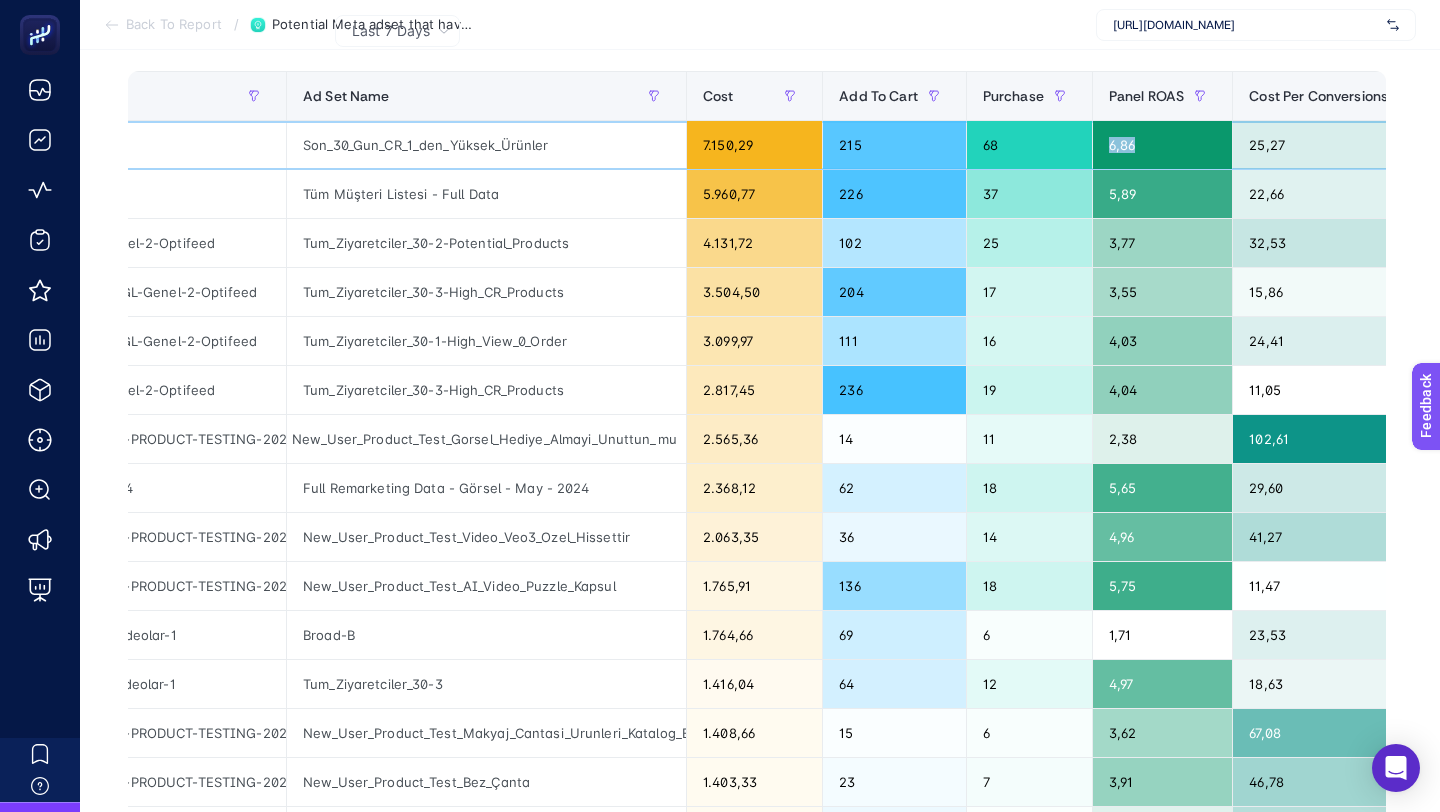 drag, startPoint x: 1145, startPoint y: 145, endPoint x: 1097, endPoint y: 145, distance: 48 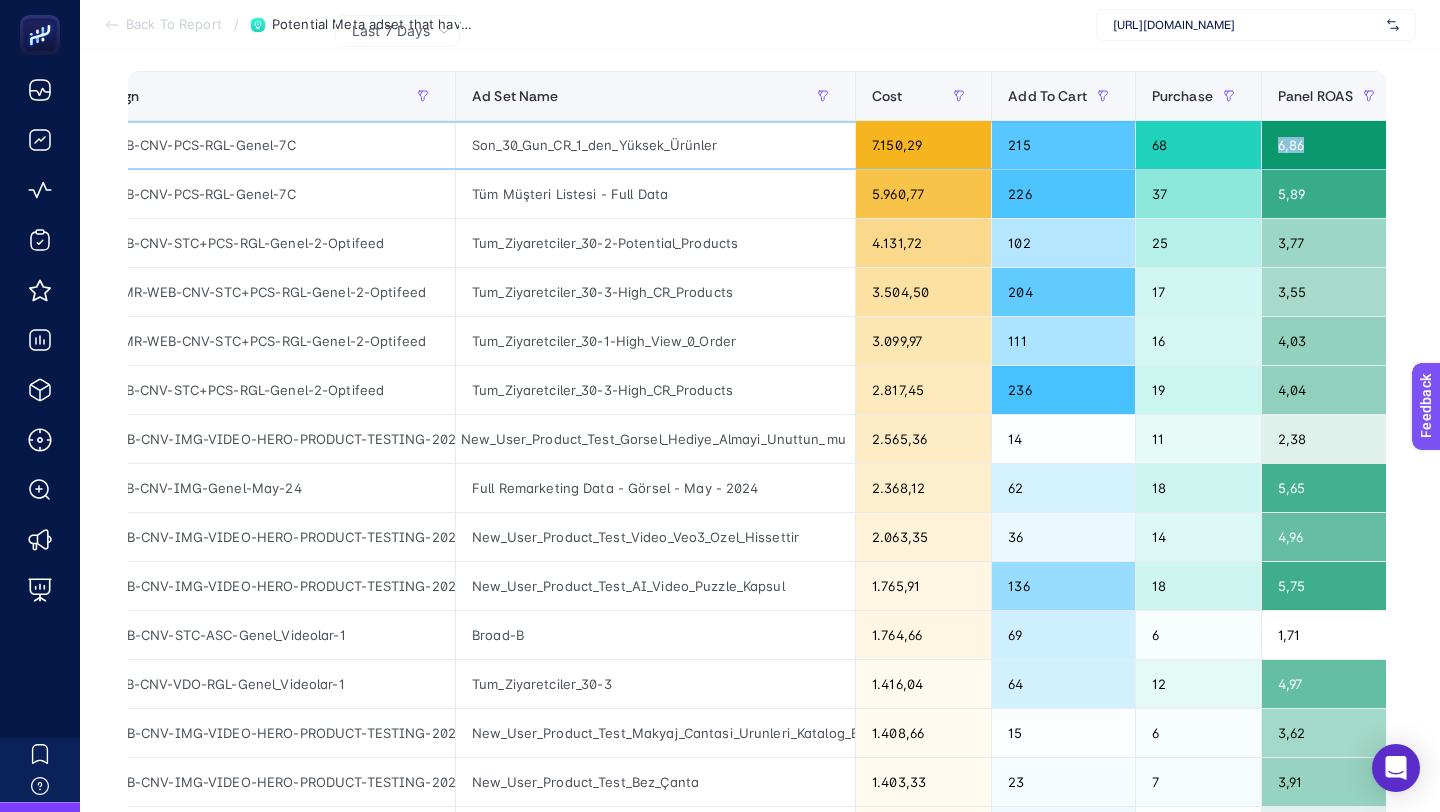 scroll, scrollTop: 0, scrollLeft: 0, axis: both 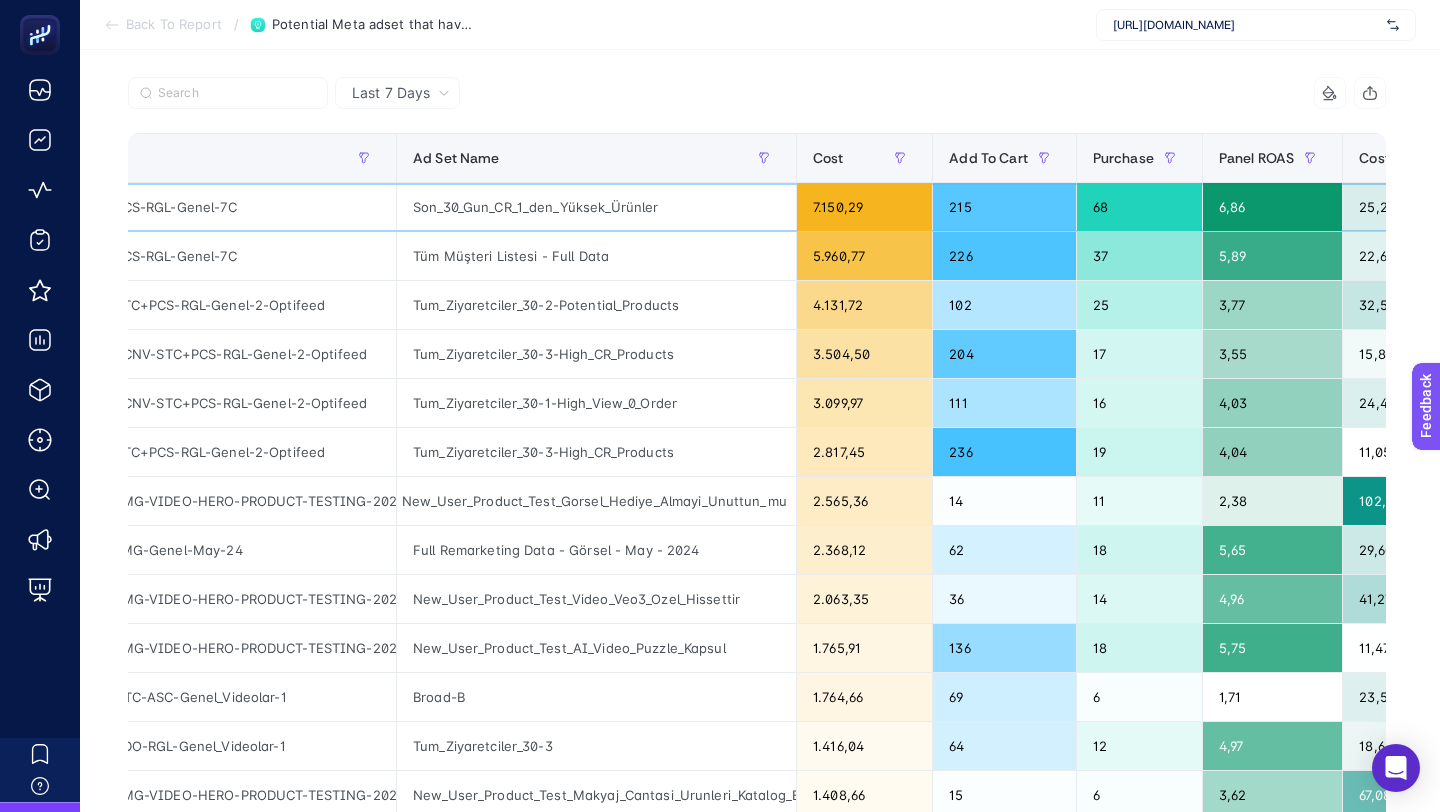 drag, startPoint x: 994, startPoint y: 207, endPoint x: 968, endPoint y: 207, distance: 26 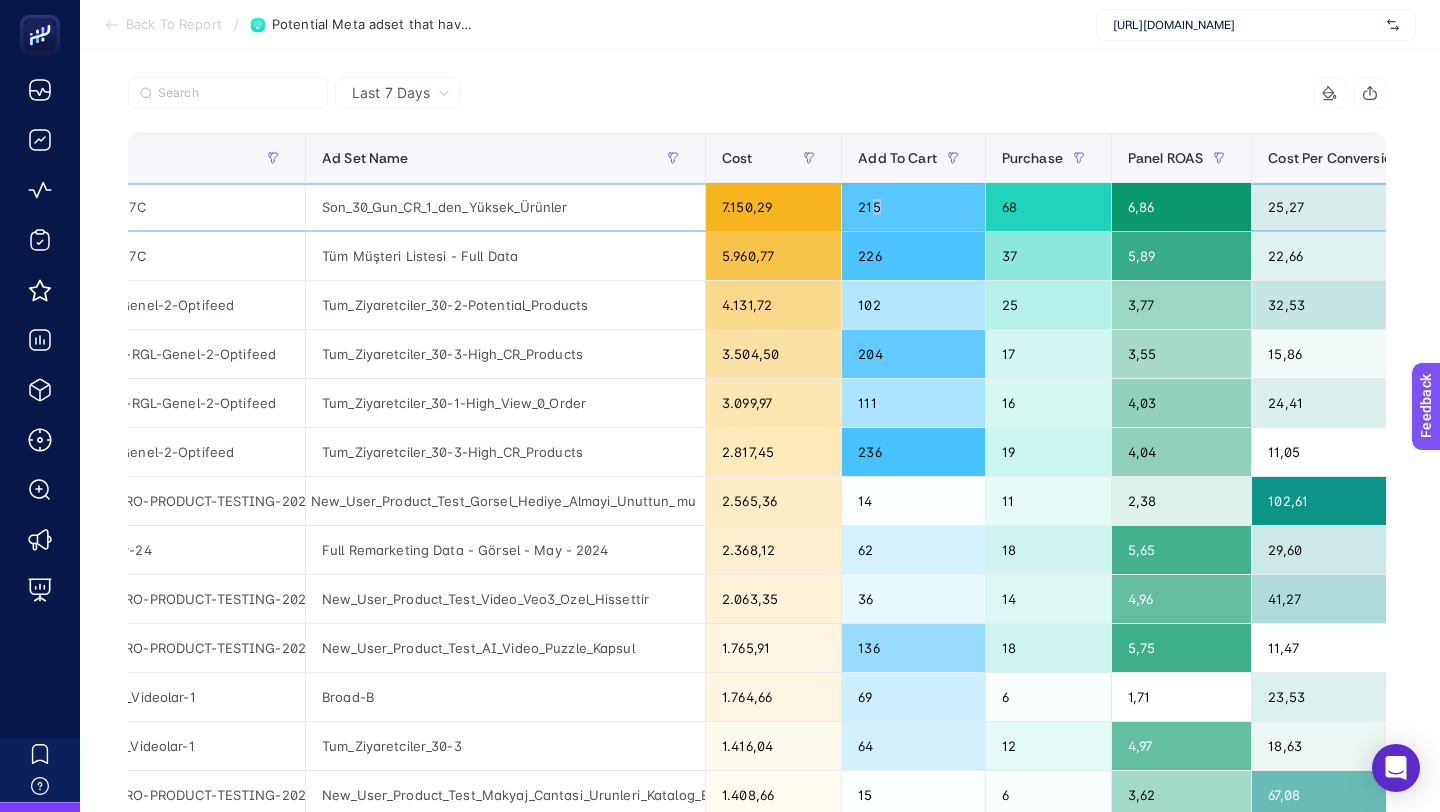scroll, scrollTop: 0, scrollLeft: 227, axis: horizontal 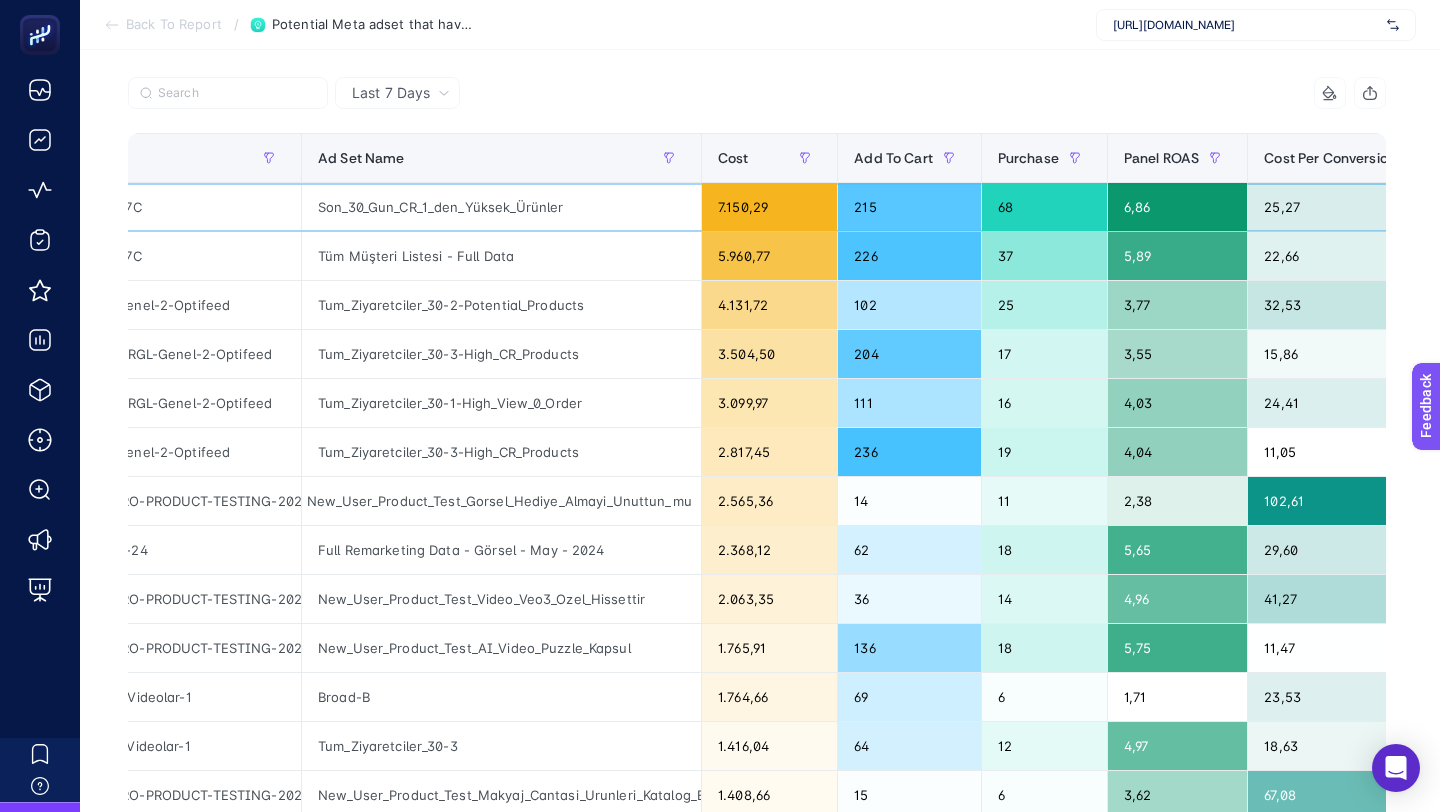 drag, startPoint x: 1034, startPoint y: 208, endPoint x: 1002, endPoint y: 208, distance: 32 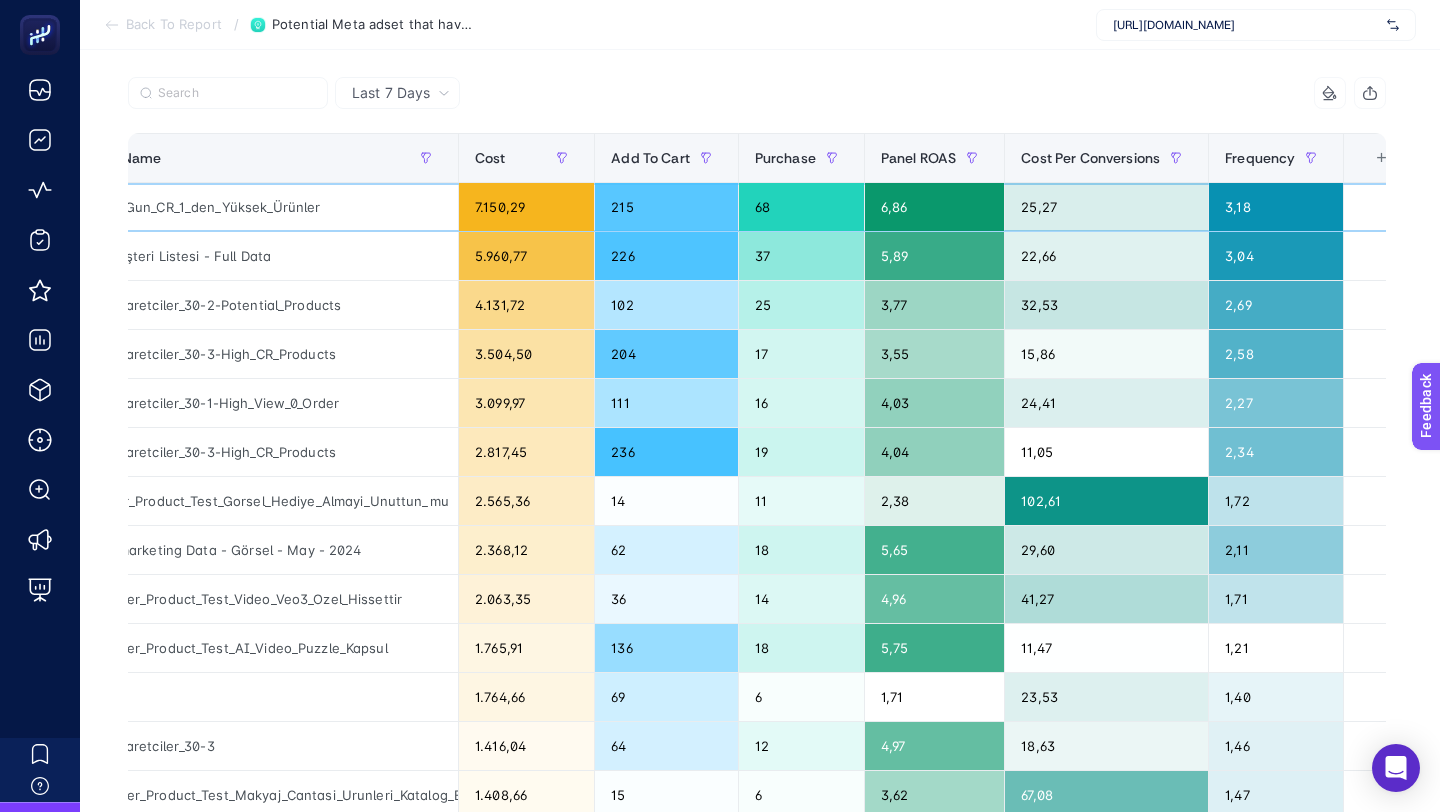 scroll, scrollTop: 0, scrollLeft: 473, axis: horizontal 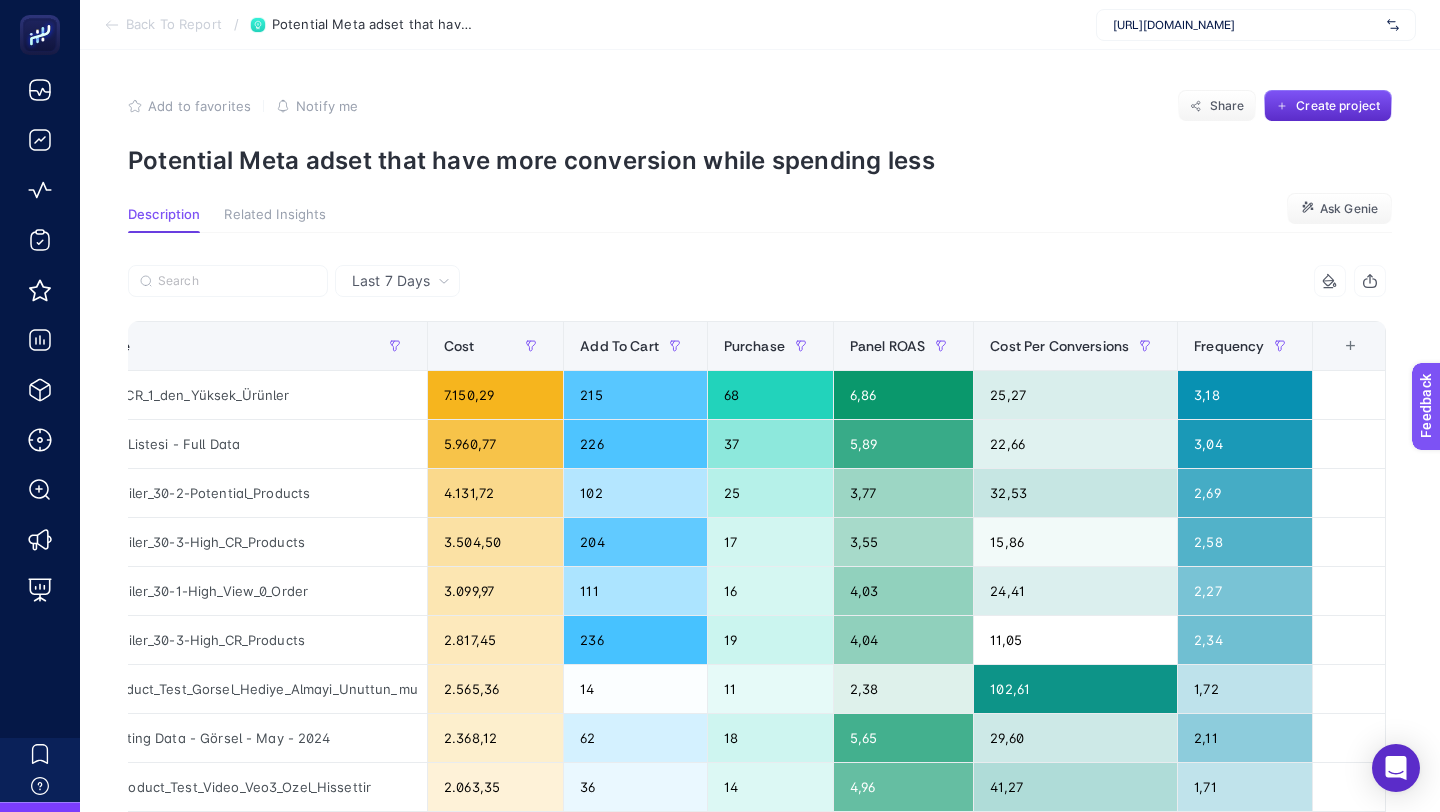 click on "Related Insights" at bounding box center (275, 215) 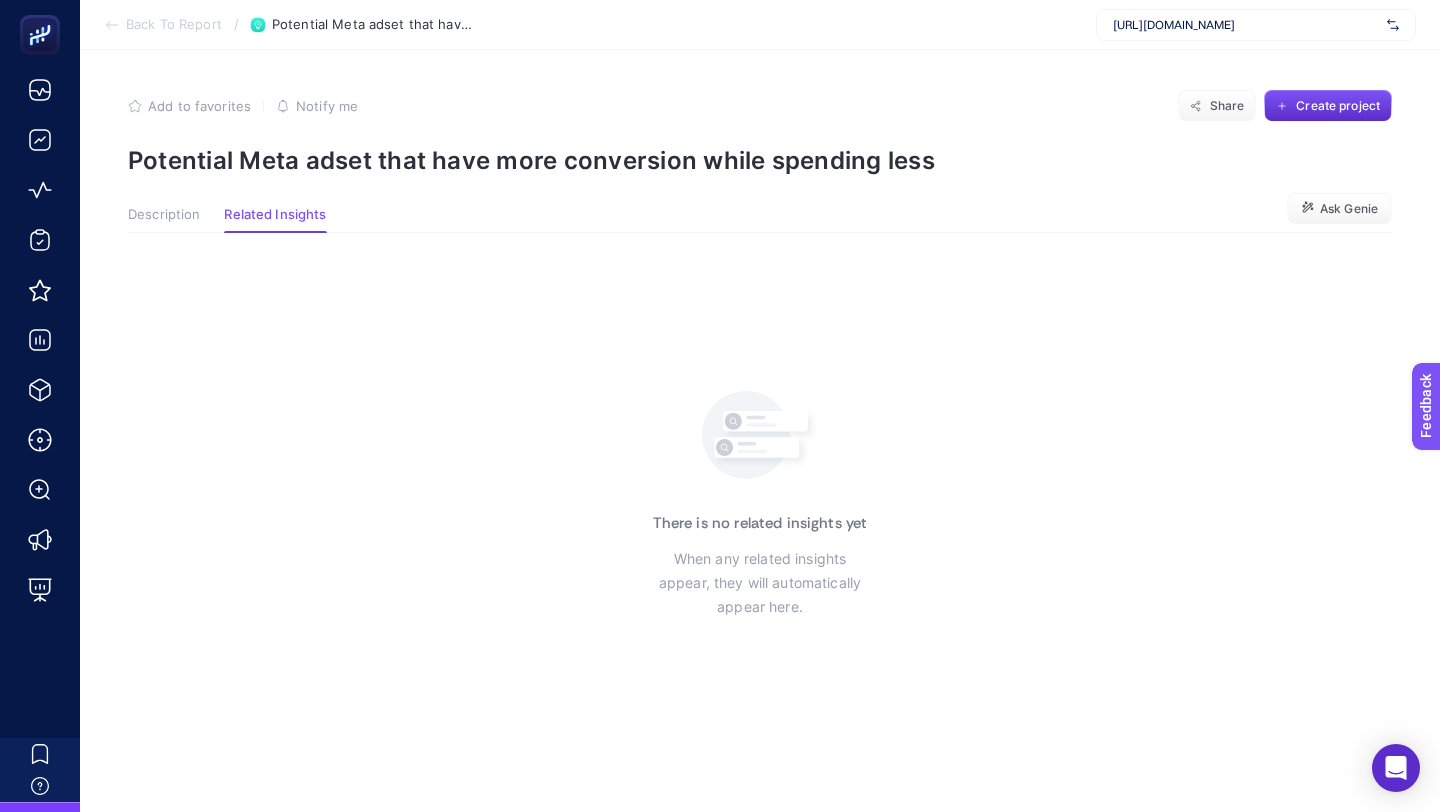 click on "Description" at bounding box center (164, 215) 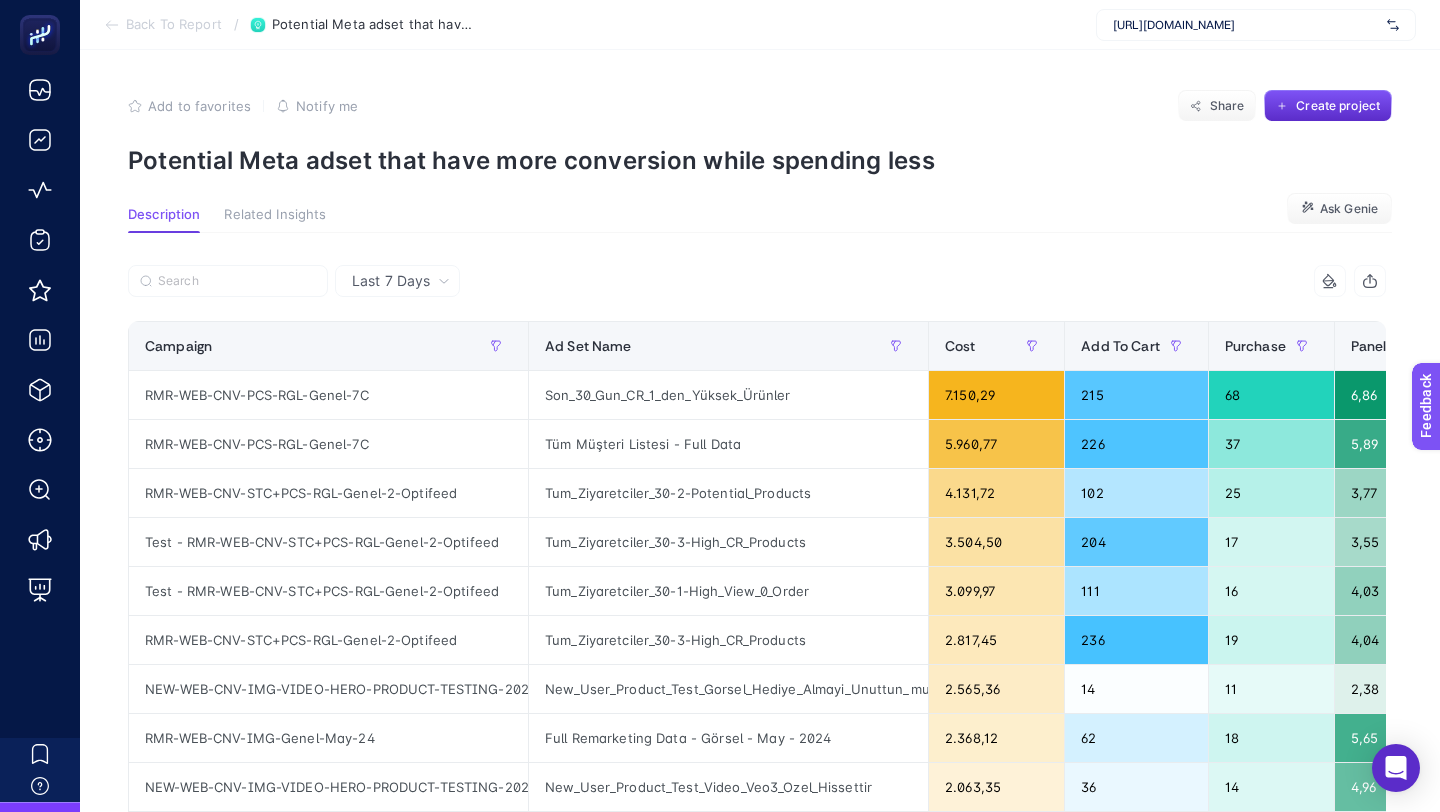 click on "Back To Report" at bounding box center [174, 25] 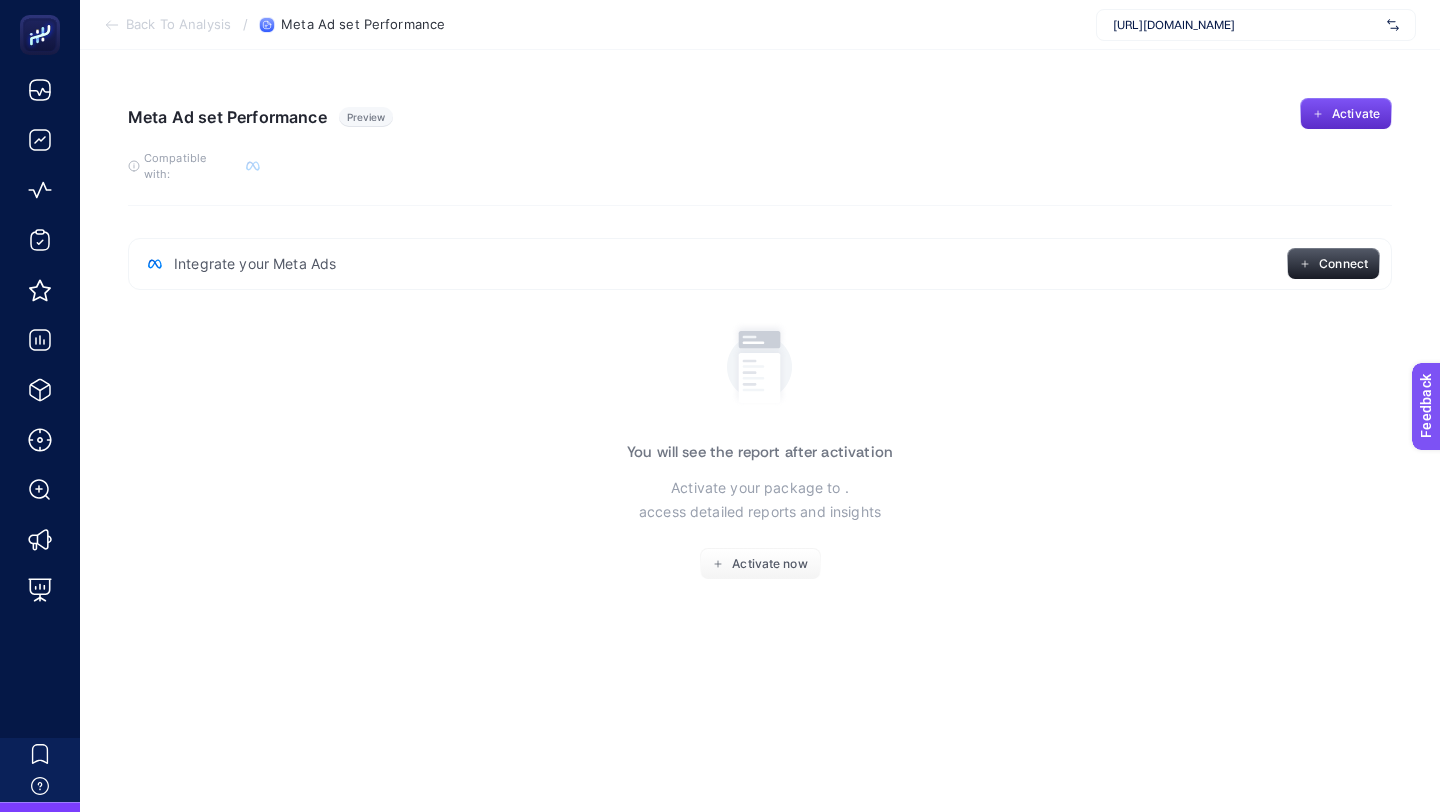 click on "Back To Analysis" at bounding box center [178, 25] 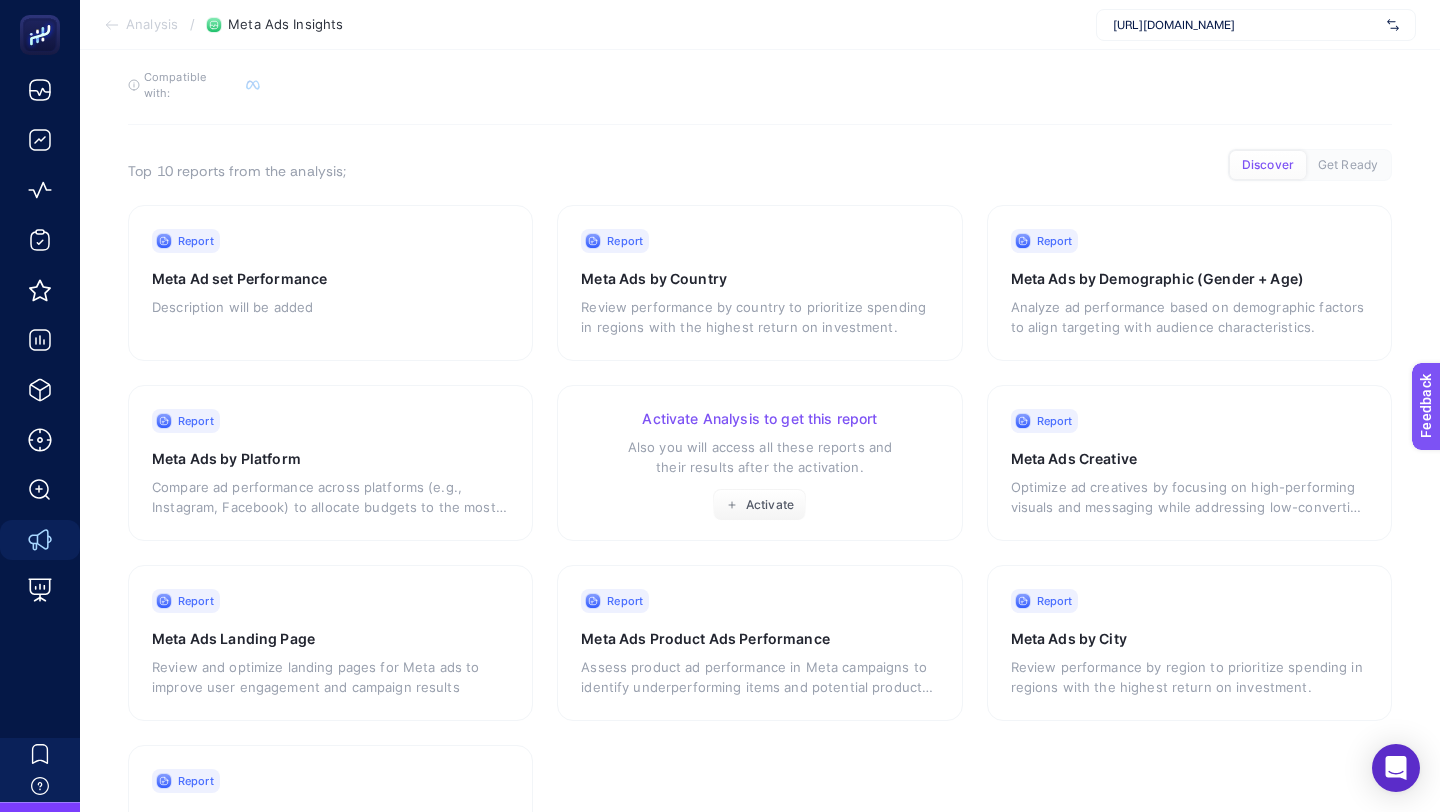 scroll, scrollTop: 240, scrollLeft: 0, axis: vertical 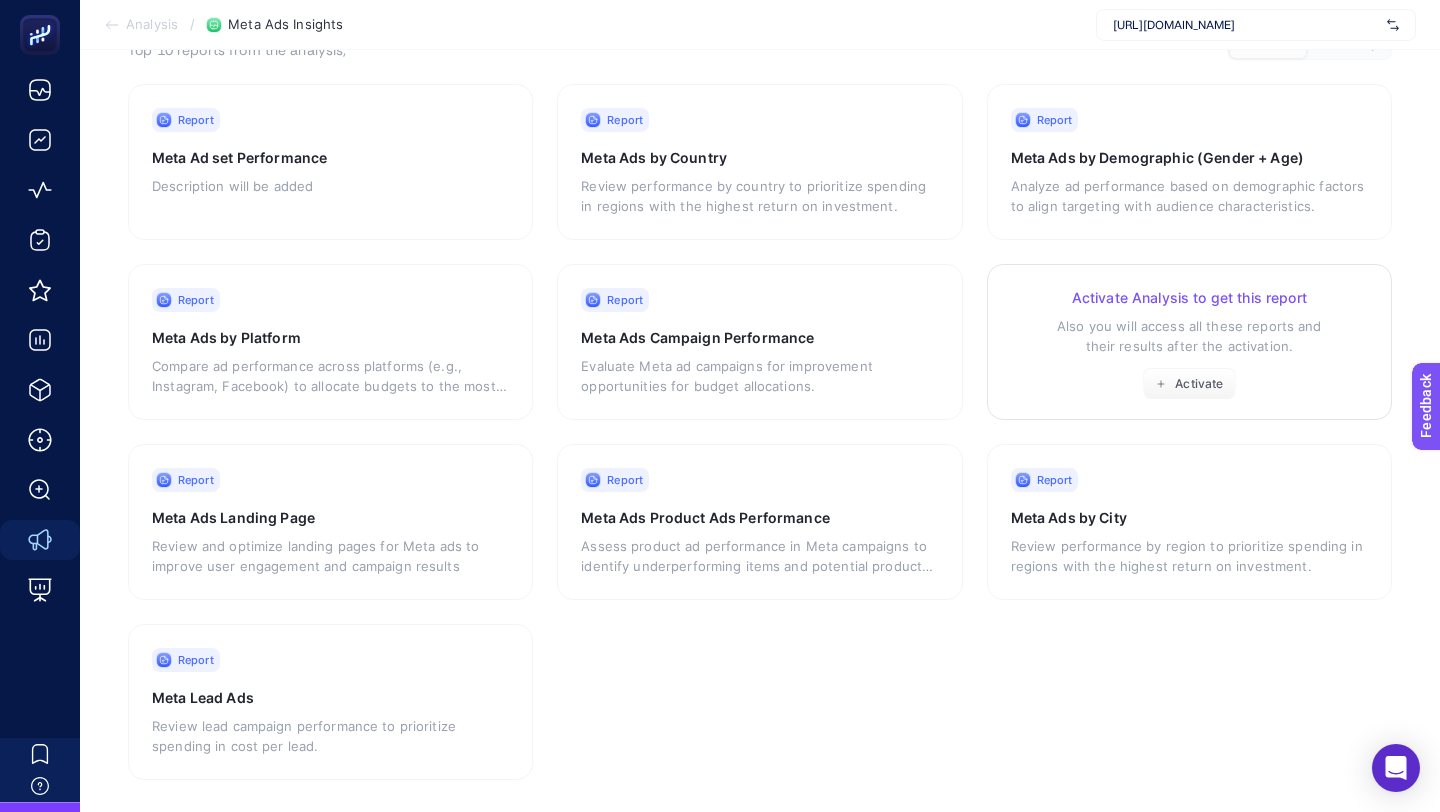 click on "Also you will access all these reports and   their results after the activation." at bounding box center (1189, 336) 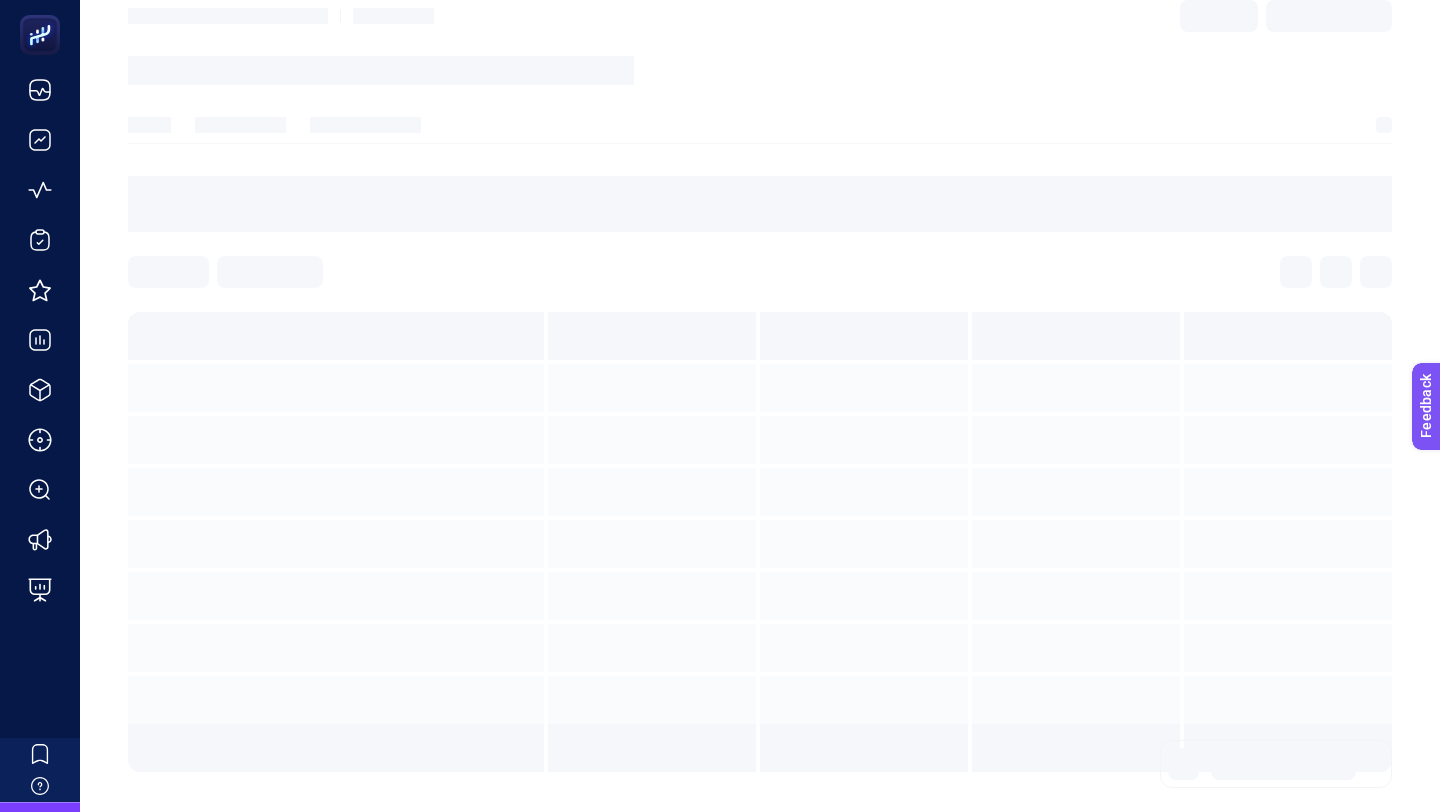 scroll, scrollTop: 0, scrollLeft: 0, axis: both 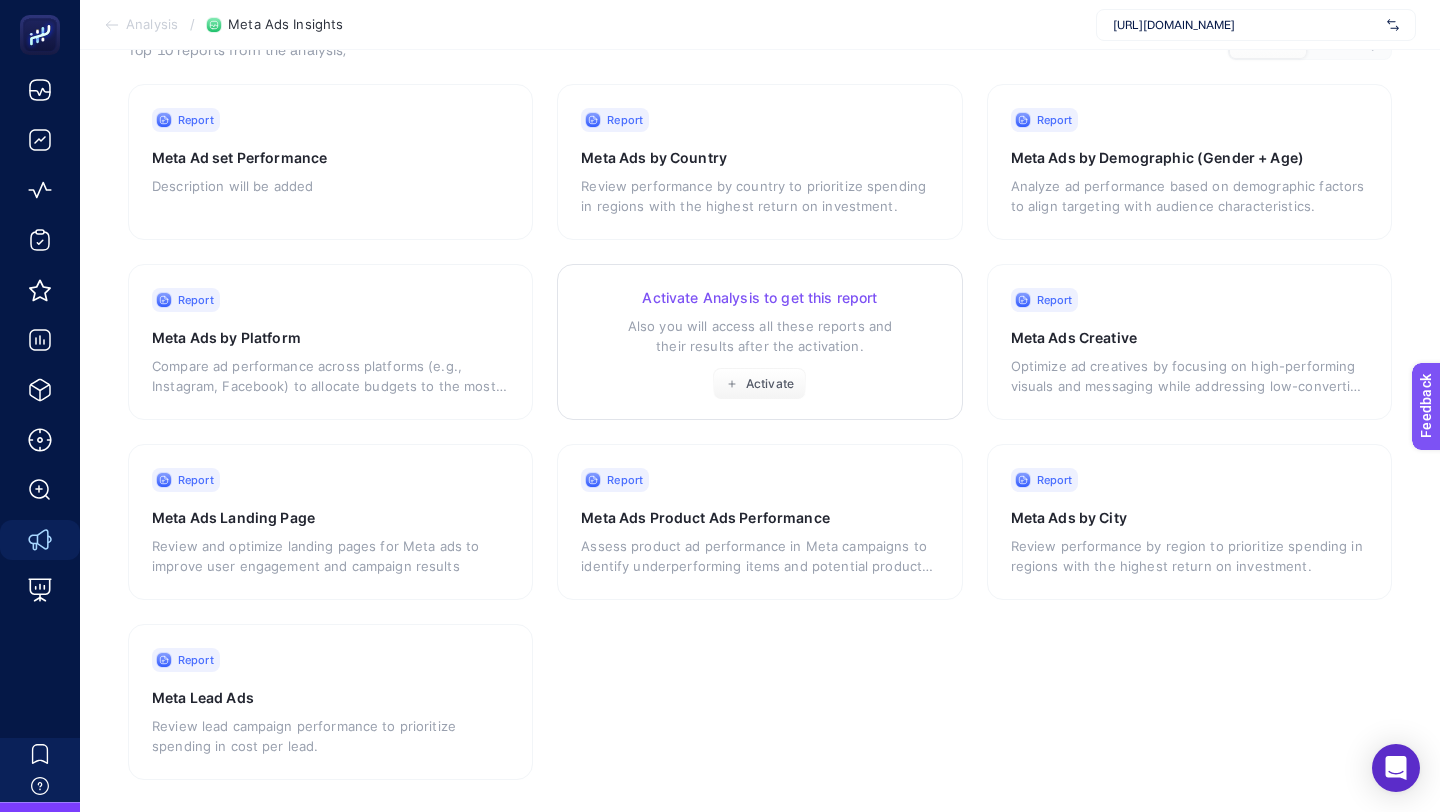 click on "Activate Analysis to get this report  Also you will access all these reports and   their results after the activation.  Activate" at bounding box center (759, 344) 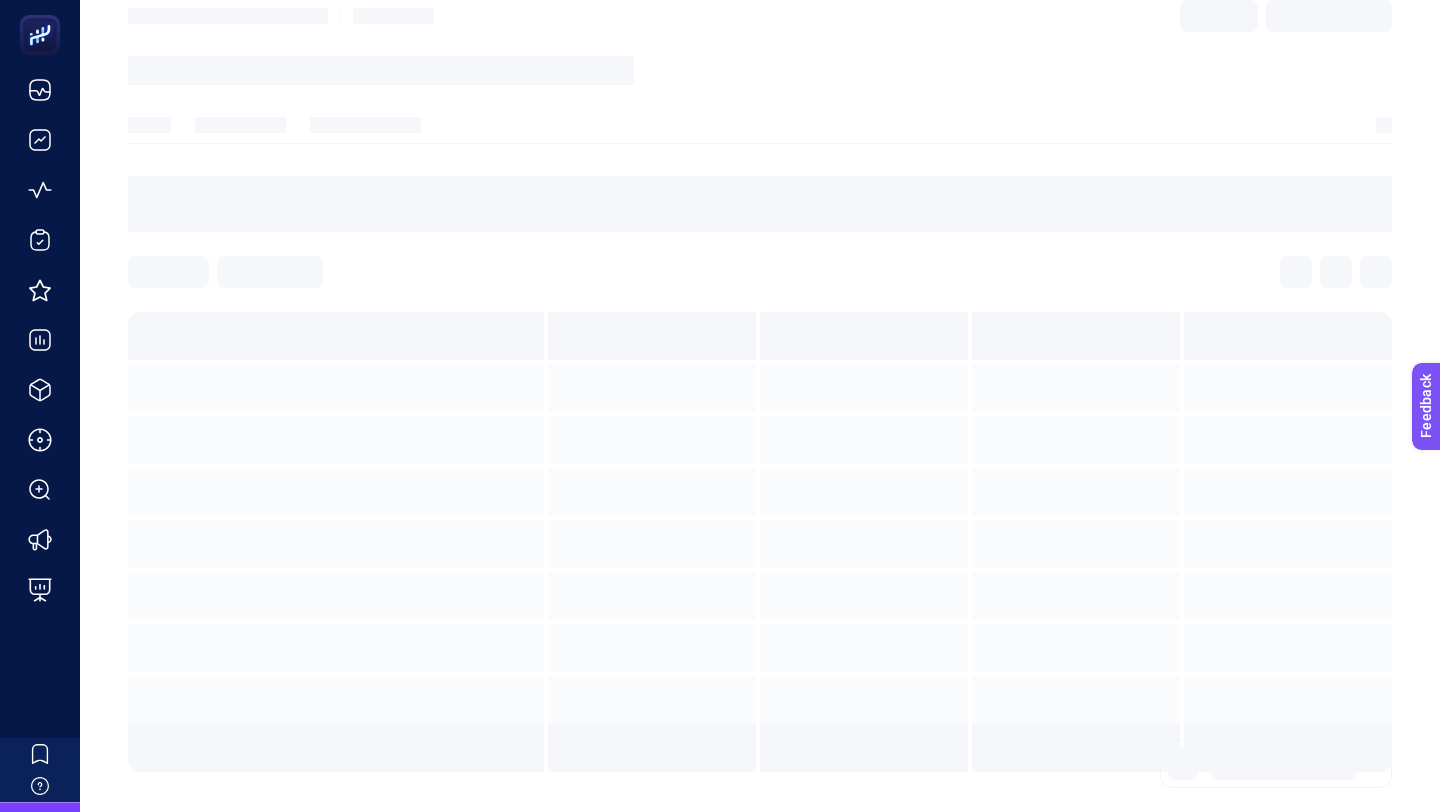 scroll, scrollTop: 0, scrollLeft: 0, axis: both 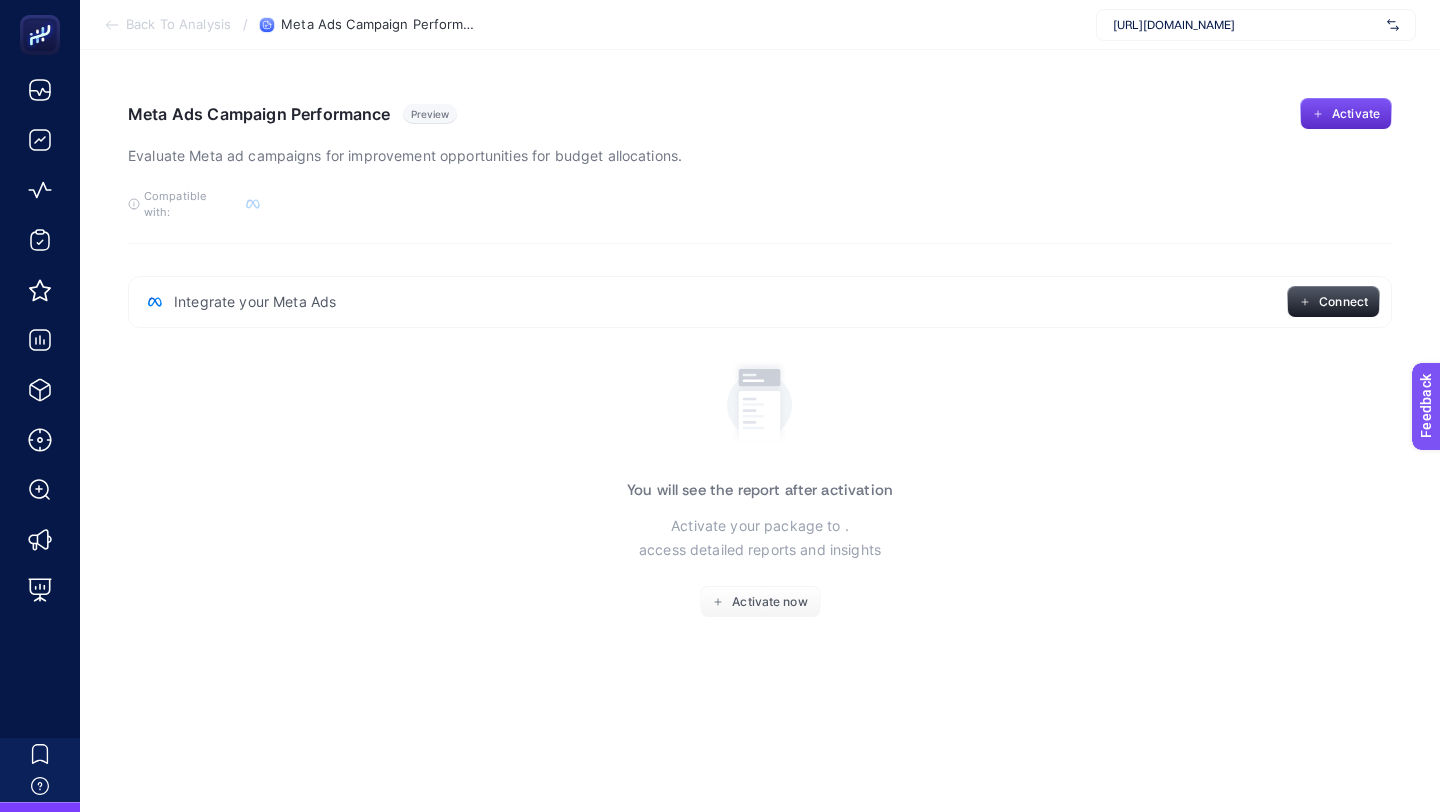 click on "[URL][DOMAIN_NAME]" at bounding box center [1256, 25] 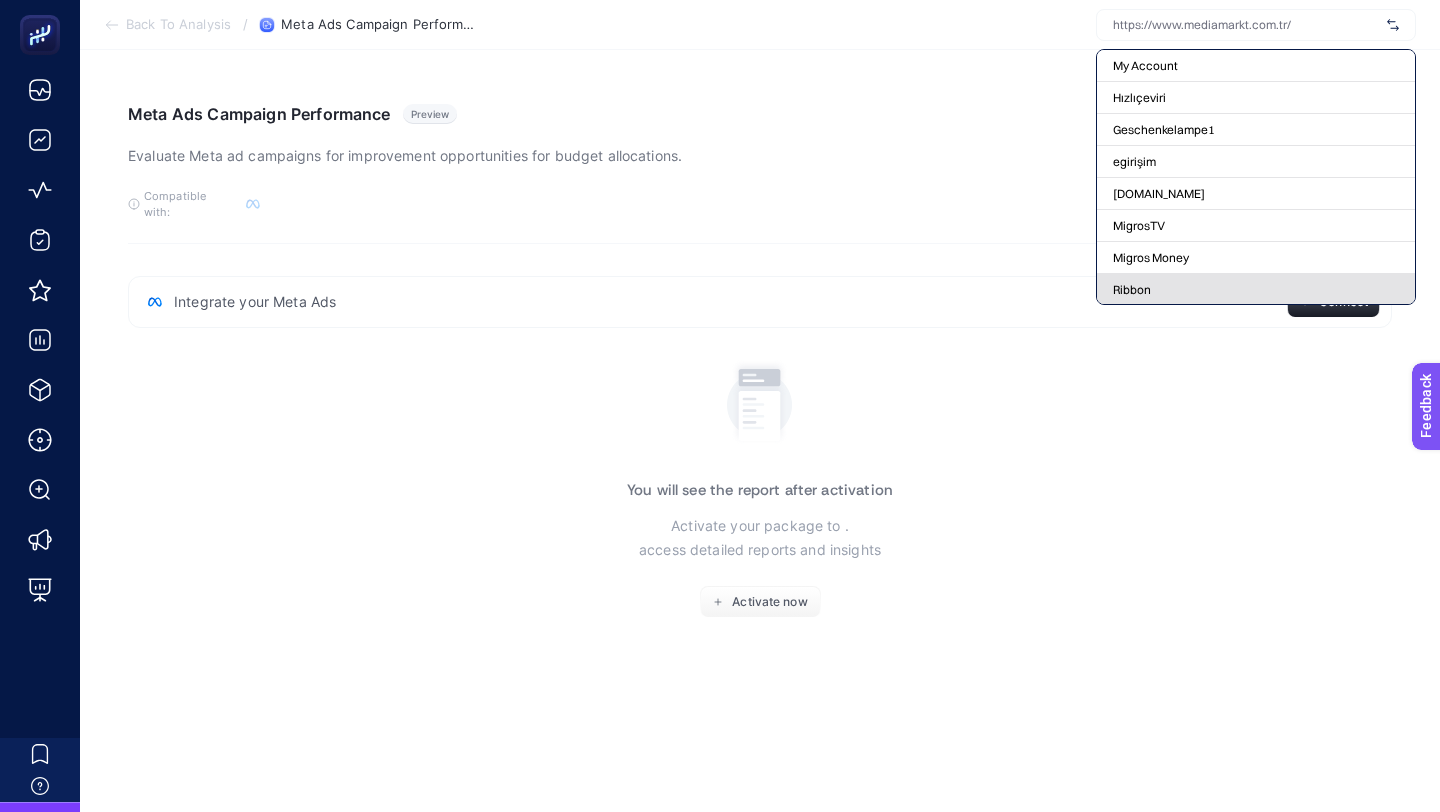click on "Ribbon" at bounding box center (1132, 290) 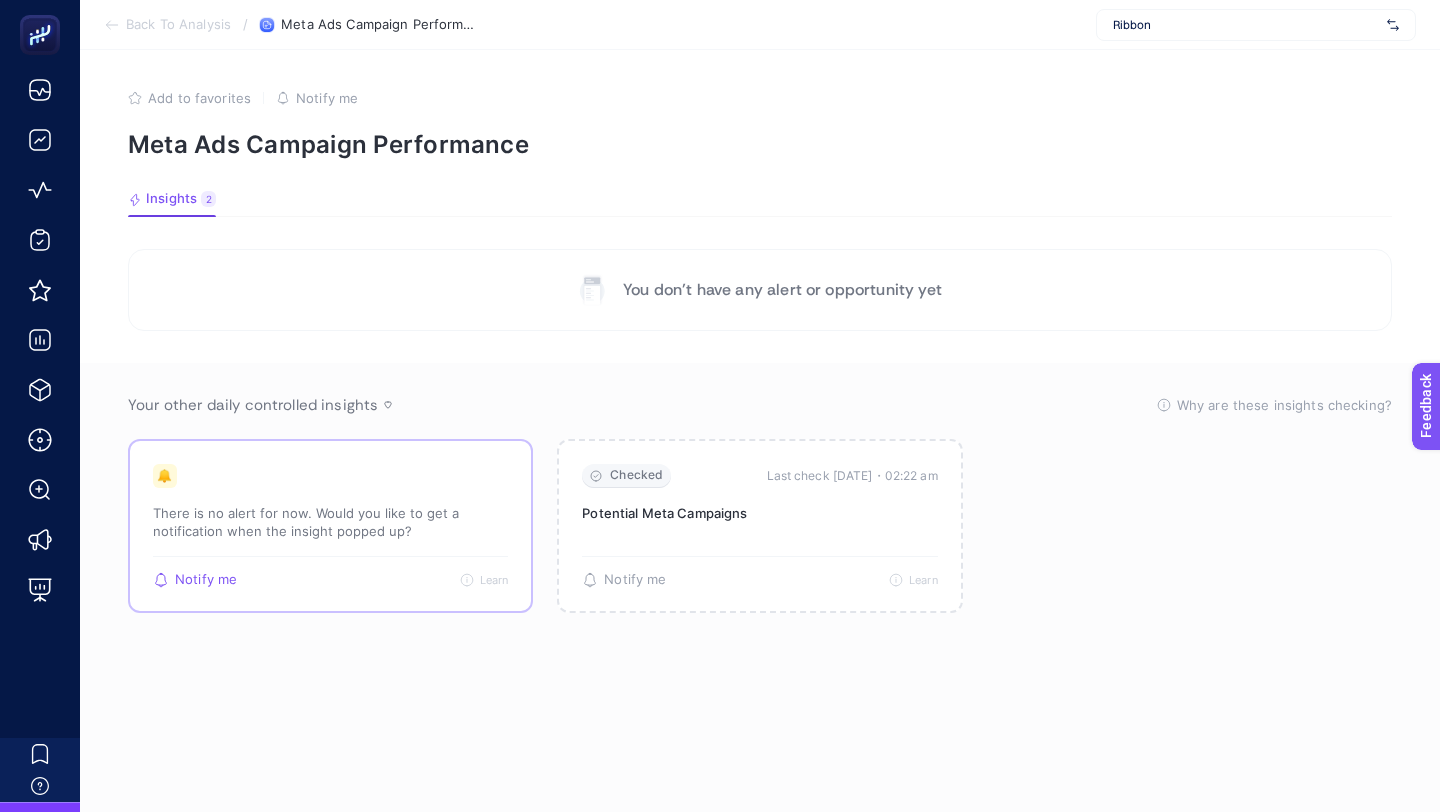 click on "There is no alert for now. Would you like to get a notification when the insight popped up?" at bounding box center (330, 522) 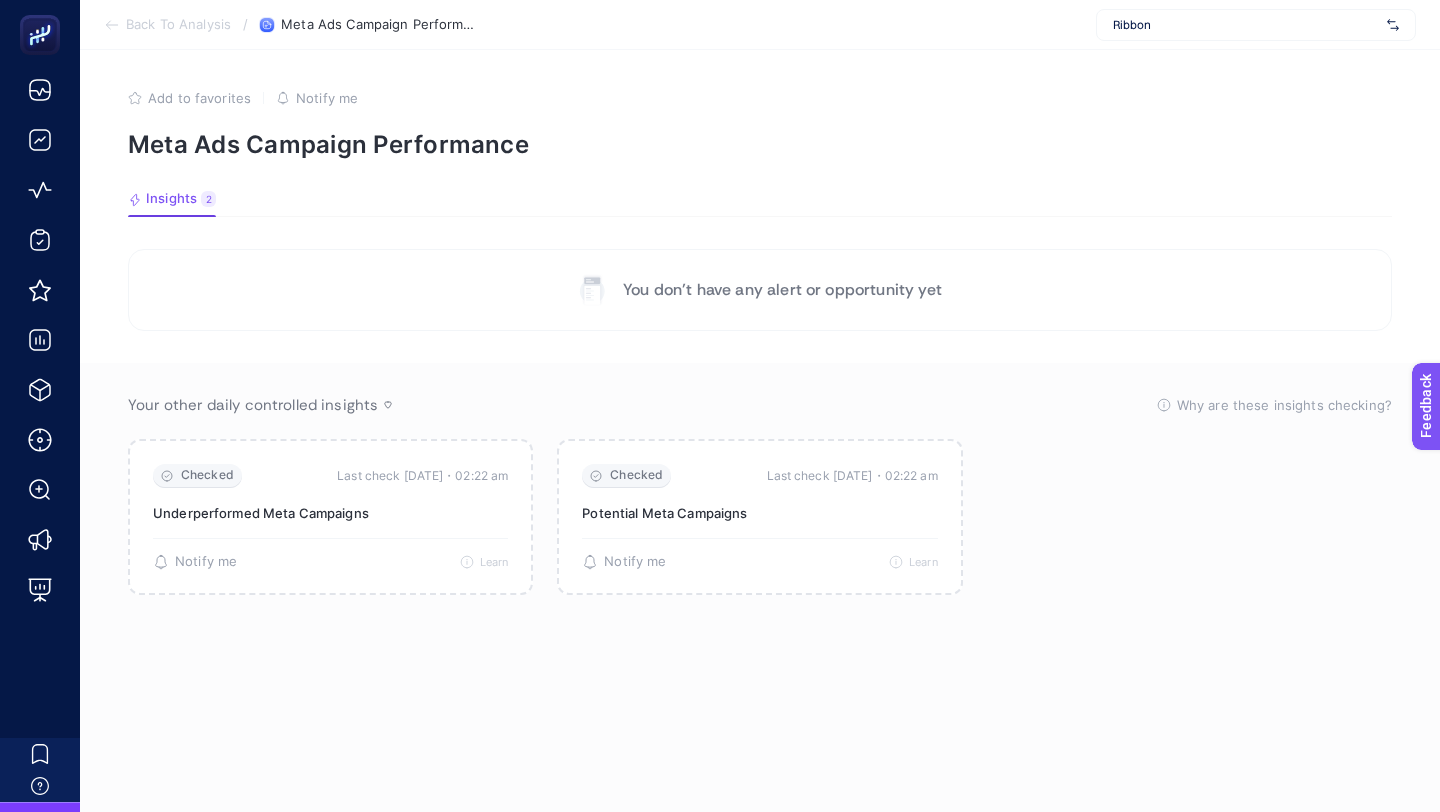 click on "You don’t have any alert or opportunity yet" at bounding box center (782, 290) 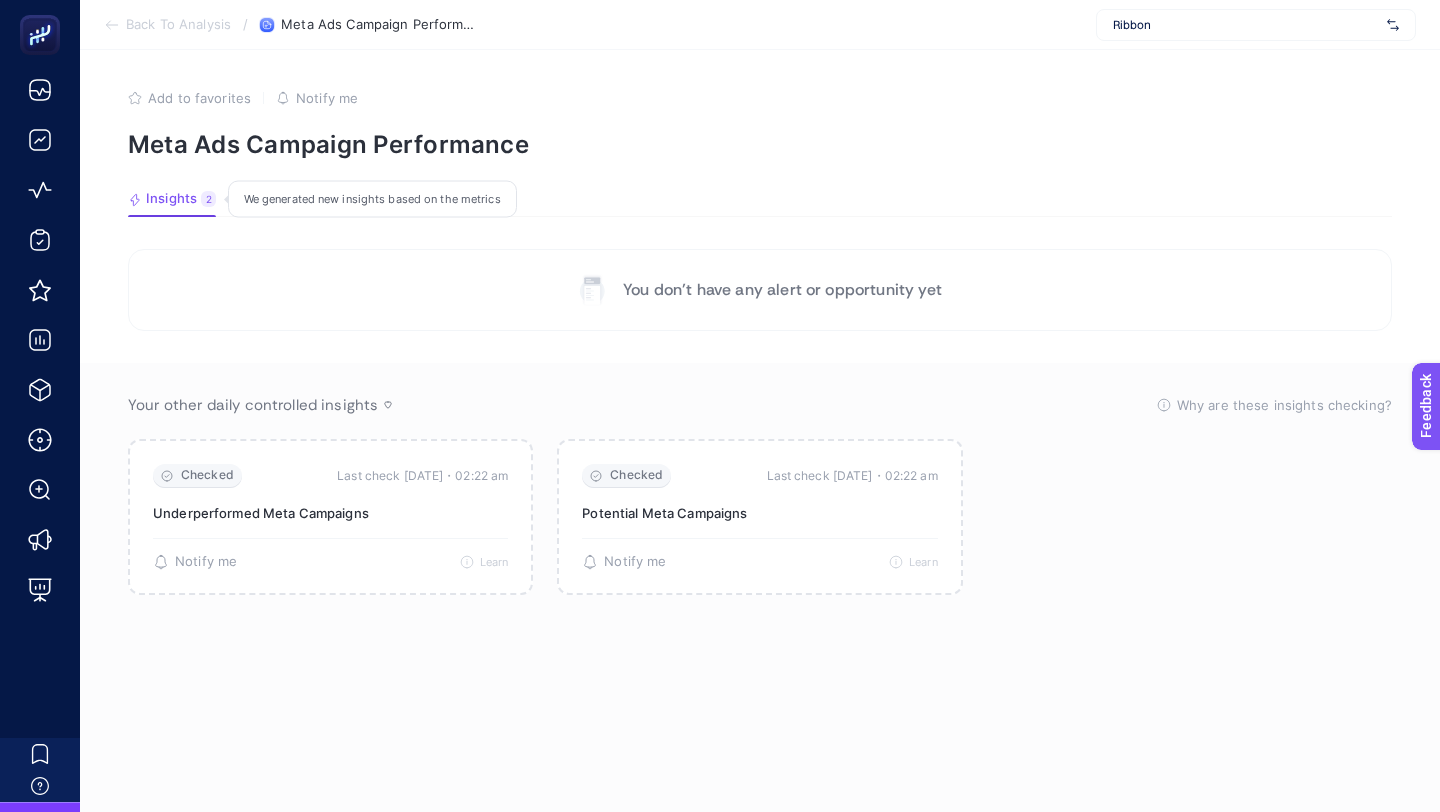 click on "Insights" at bounding box center (171, 199) 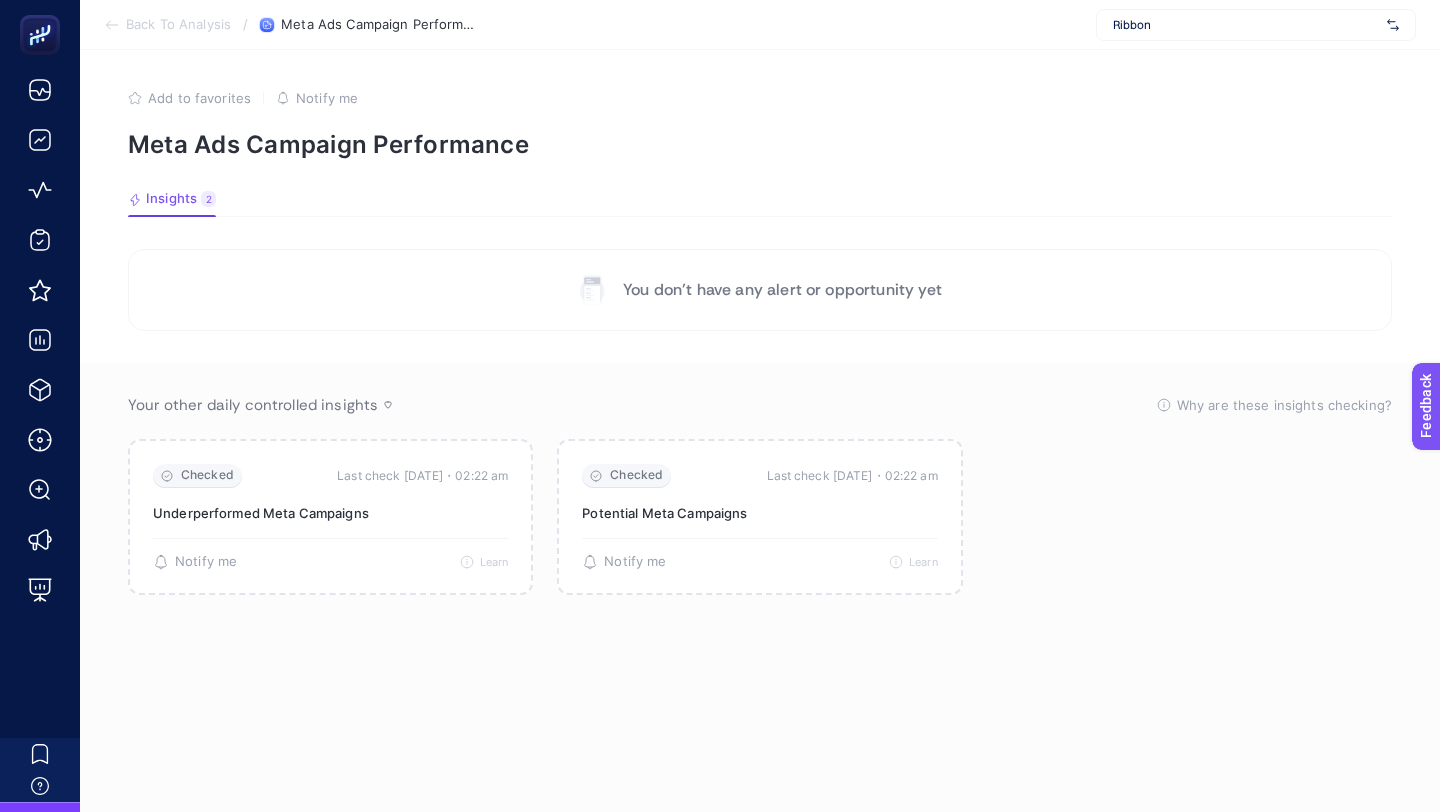 click on "Back To Analysis" at bounding box center (178, 25) 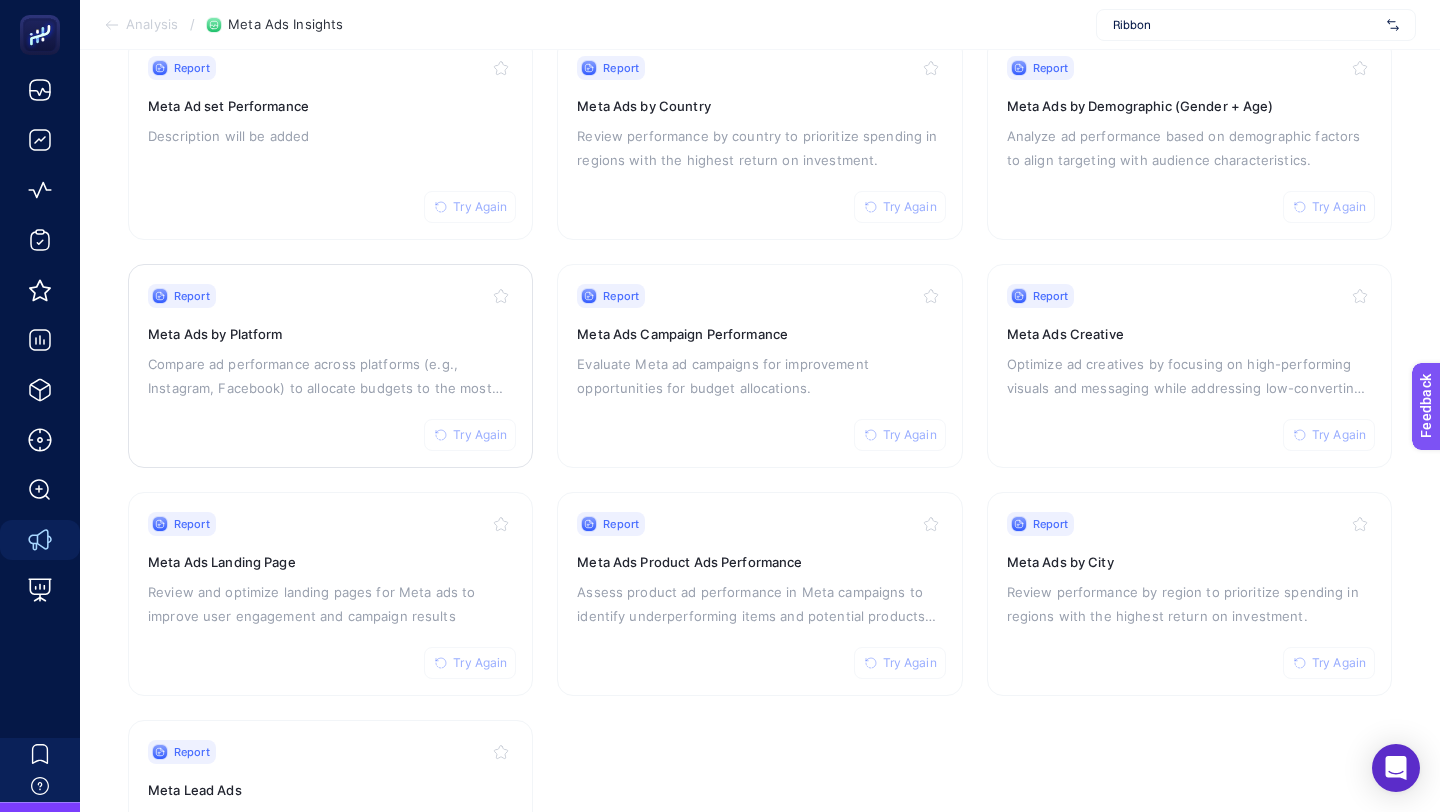 click on "Meta Ads by Platform" at bounding box center [330, 334] 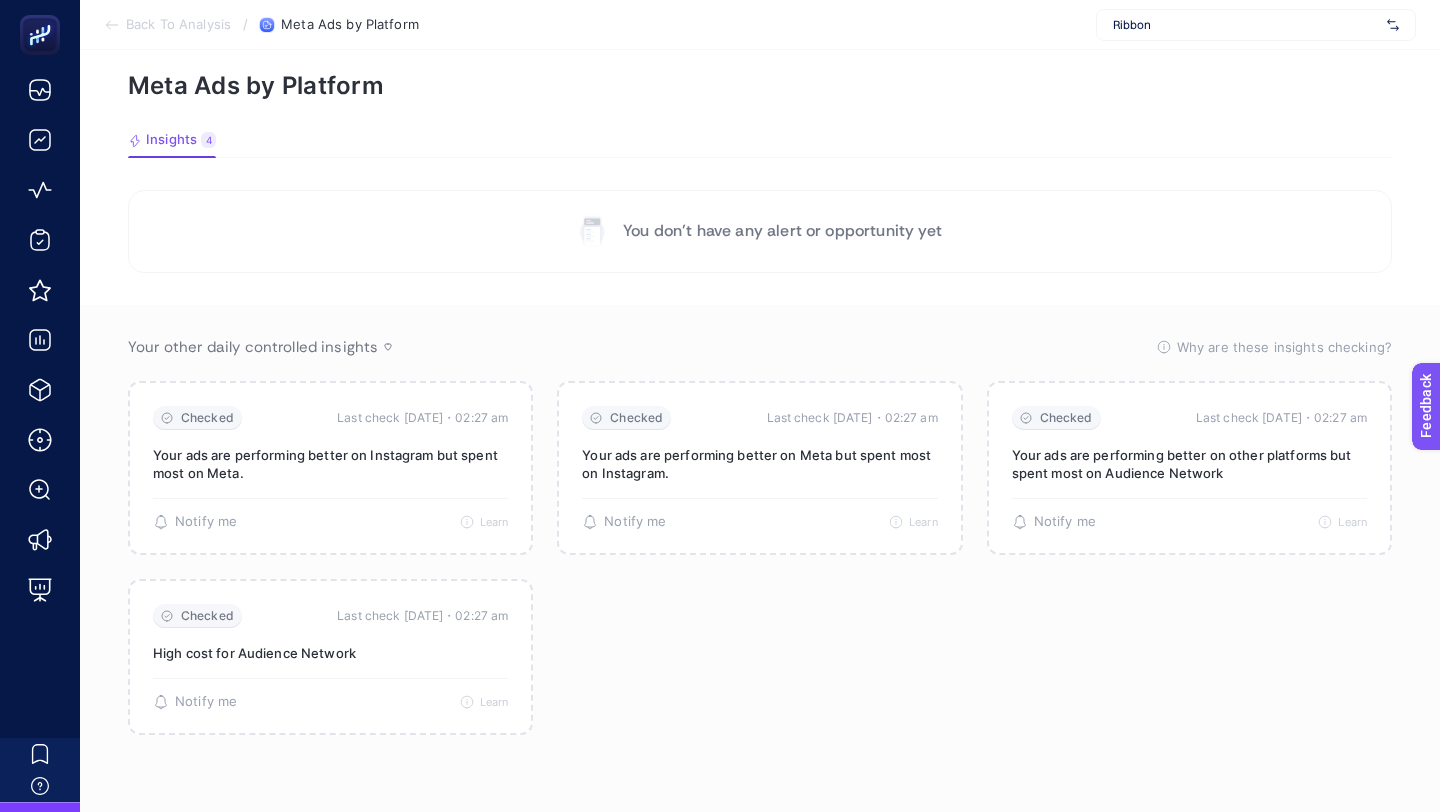 scroll, scrollTop: 59, scrollLeft: 0, axis: vertical 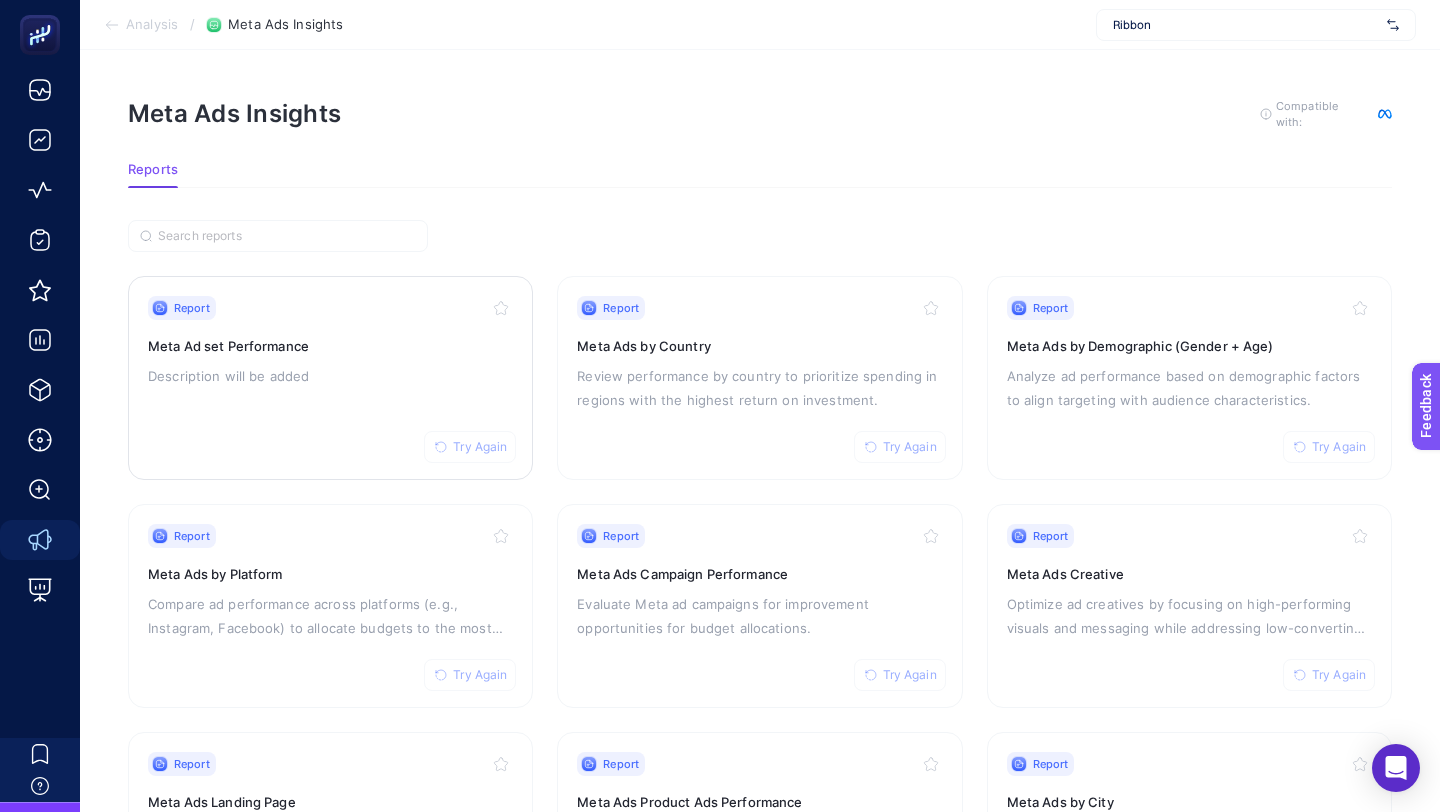 click on "Report Try Again Meta Ad set Performance  Description will be added" at bounding box center [330, 378] 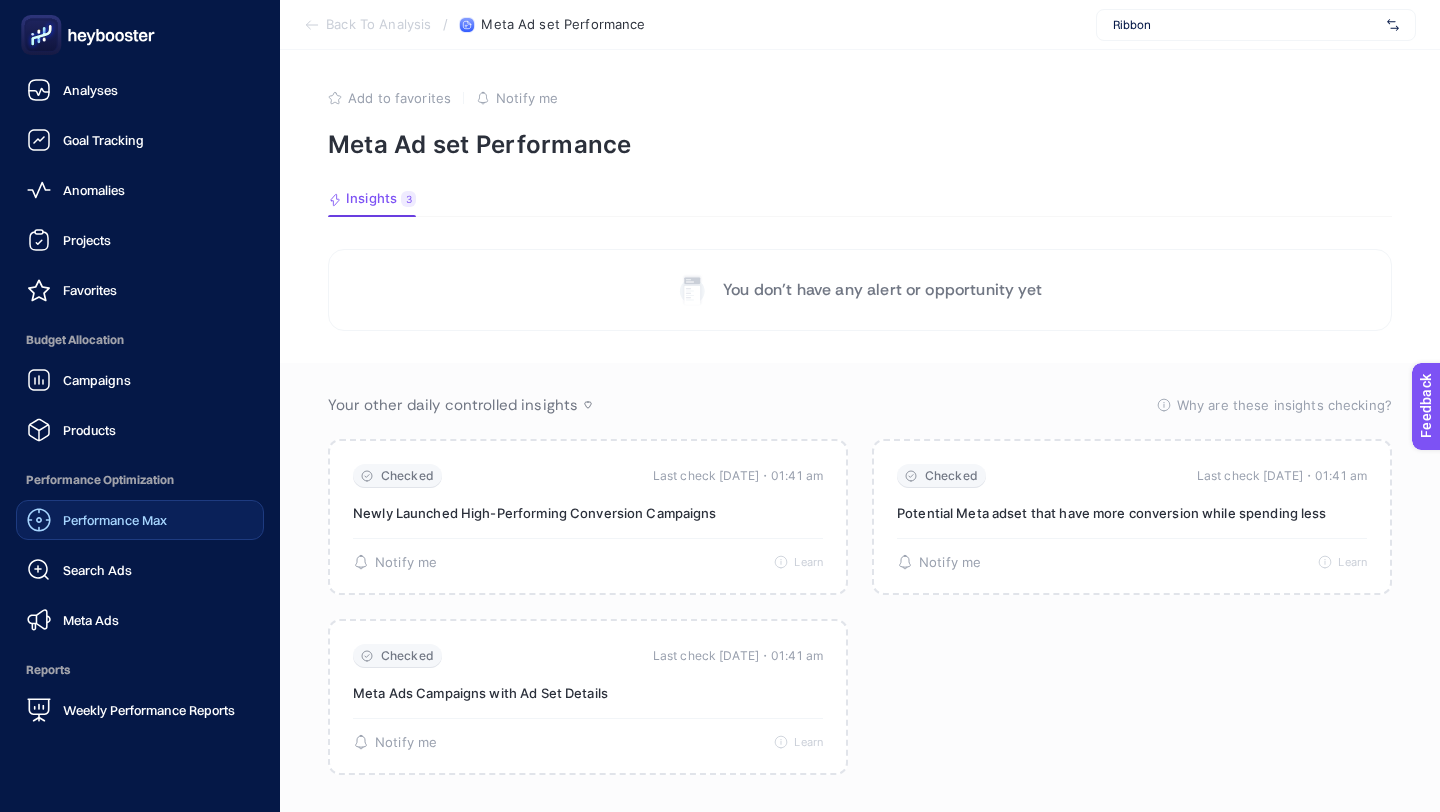 click on "Performance Max" 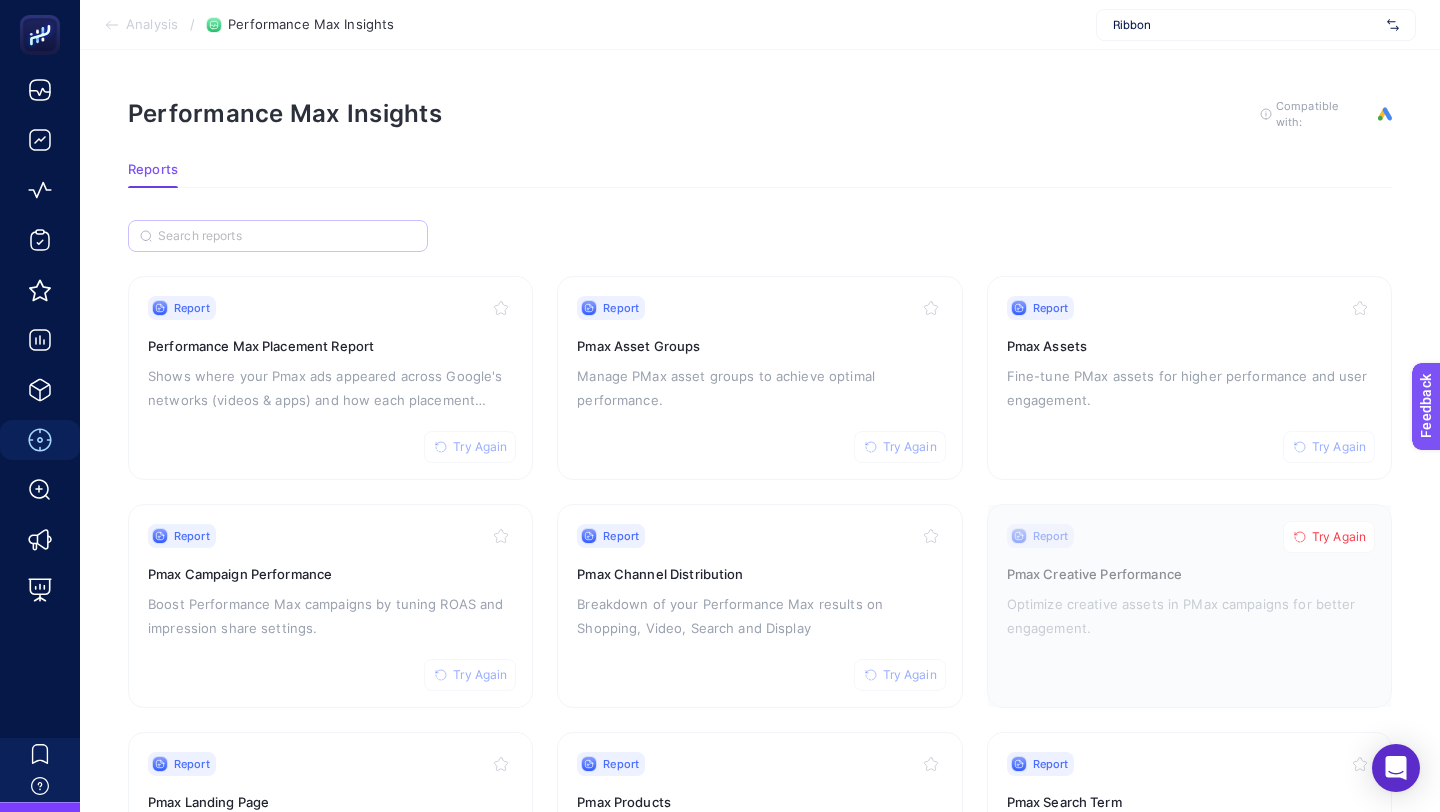 click at bounding box center [278, 236] 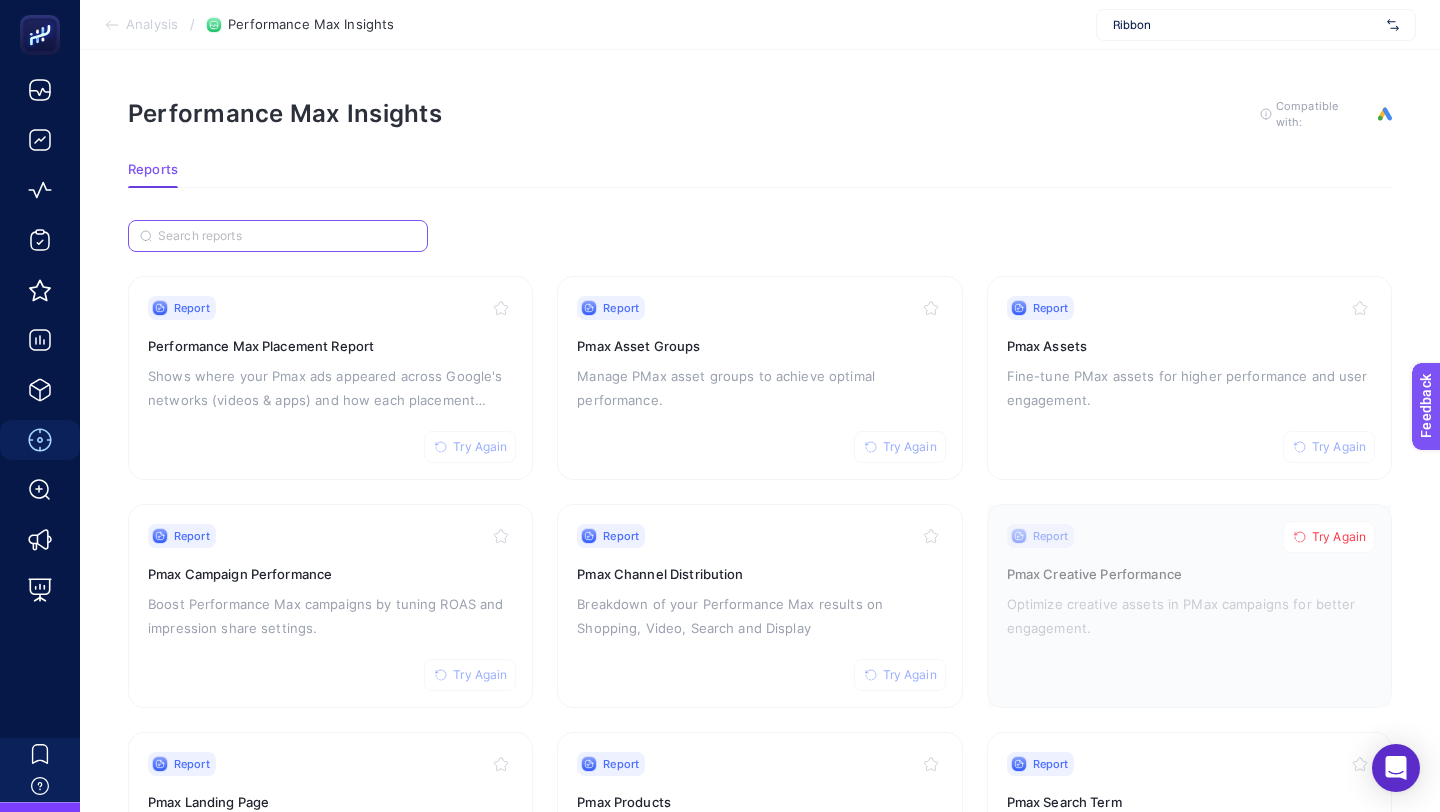 click at bounding box center (287, 236) 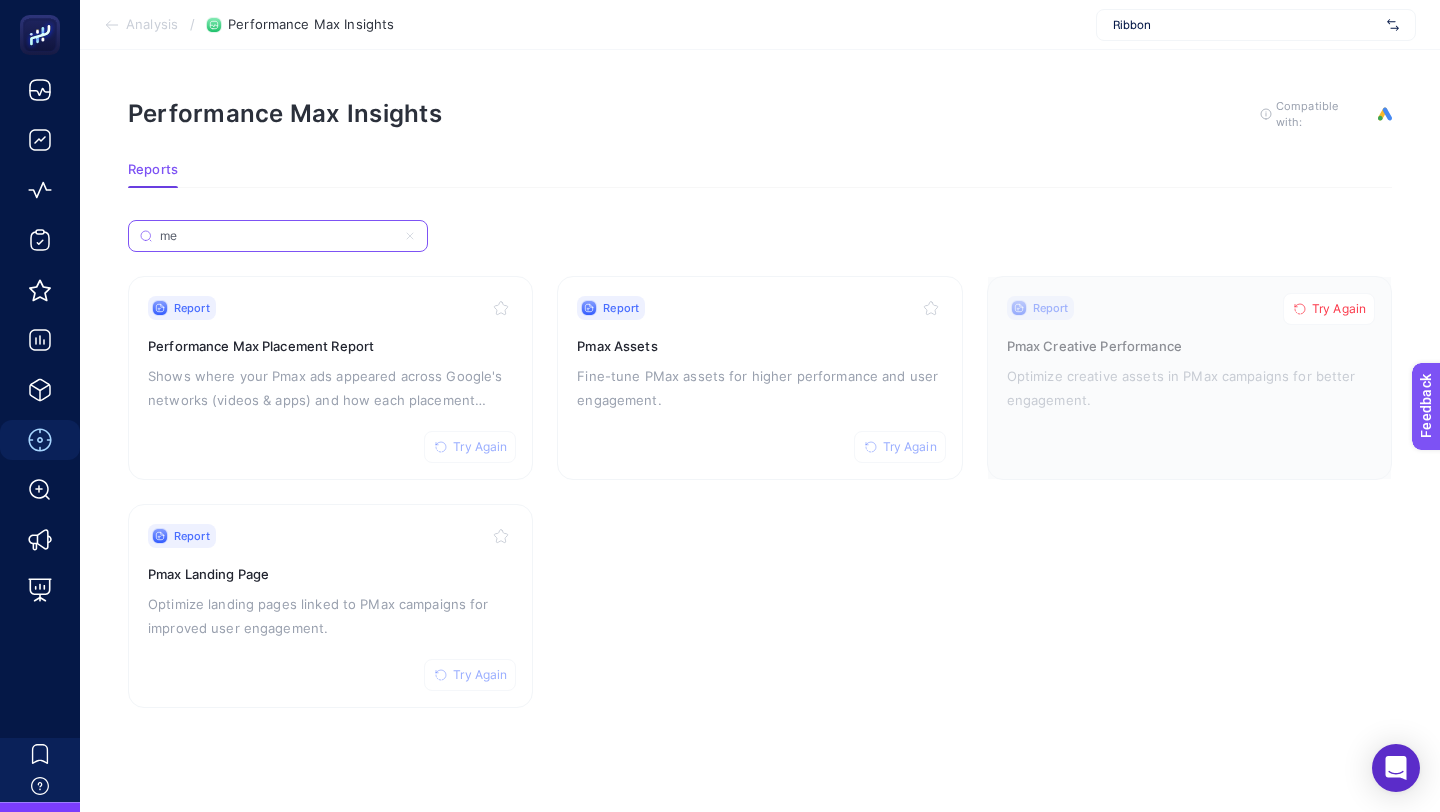 type on "m" 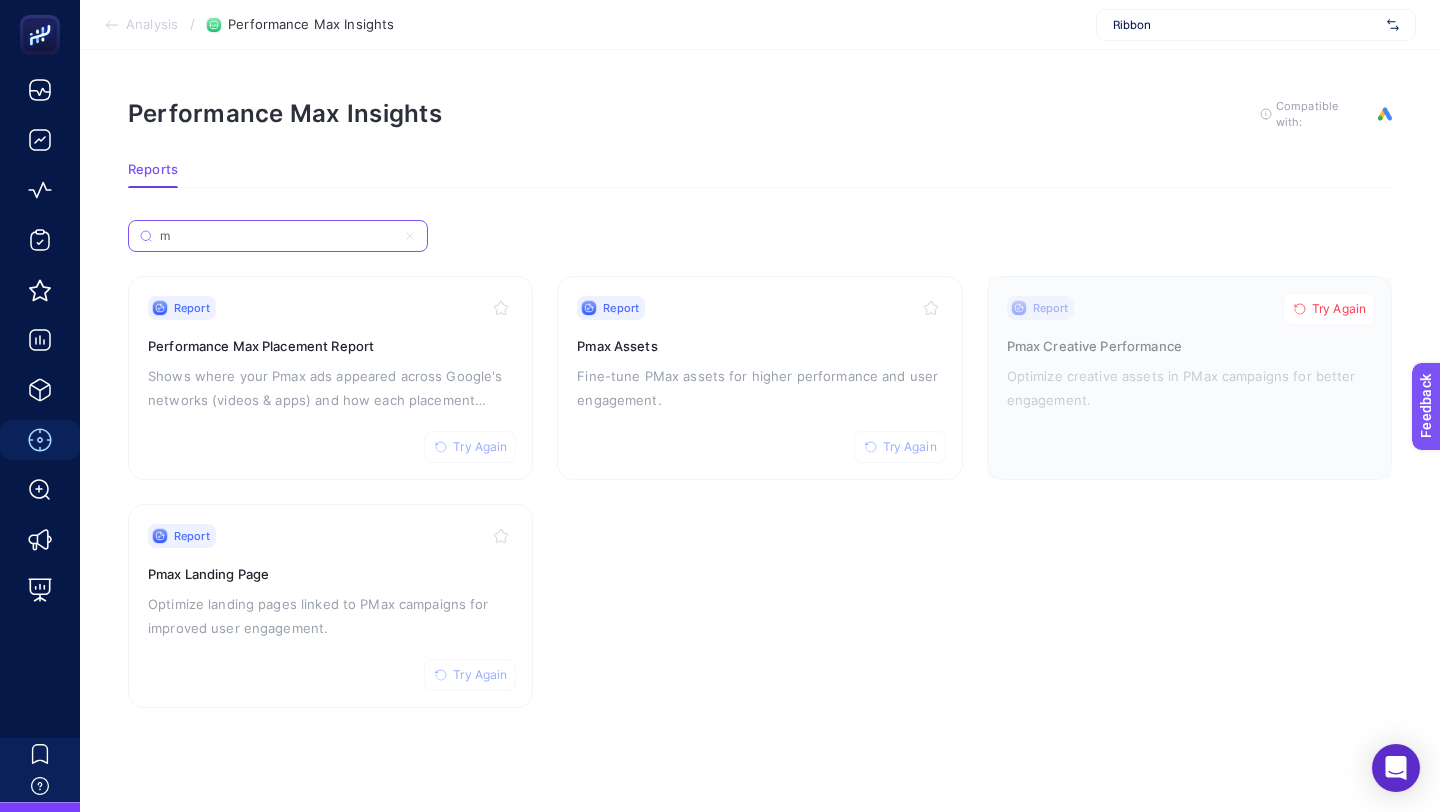 type 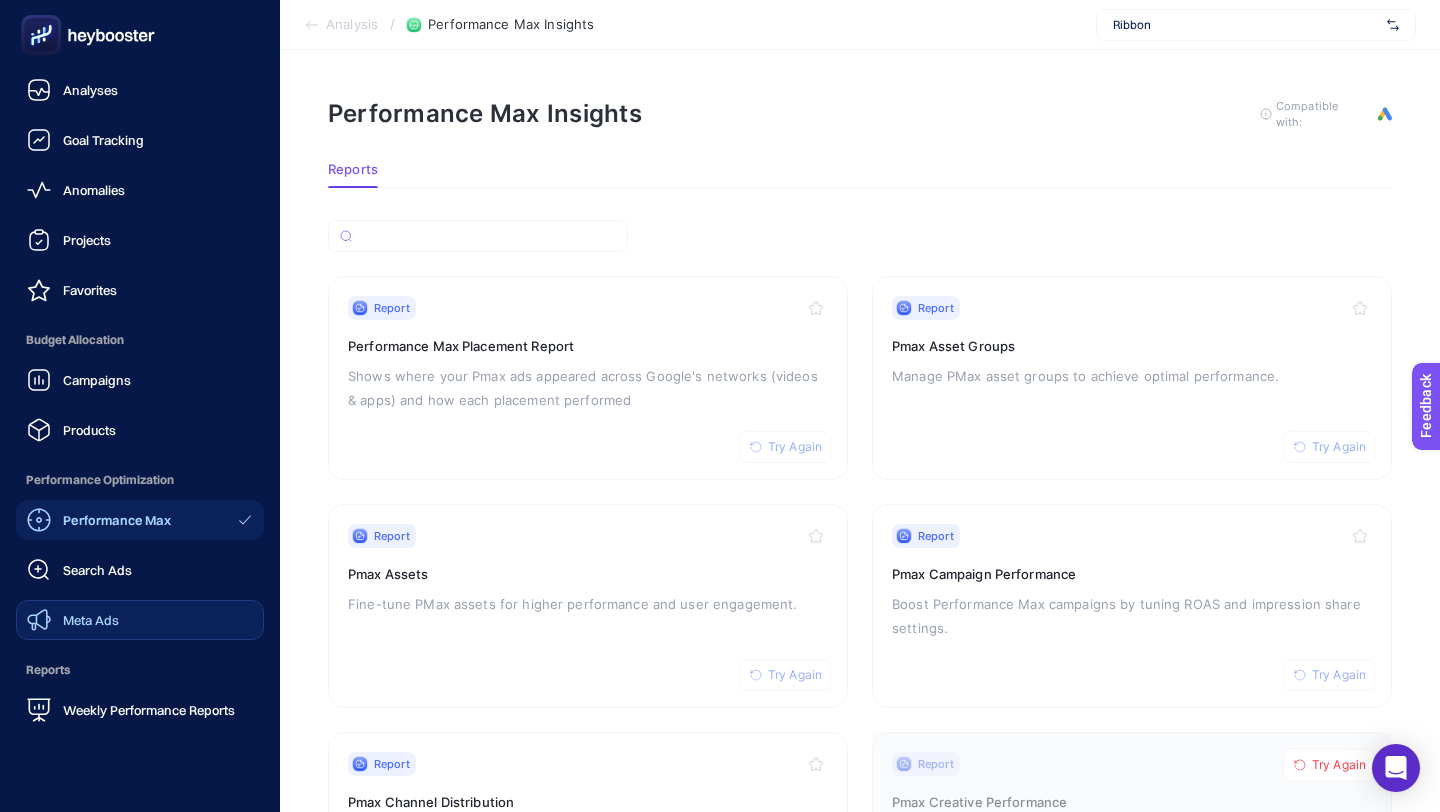 click on "Meta Ads" at bounding box center (91, 620) 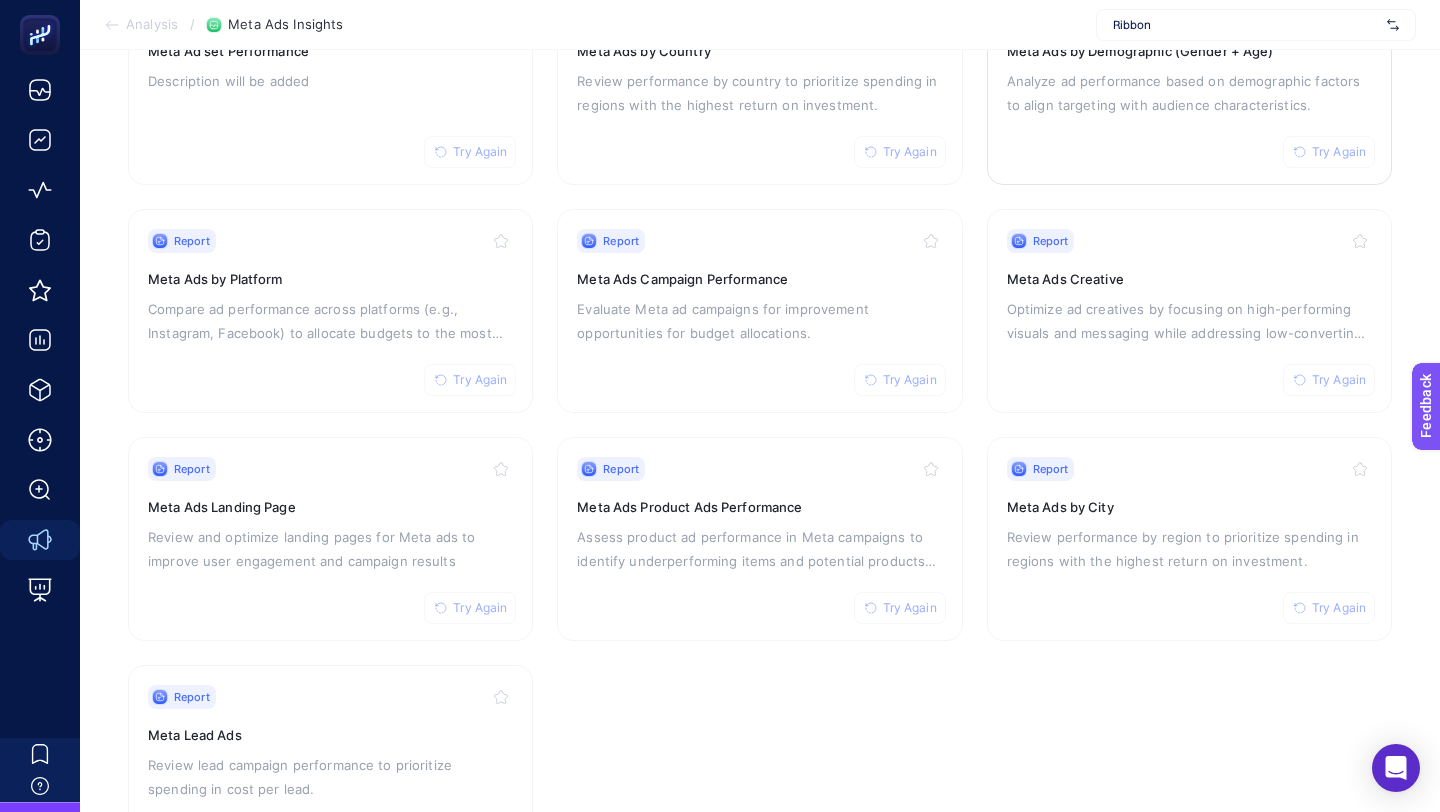 scroll, scrollTop: 397, scrollLeft: 0, axis: vertical 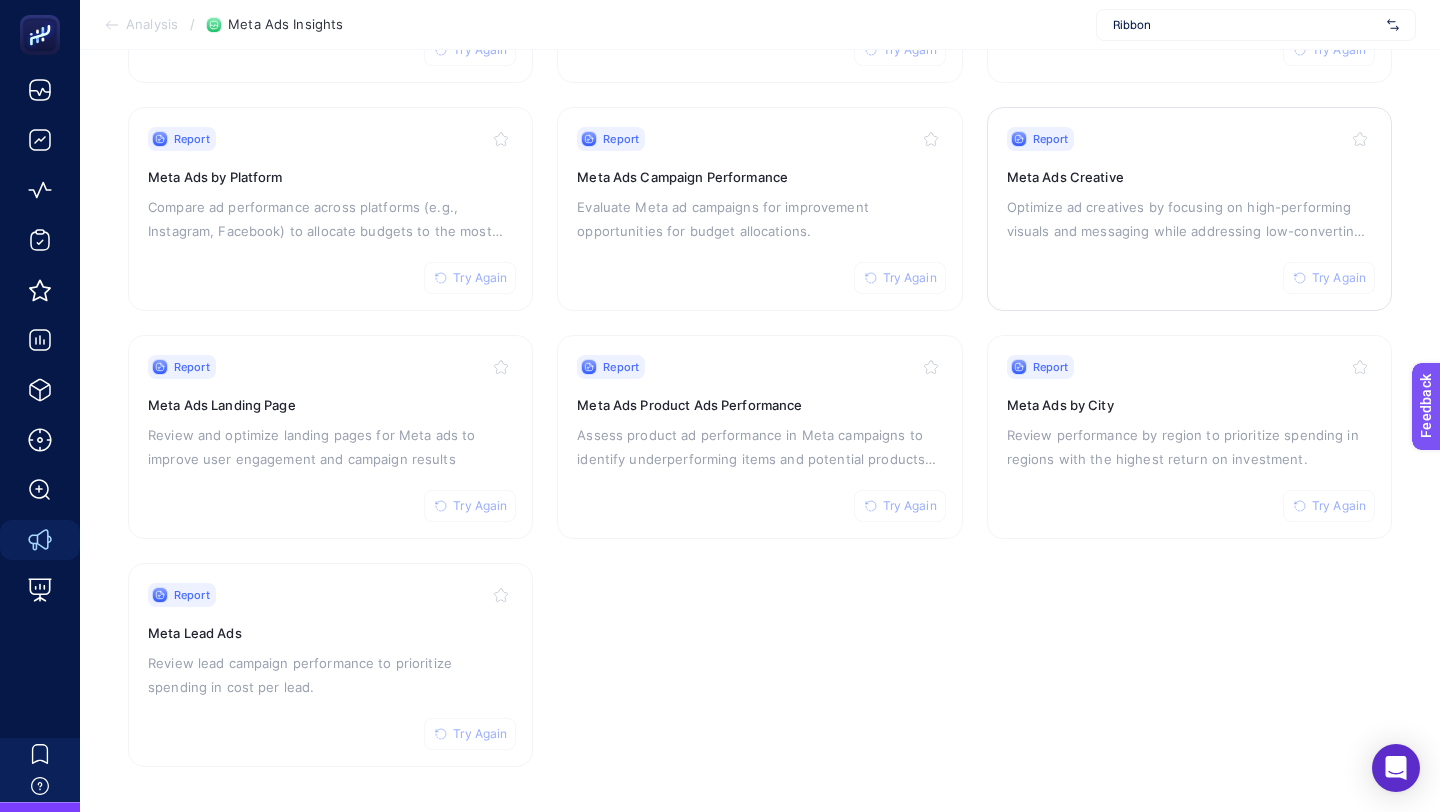 click on "Meta Ads Creative" at bounding box center [1189, 177] 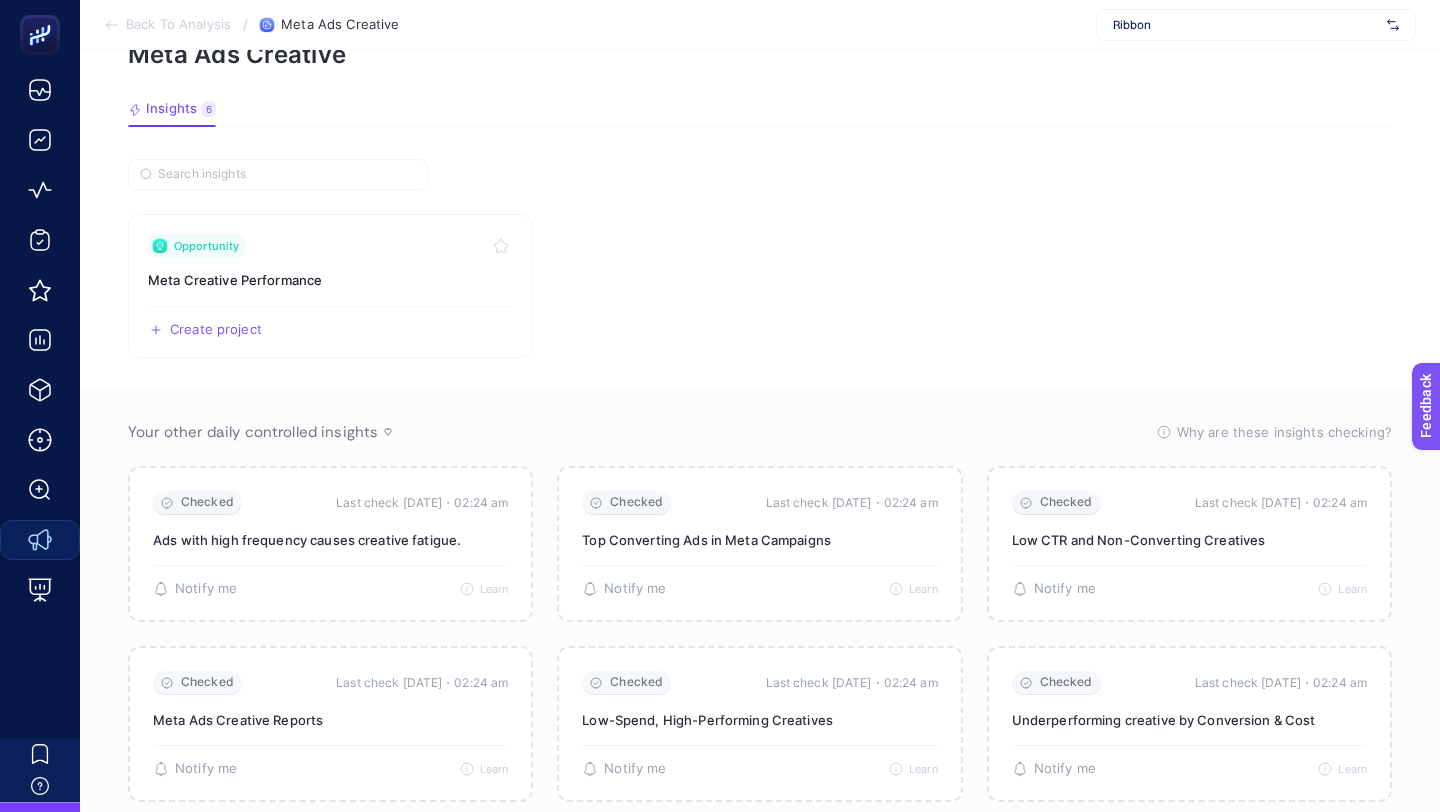 scroll, scrollTop: 145, scrollLeft: 0, axis: vertical 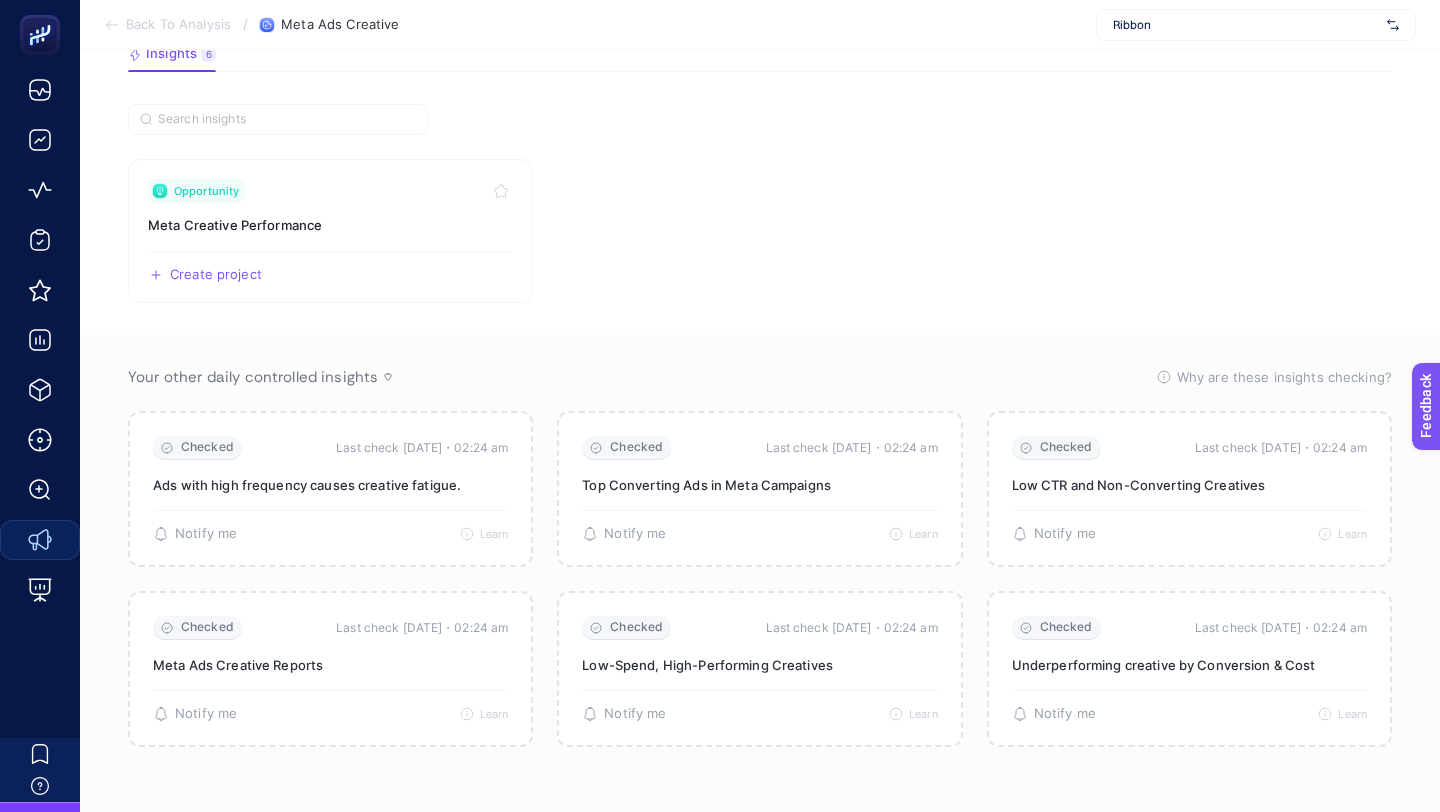 click on "Ribbon" at bounding box center [1246, 25] 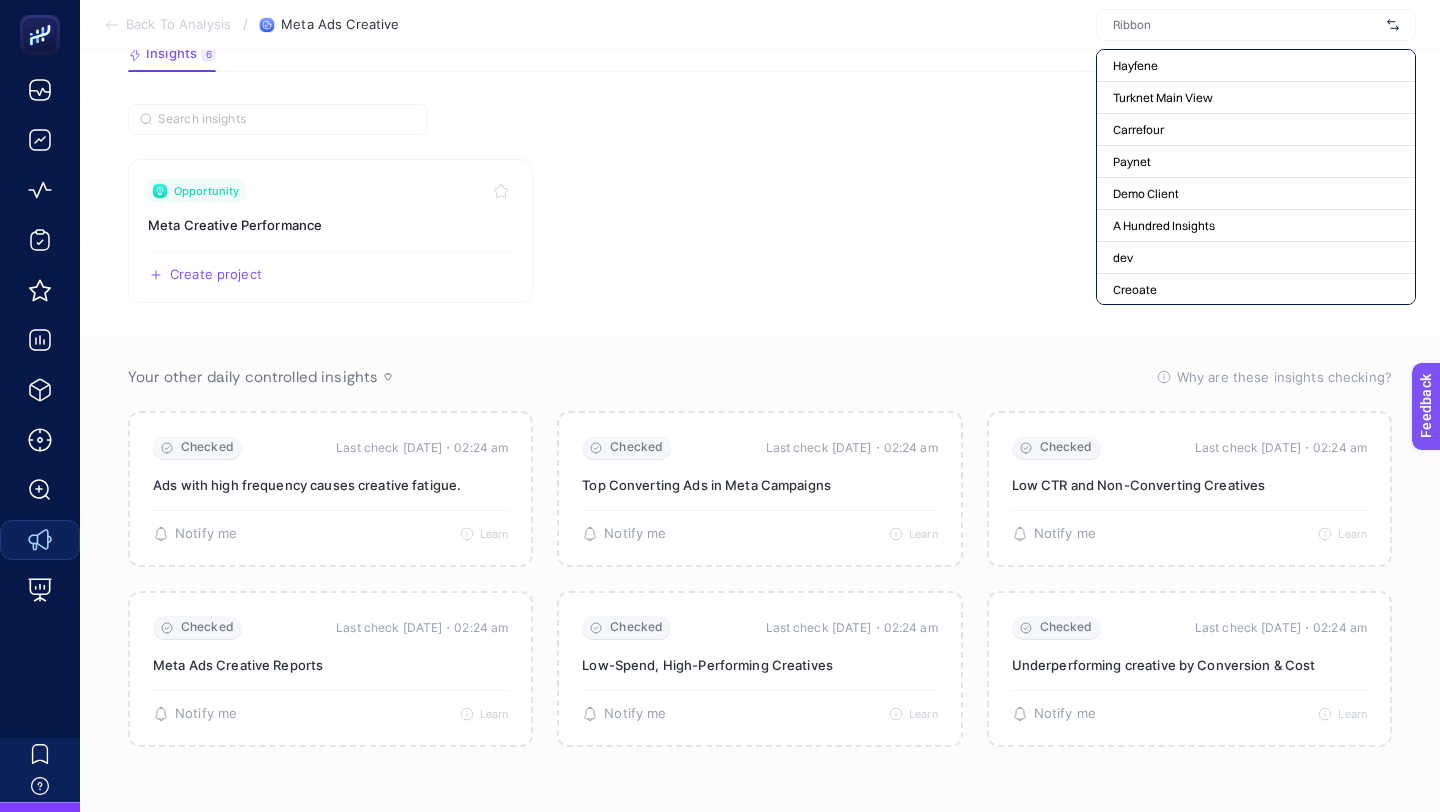 scroll, scrollTop: 166, scrollLeft: 0, axis: vertical 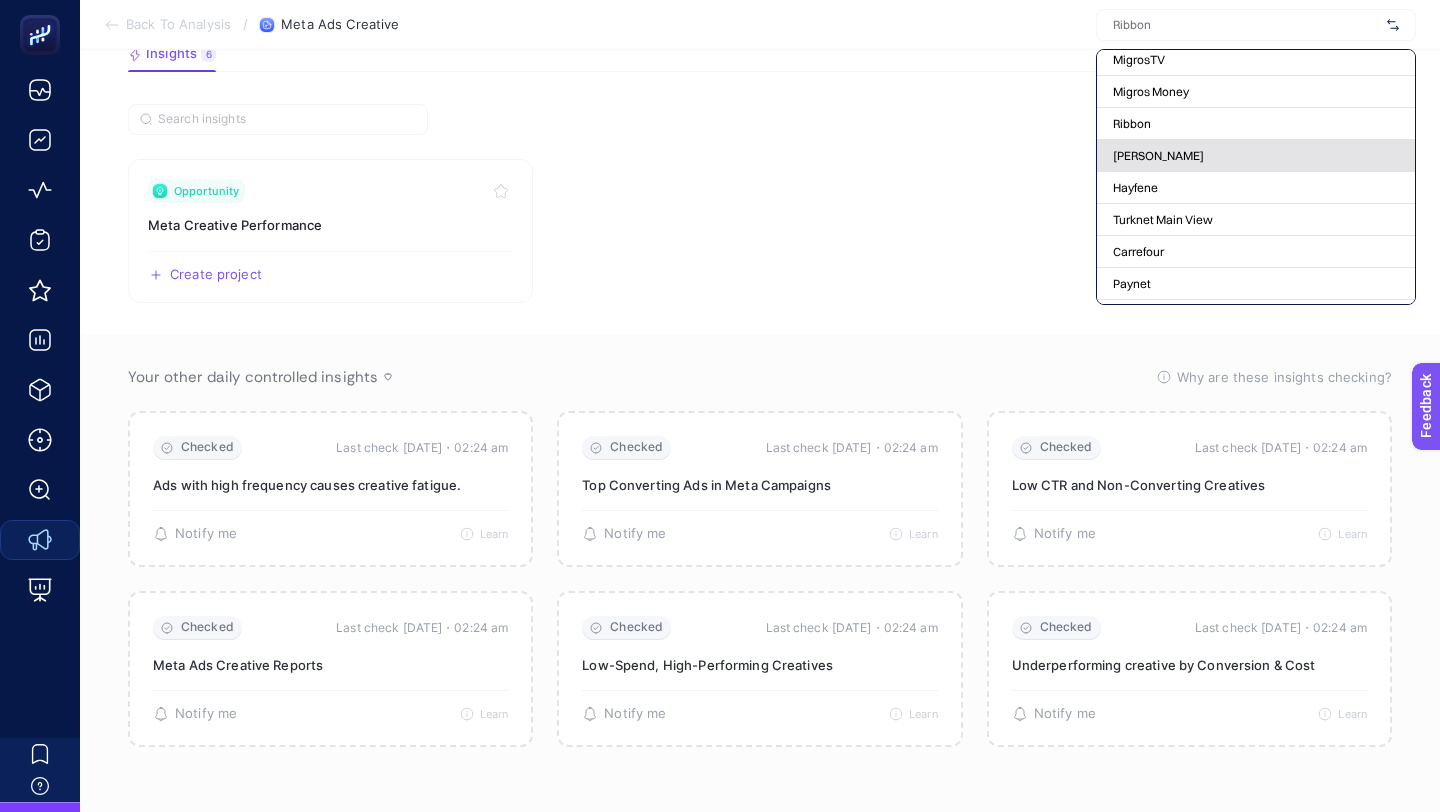 click on "[PERSON_NAME]" at bounding box center (1158, 156) 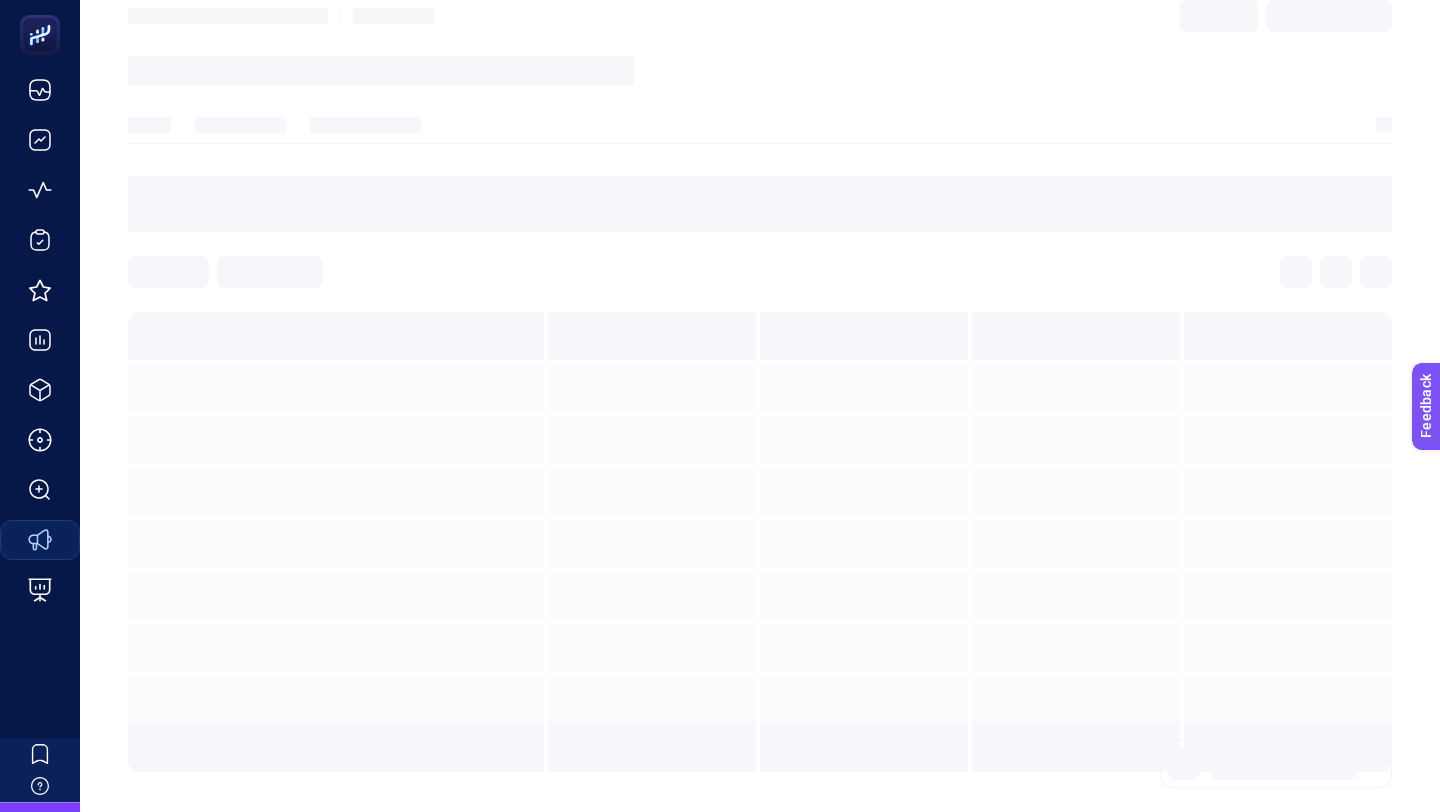 scroll, scrollTop: 0, scrollLeft: 0, axis: both 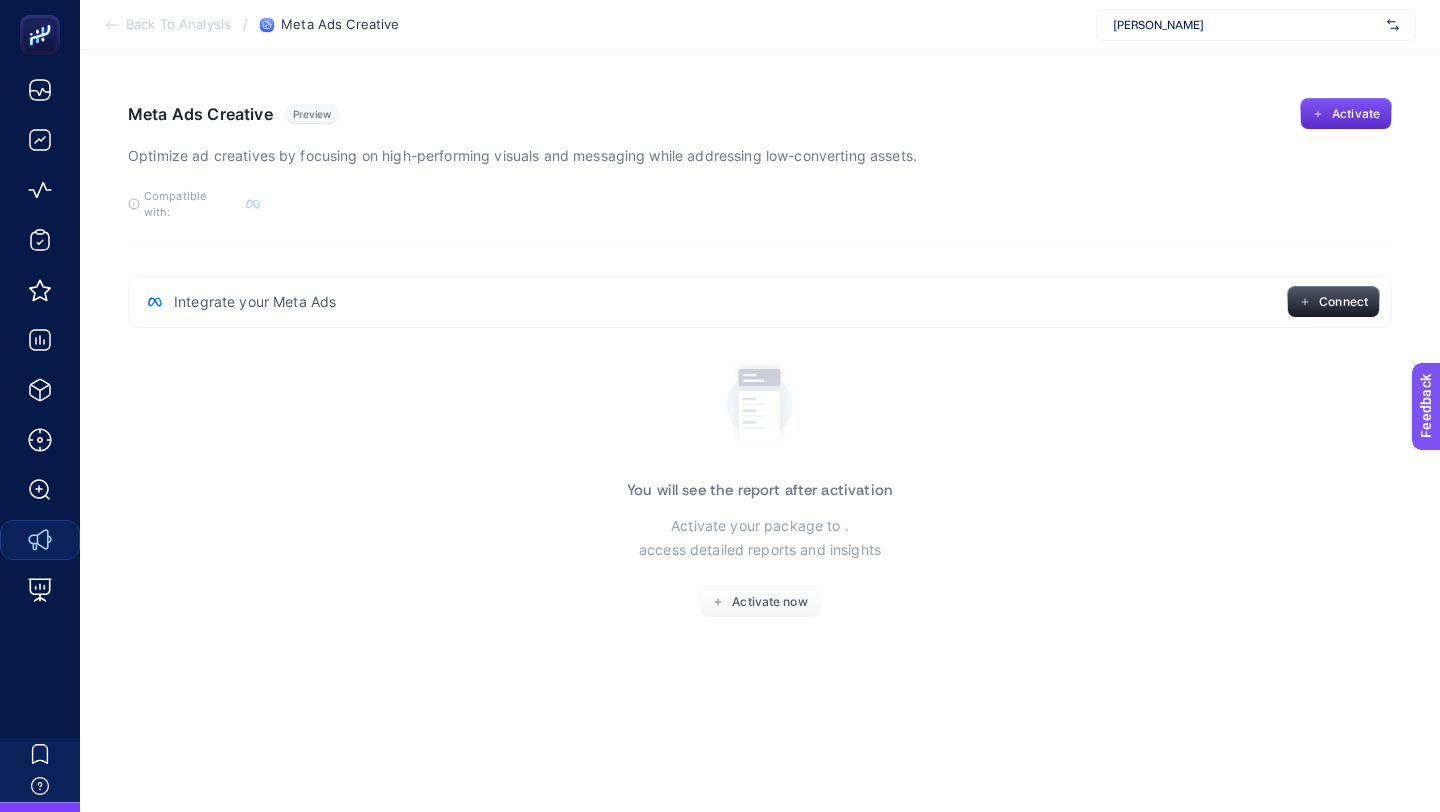 click on "[PERSON_NAME]" at bounding box center (1246, 25) 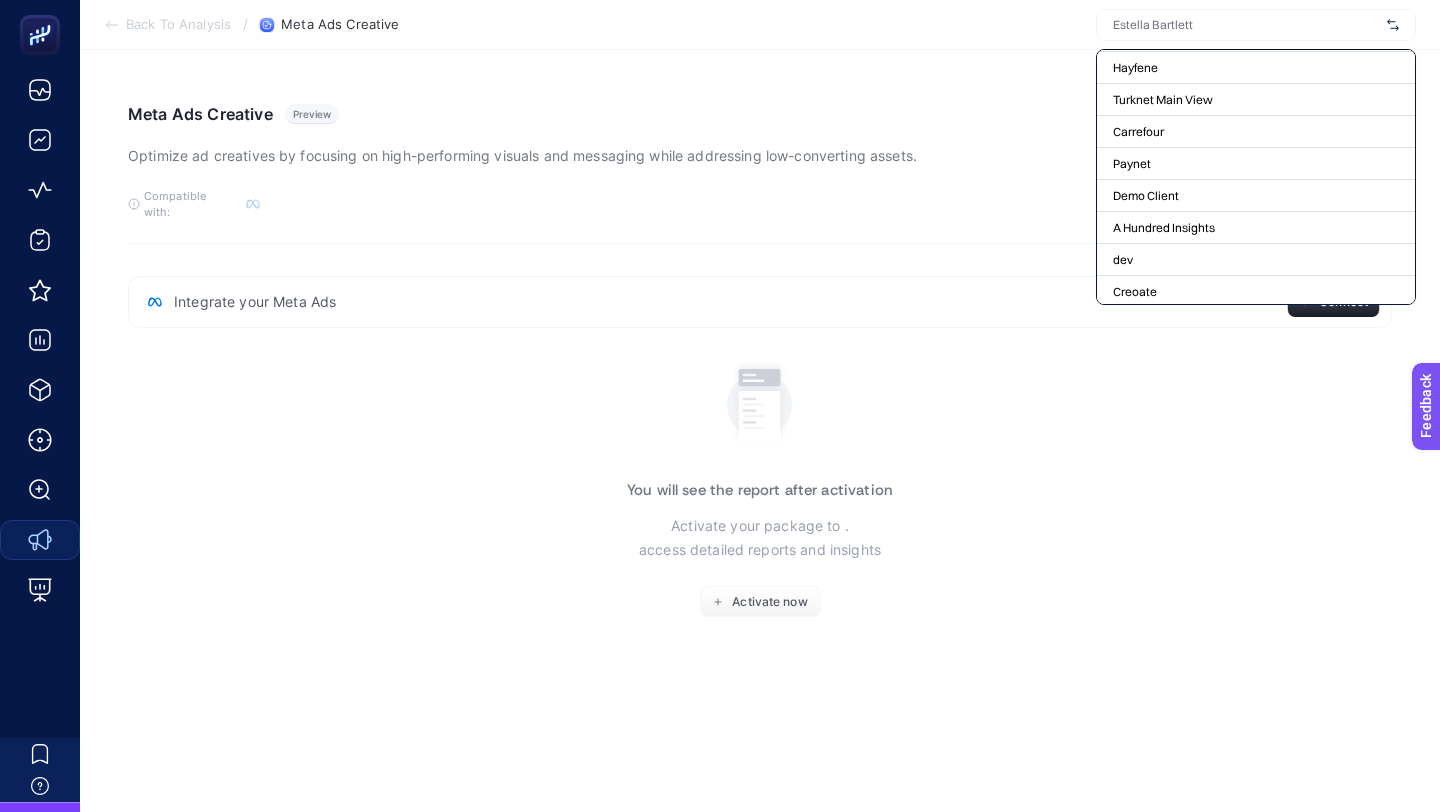 scroll, scrollTop: 0, scrollLeft: 0, axis: both 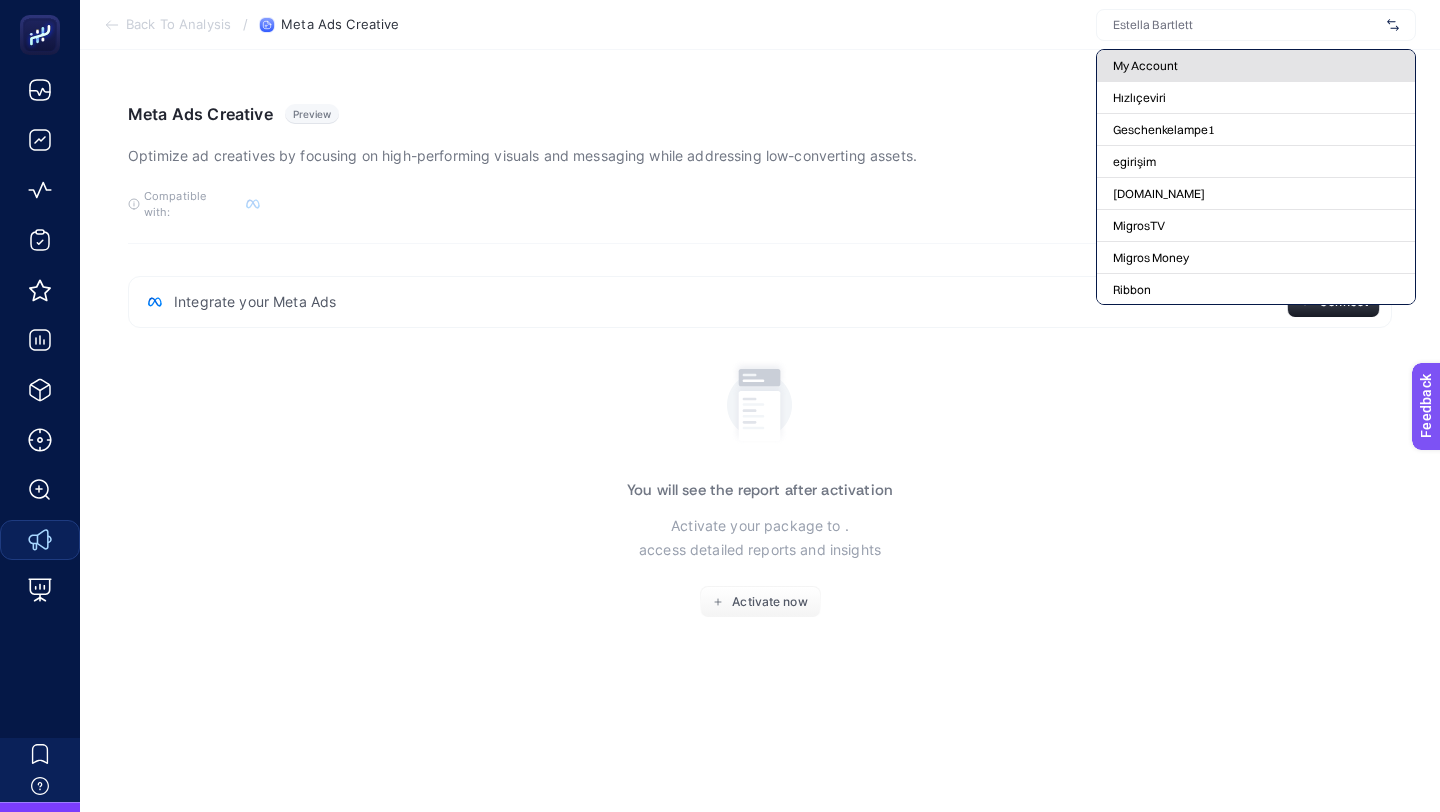 click on "My Account" at bounding box center (1145, 66) 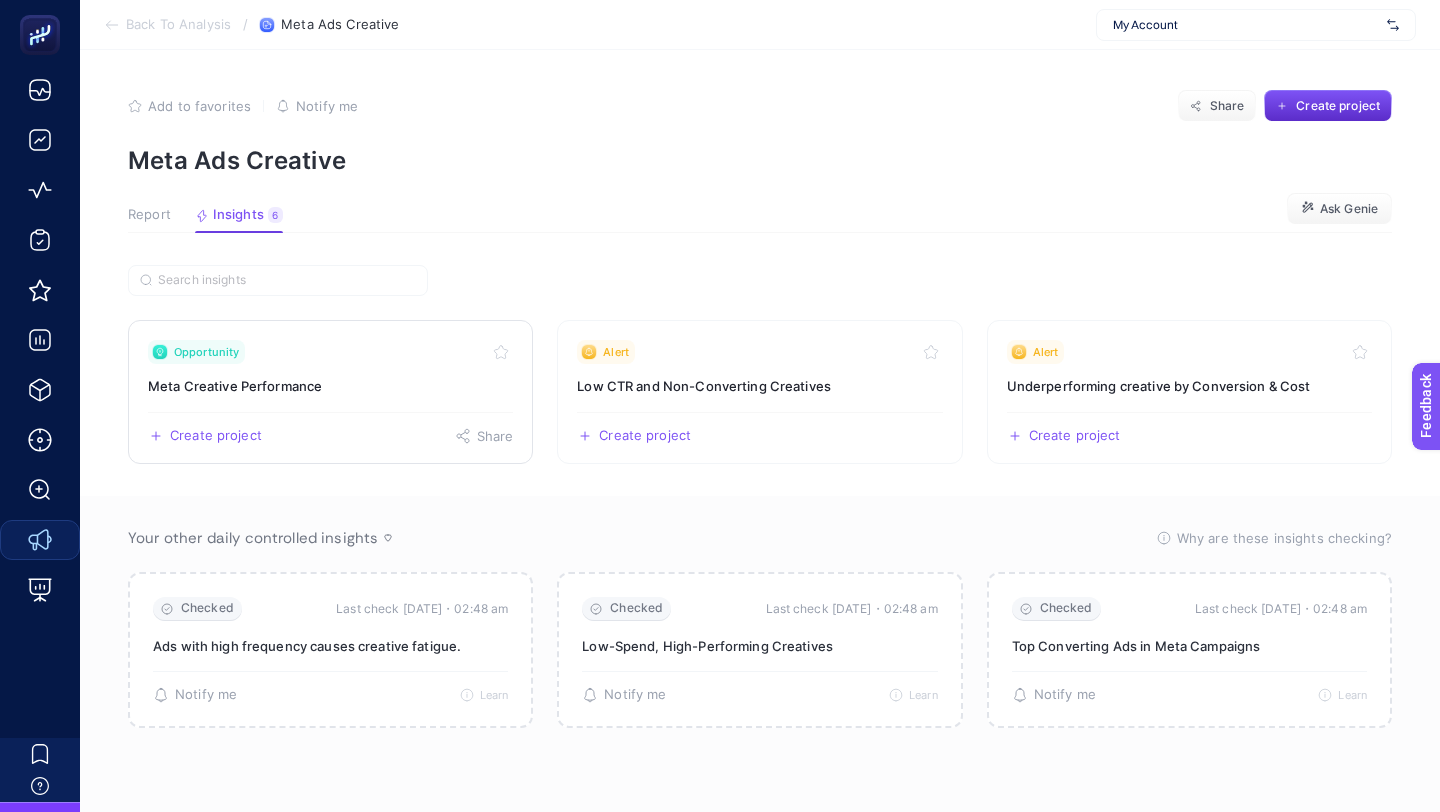 click on "Meta Creative Performance" at bounding box center [330, 386] 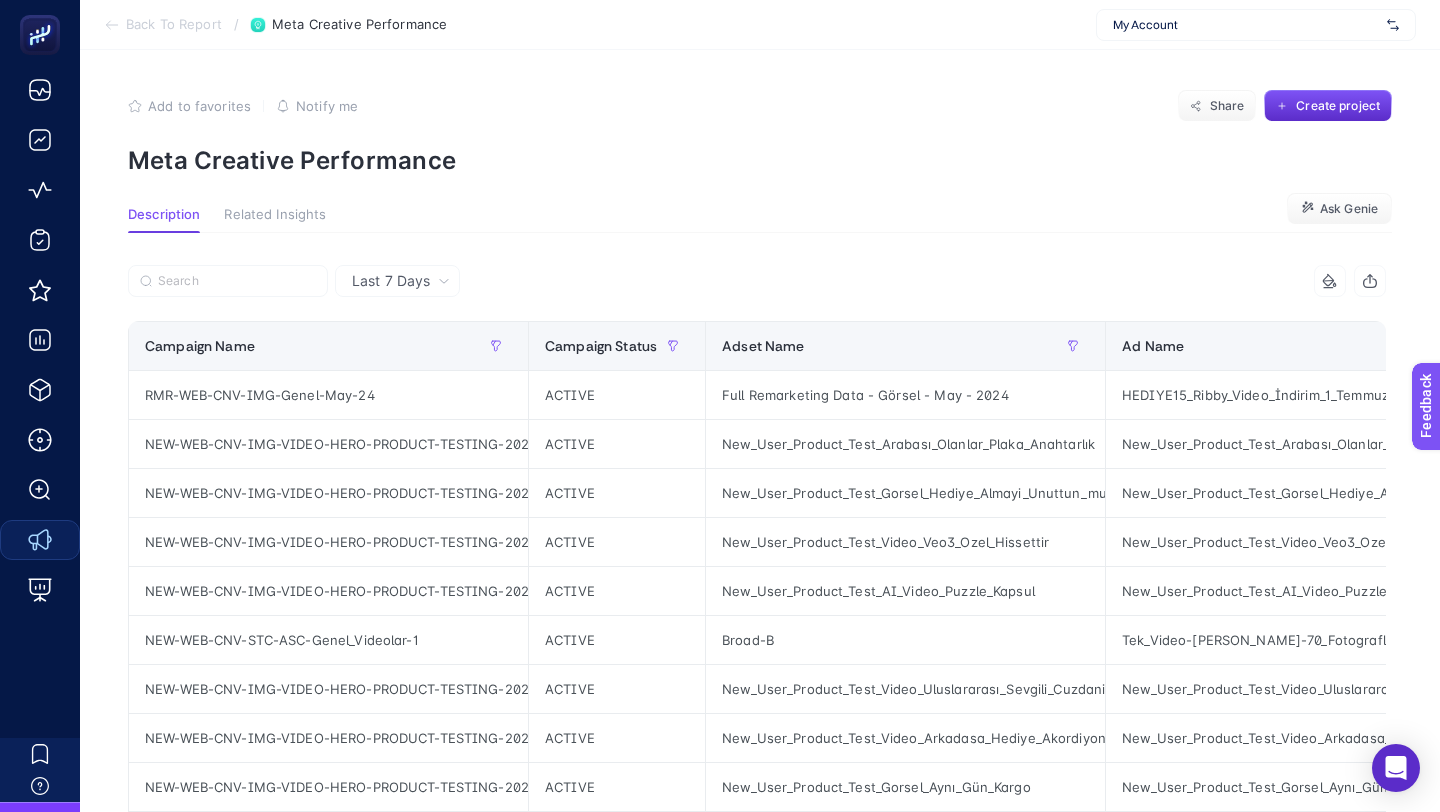 scroll, scrollTop: 0, scrollLeft: 26, axis: horizontal 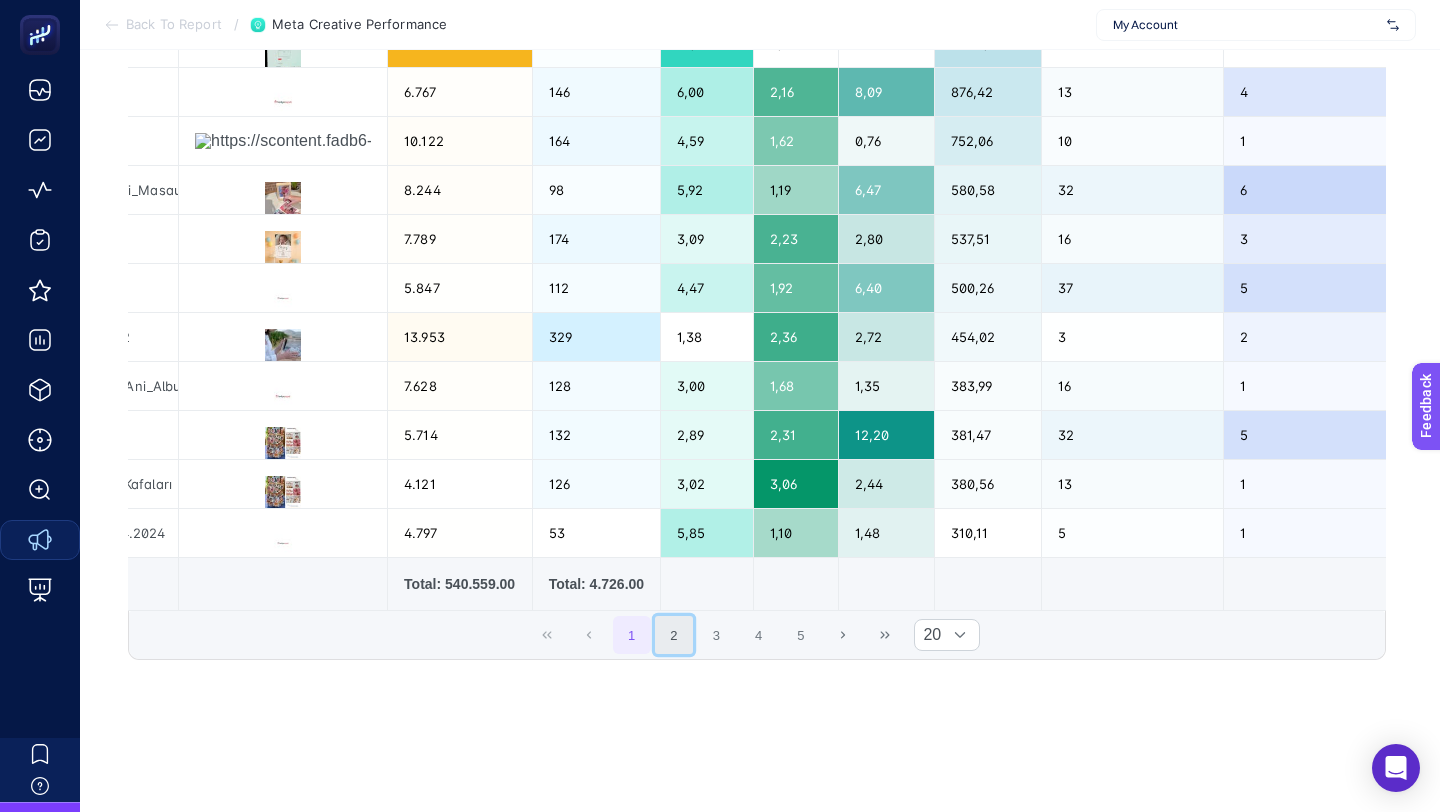 click on "2" 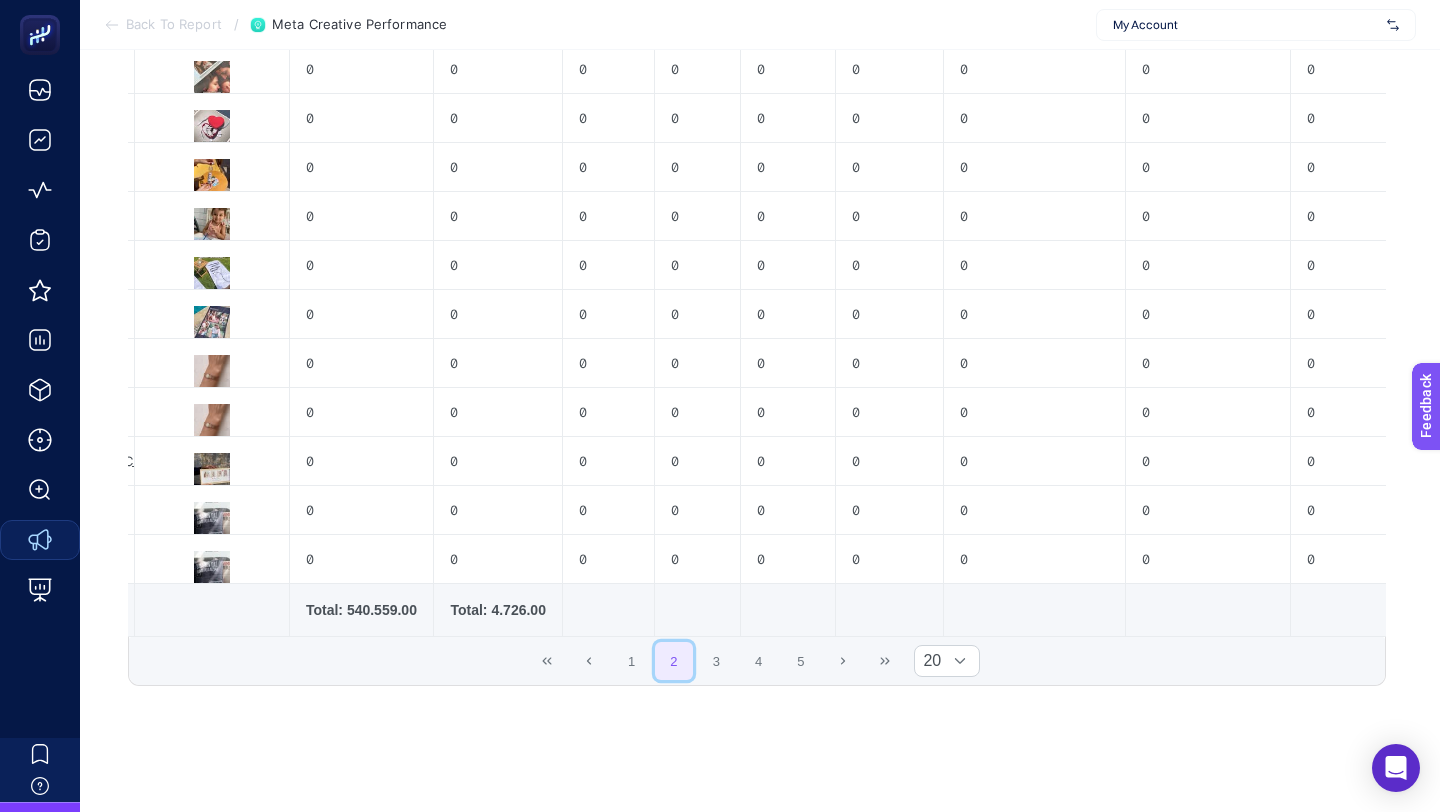 scroll, scrollTop: 793, scrollLeft: 0, axis: vertical 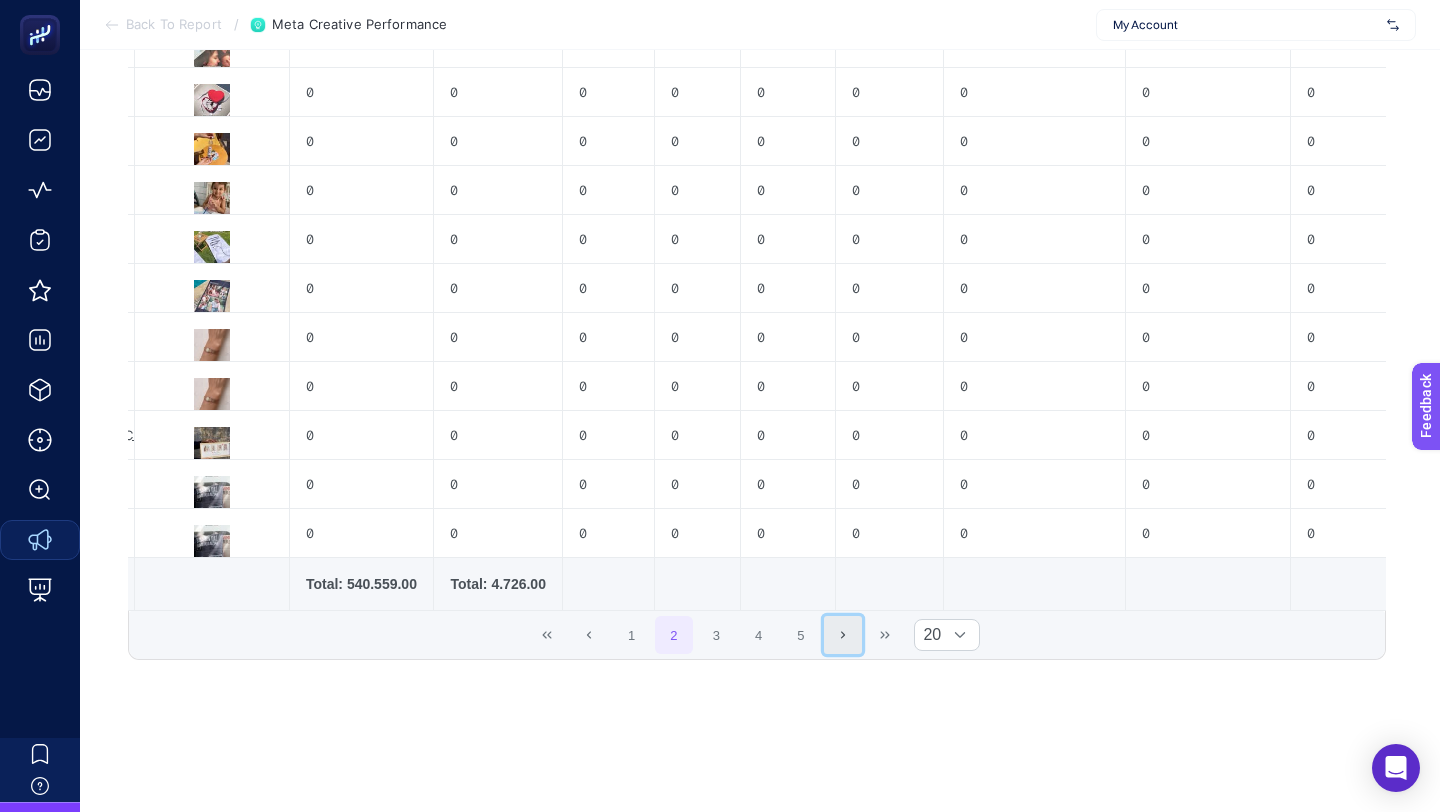 click 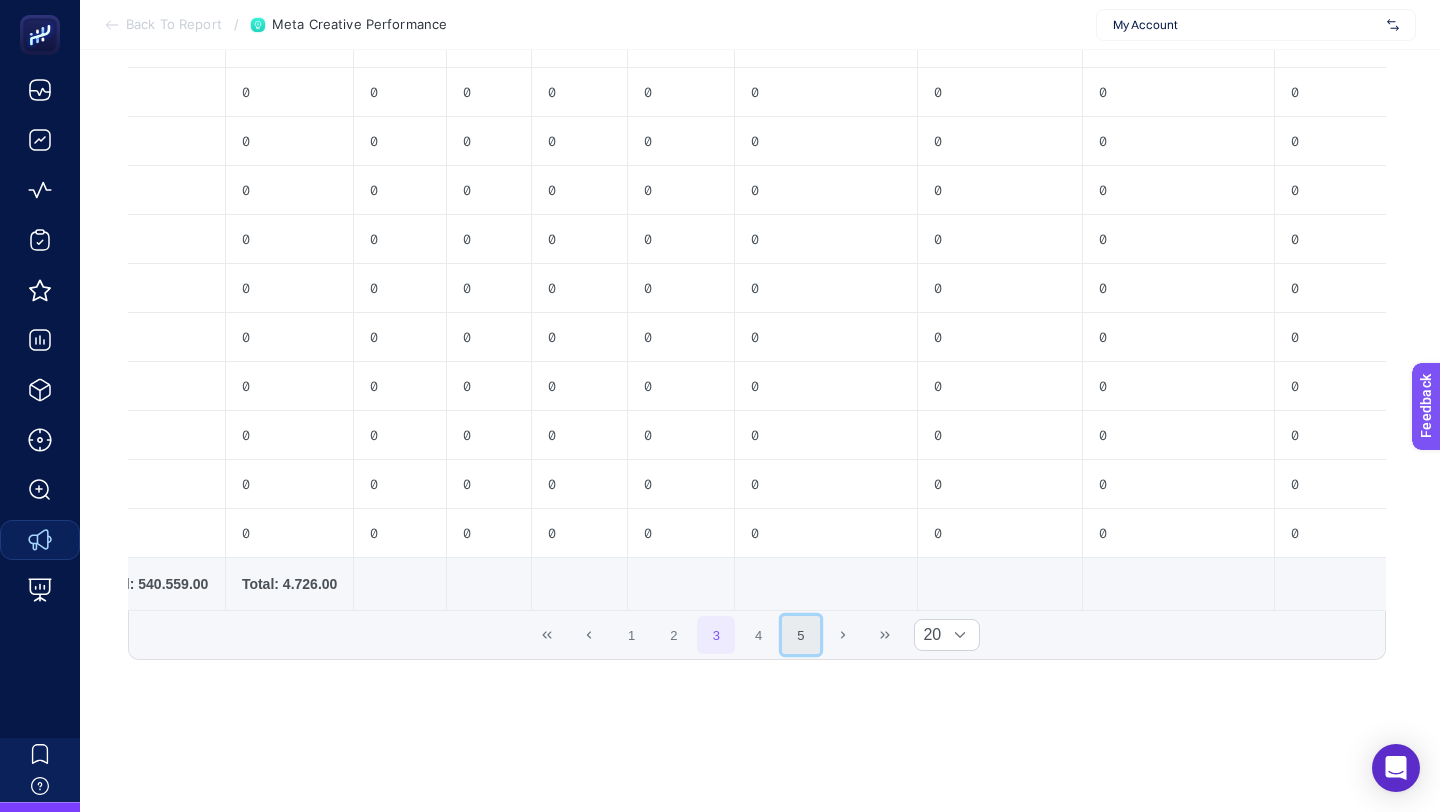 click on "5" 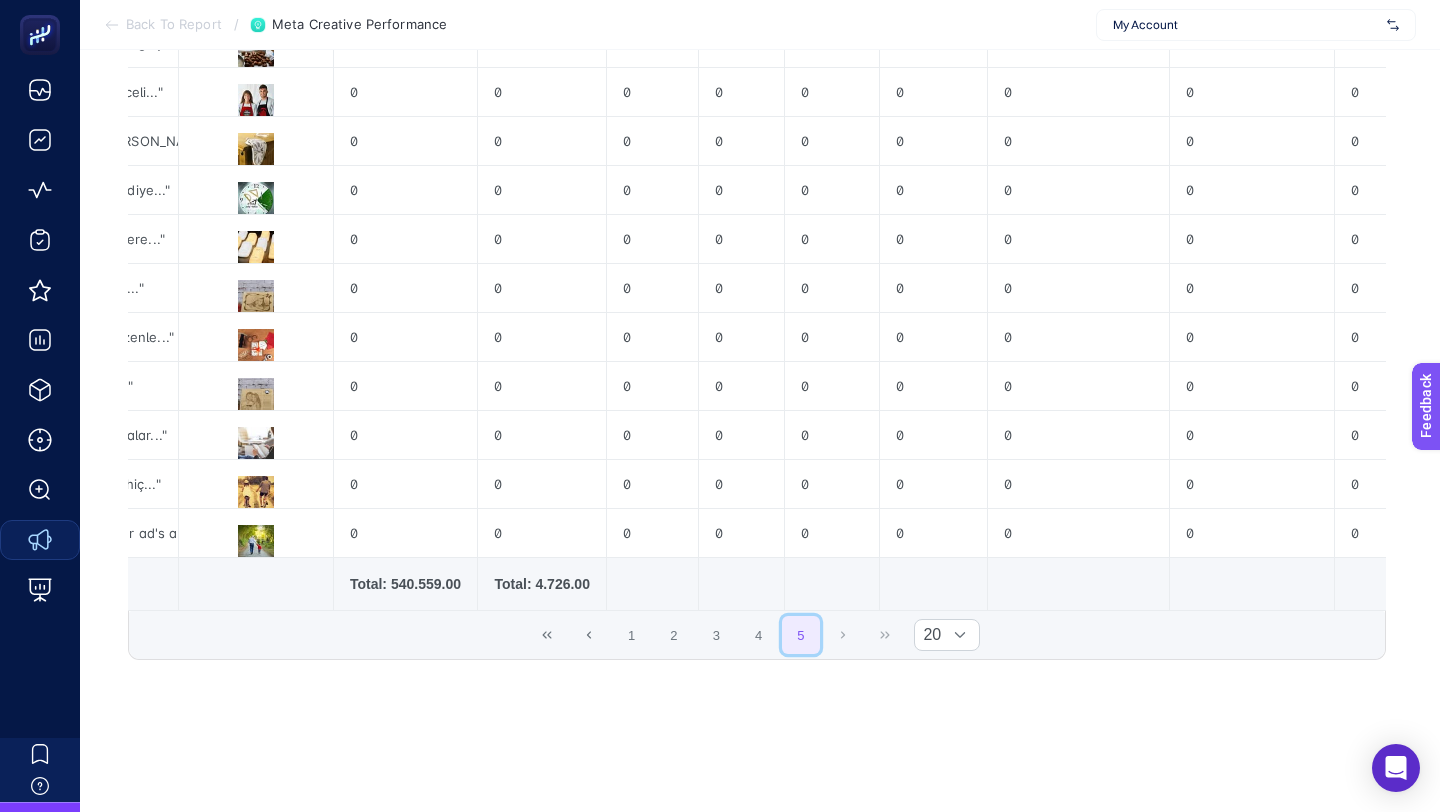 scroll, scrollTop: 450, scrollLeft: 0, axis: vertical 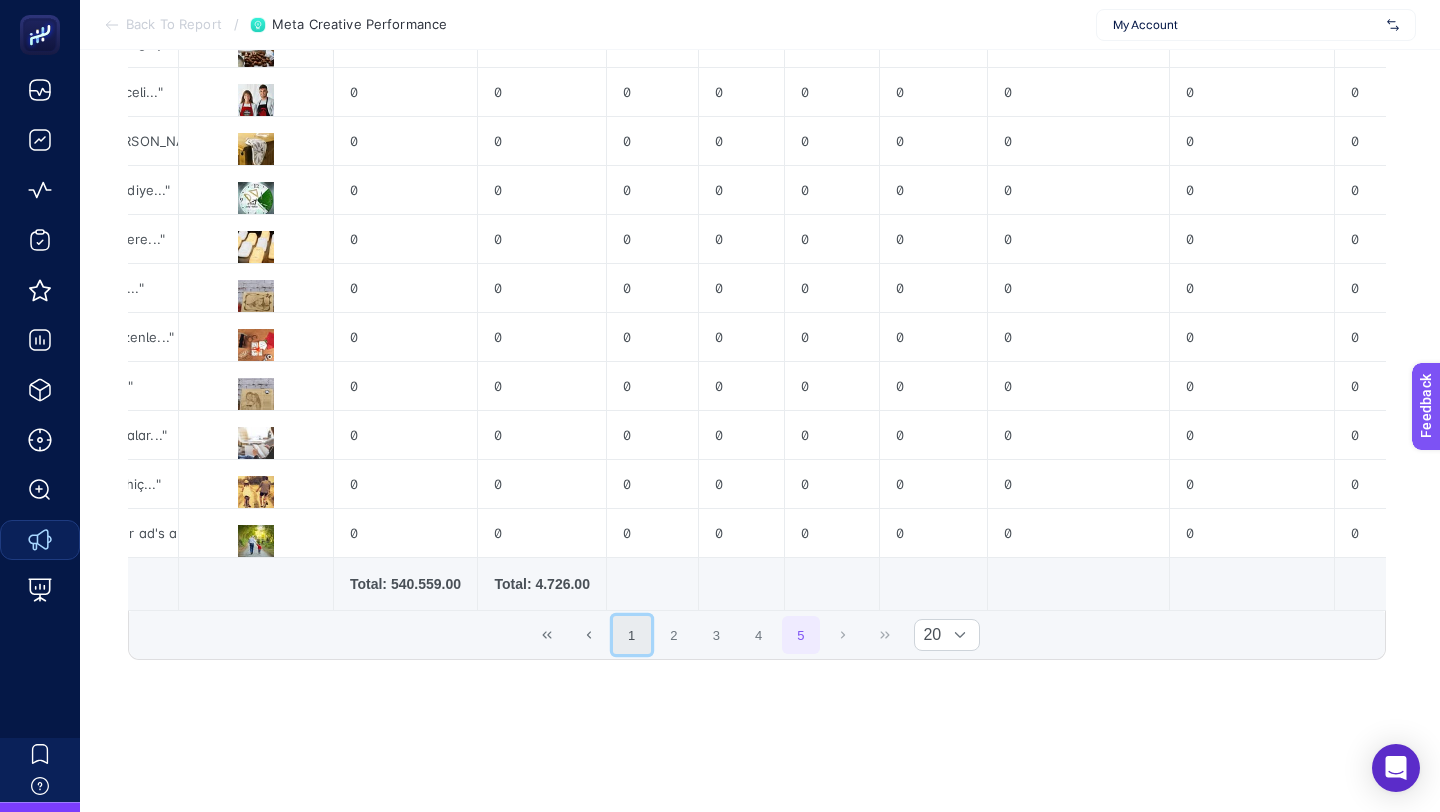 click on "1" 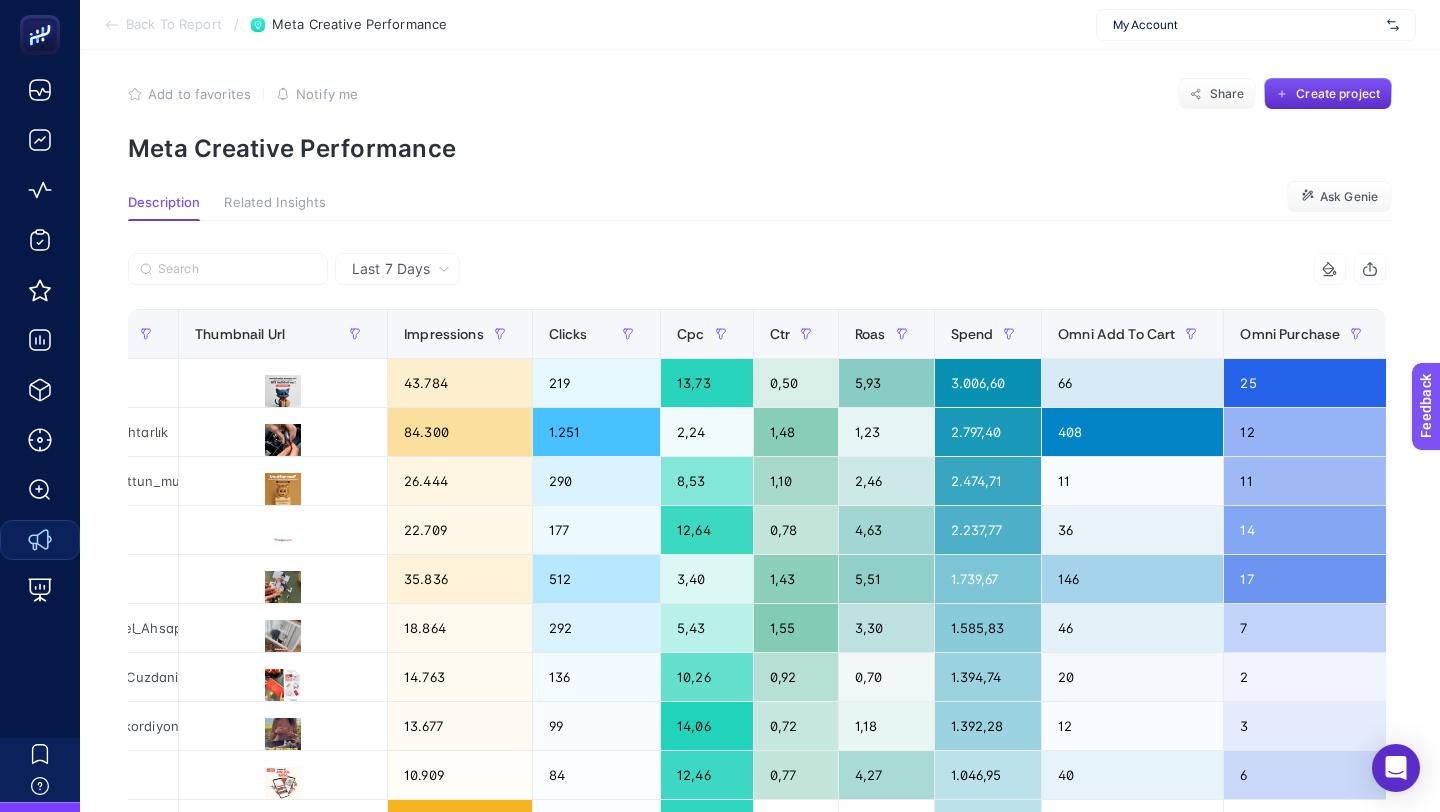 scroll, scrollTop: 0, scrollLeft: 0, axis: both 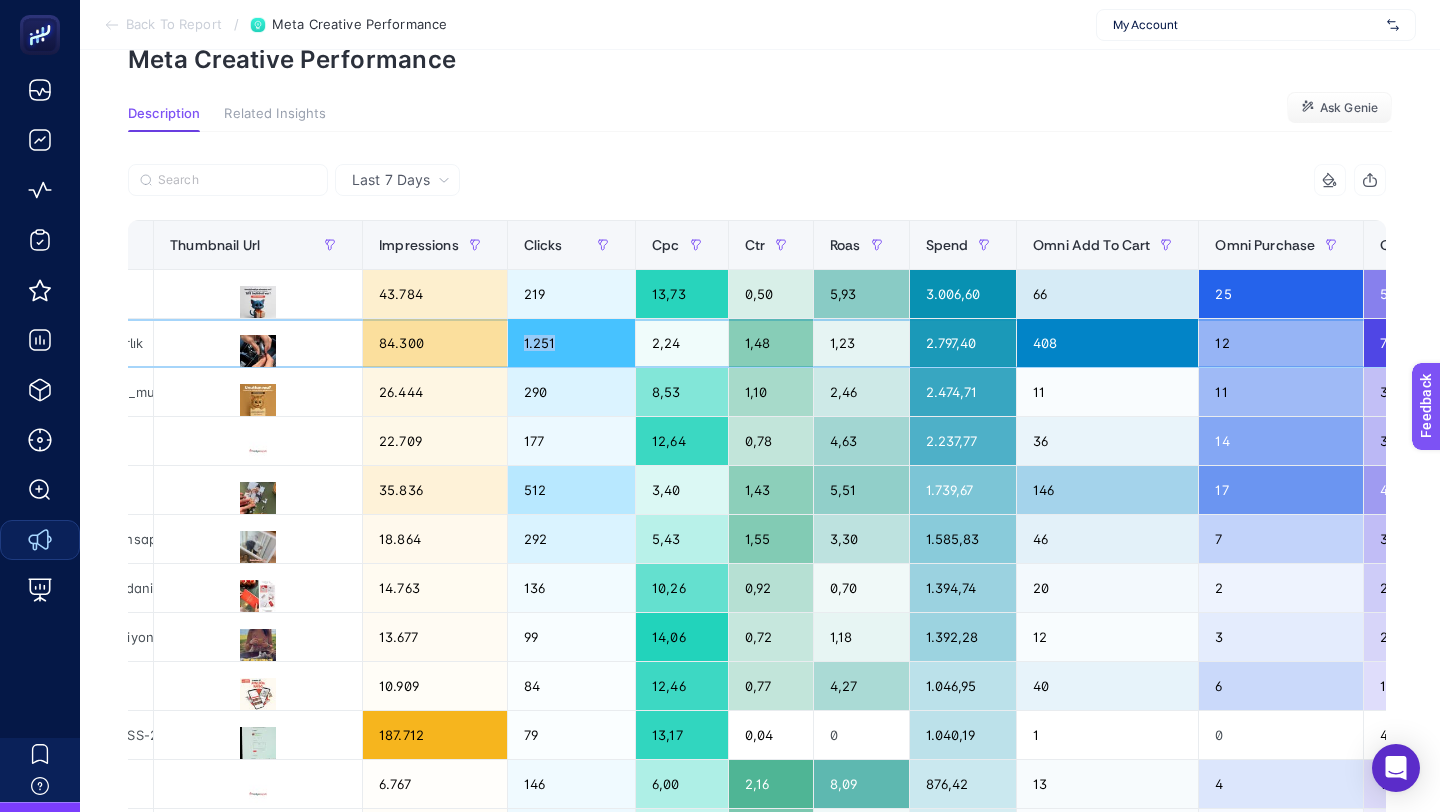 drag, startPoint x: 571, startPoint y: 343, endPoint x: 507, endPoint y: 343, distance: 64 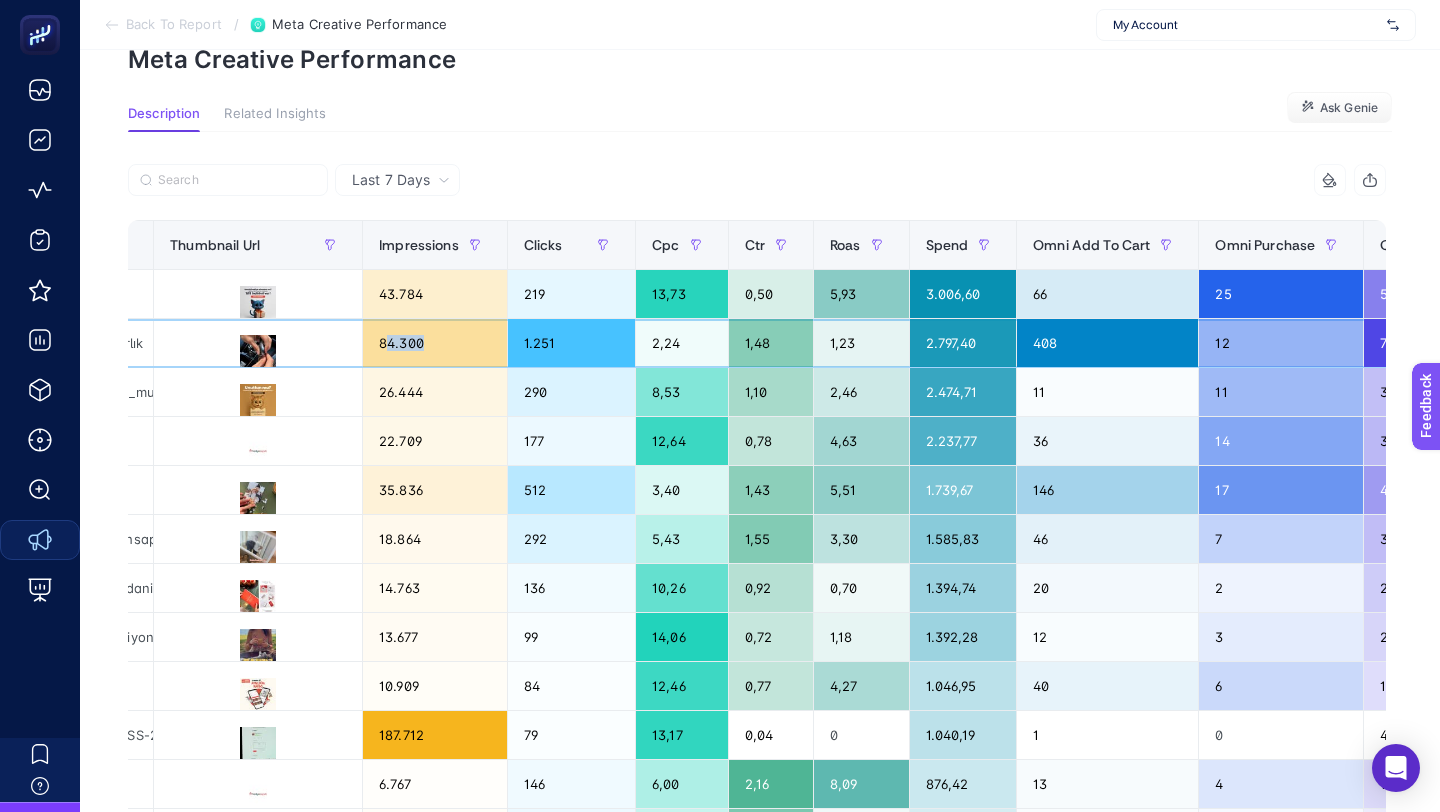 drag, startPoint x: 461, startPoint y: 346, endPoint x: 389, endPoint y: 346, distance: 72 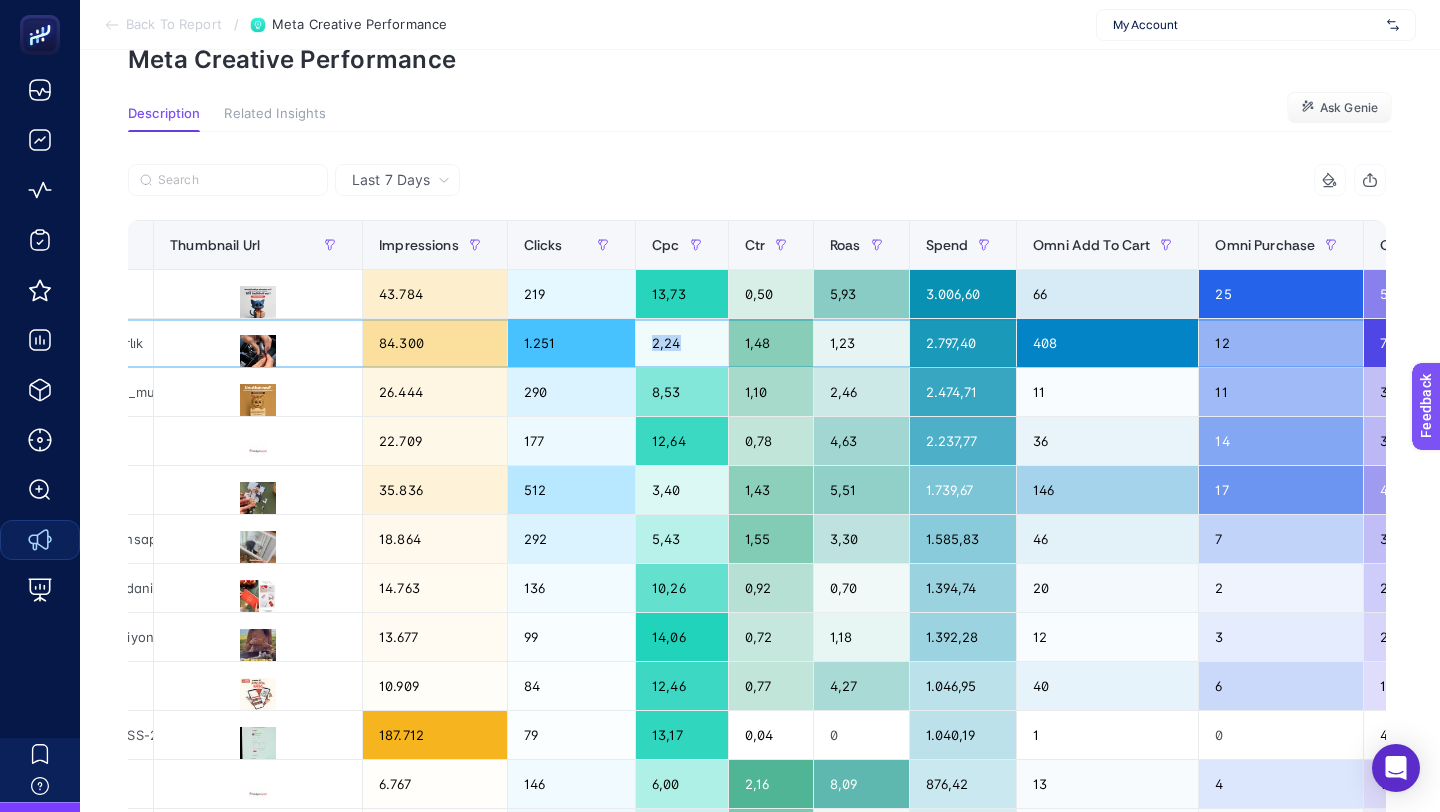 drag, startPoint x: 707, startPoint y: 341, endPoint x: 653, endPoint y: 342, distance: 54.00926 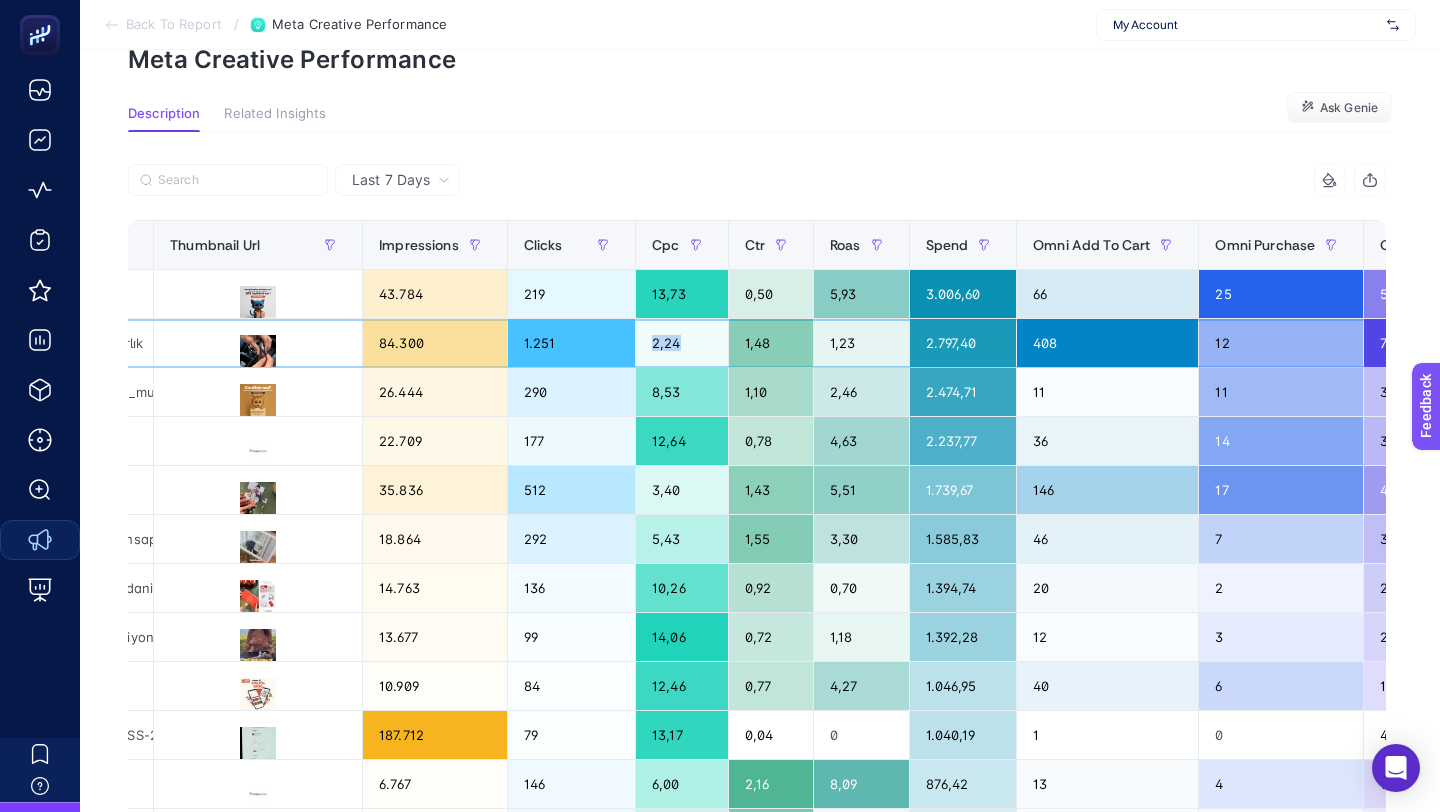 scroll, scrollTop: 0, scrollLeft: 1367, axis: horizontal 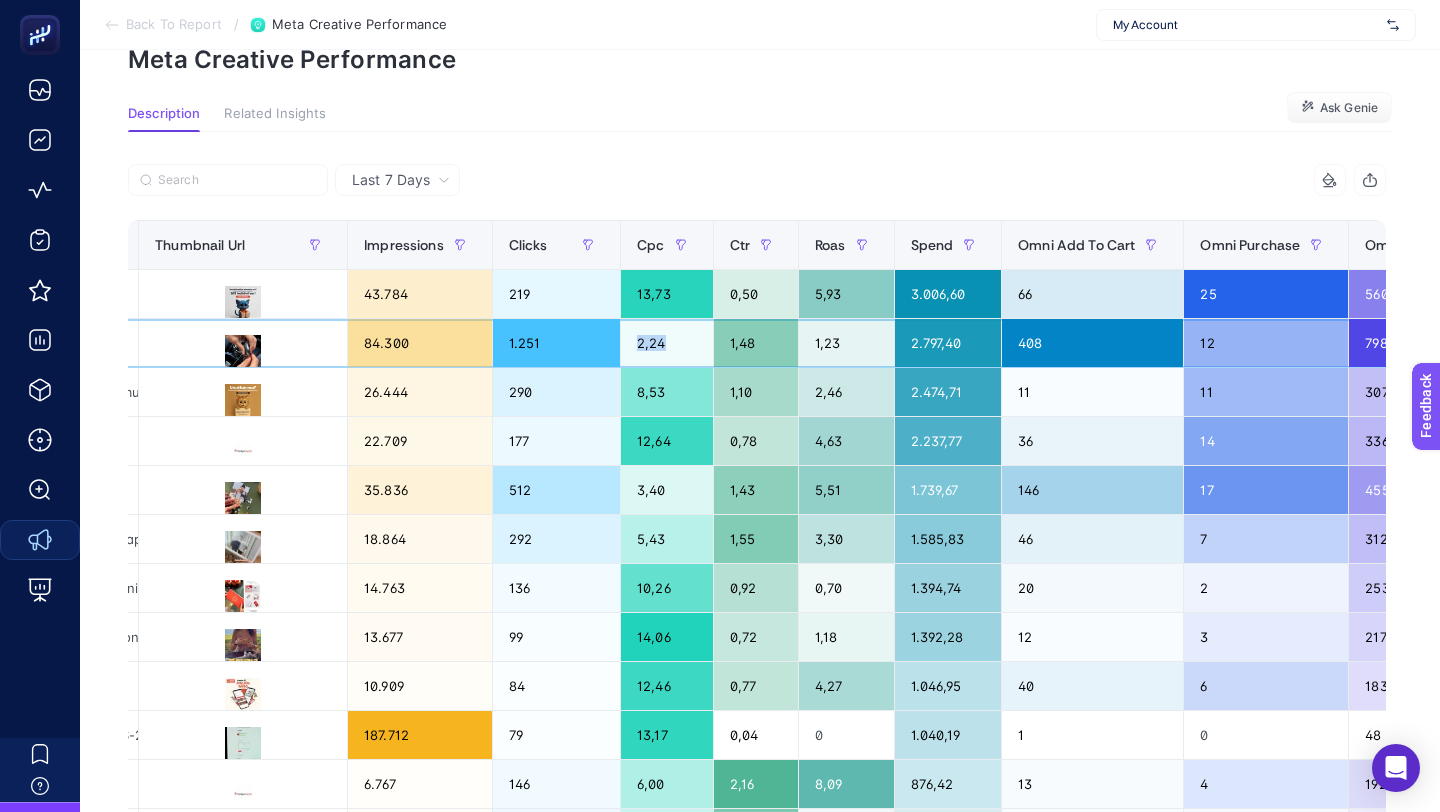 click on "2,24" 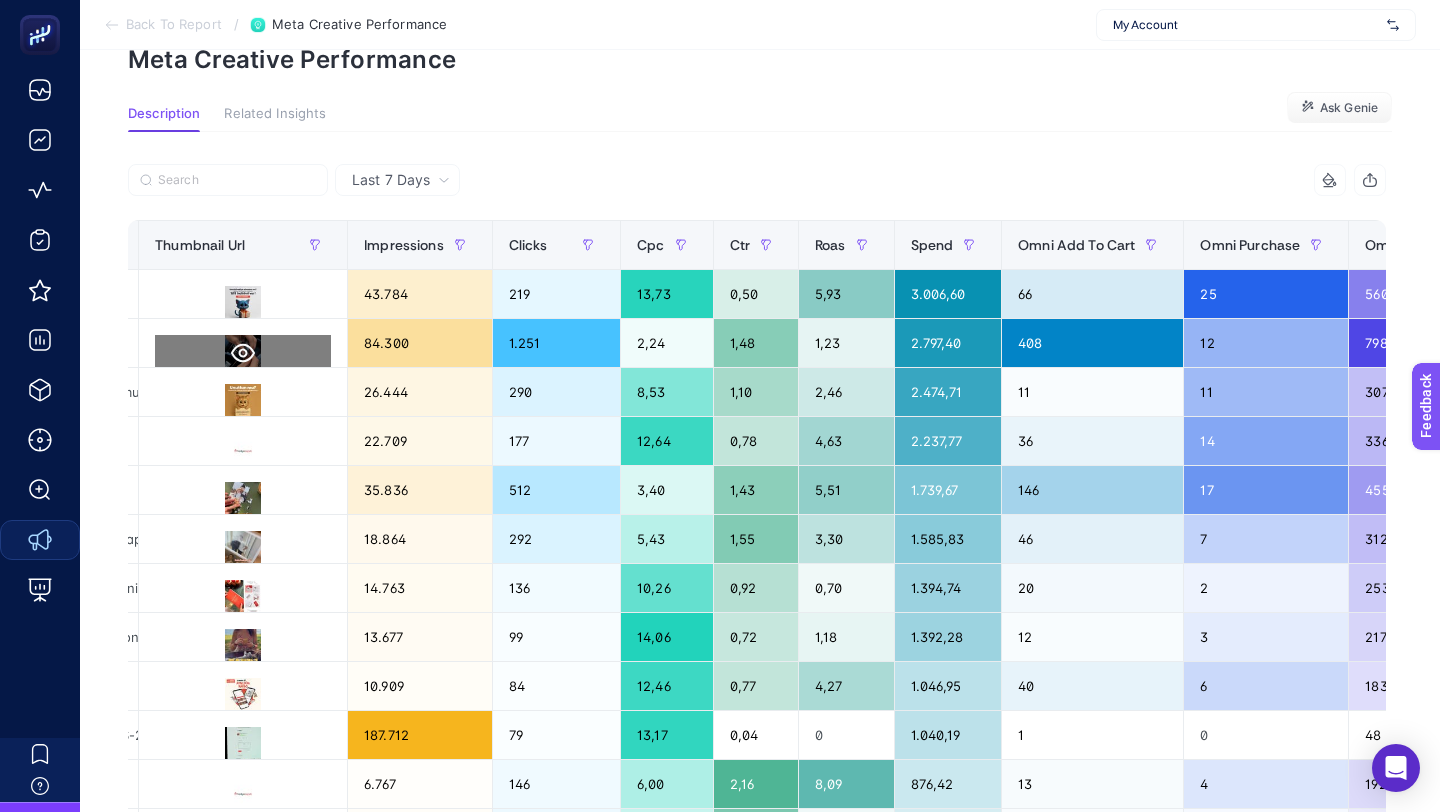 click 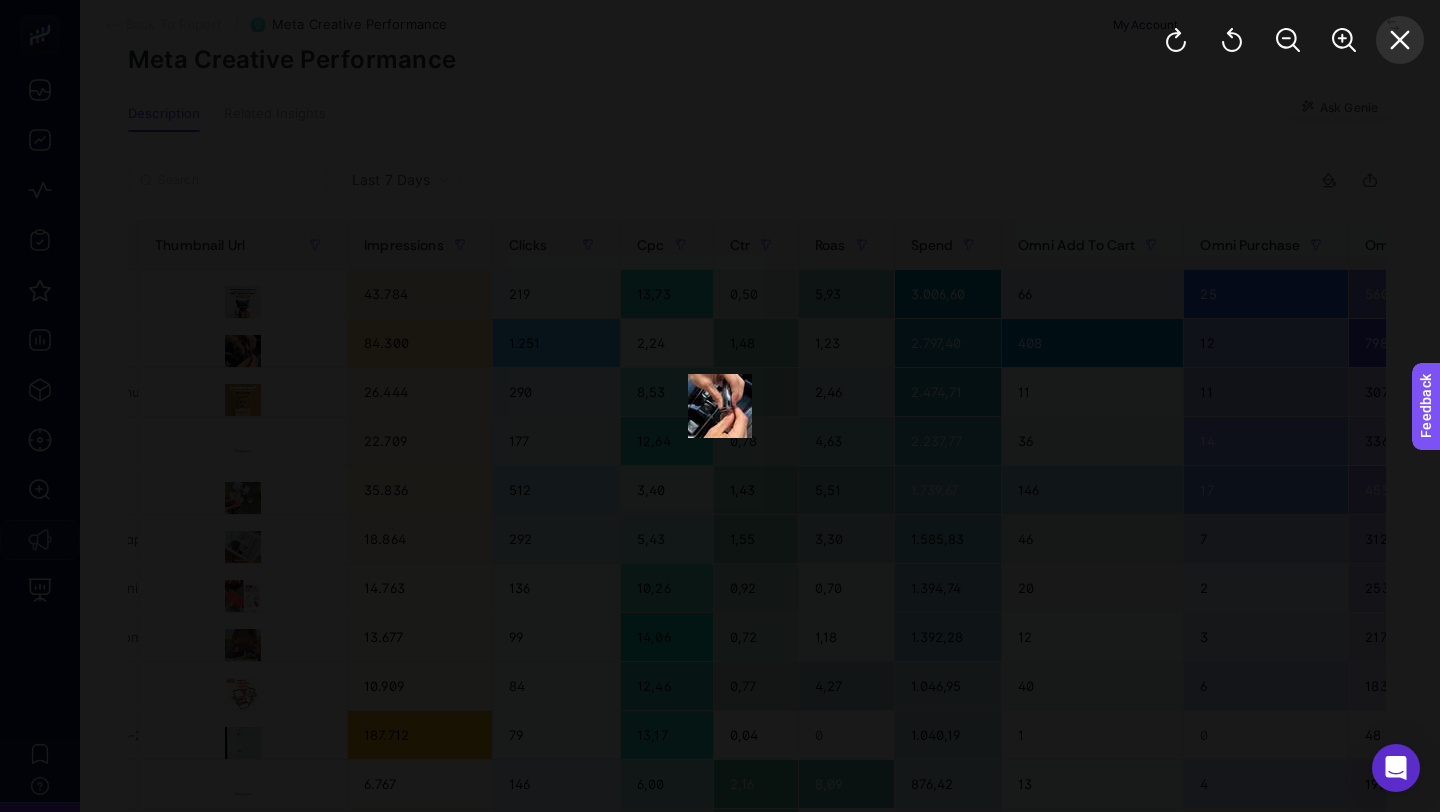 click at bounding box center [1400, 40] 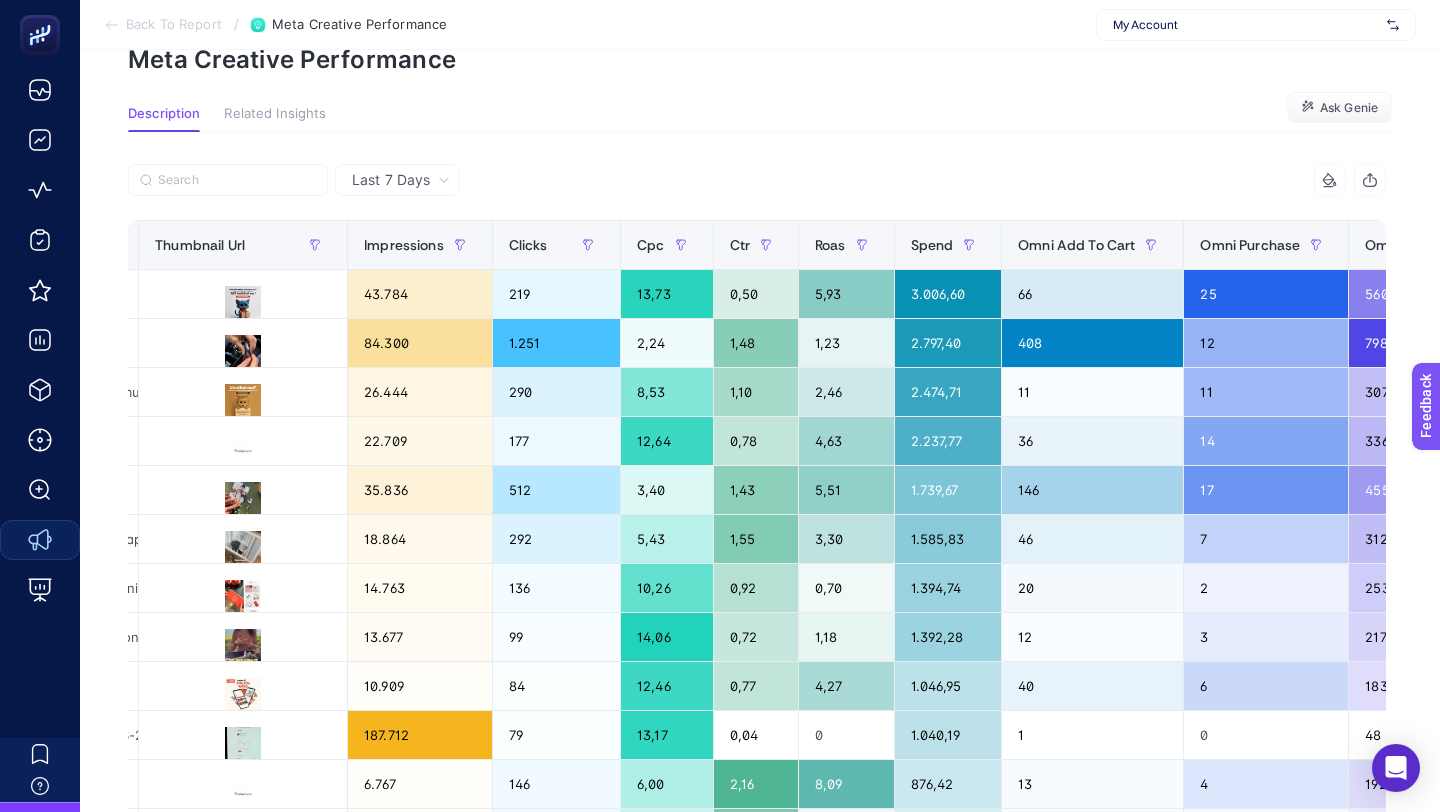scroll, scrollTop: 102, scrollLeft: 0, axis: vertical 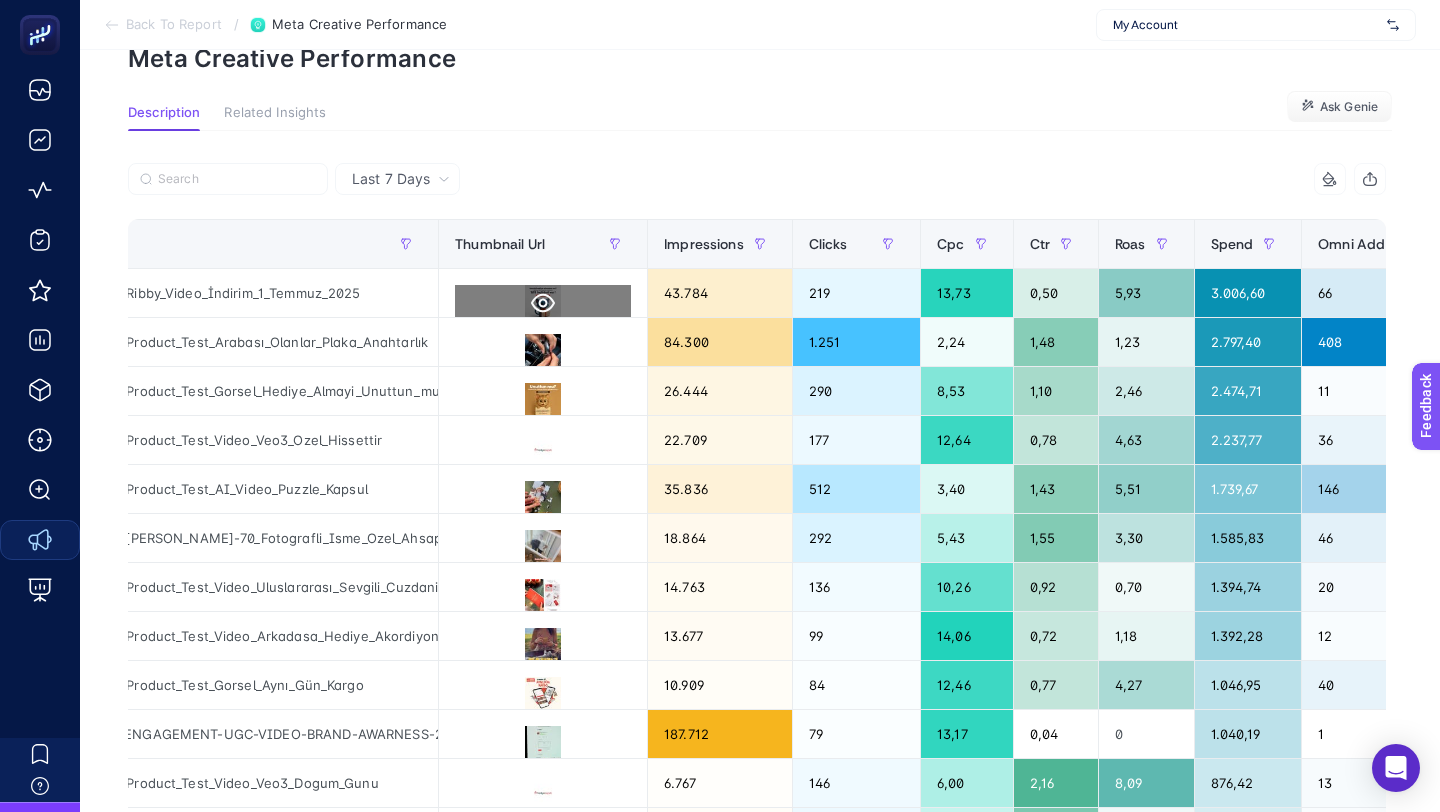 click 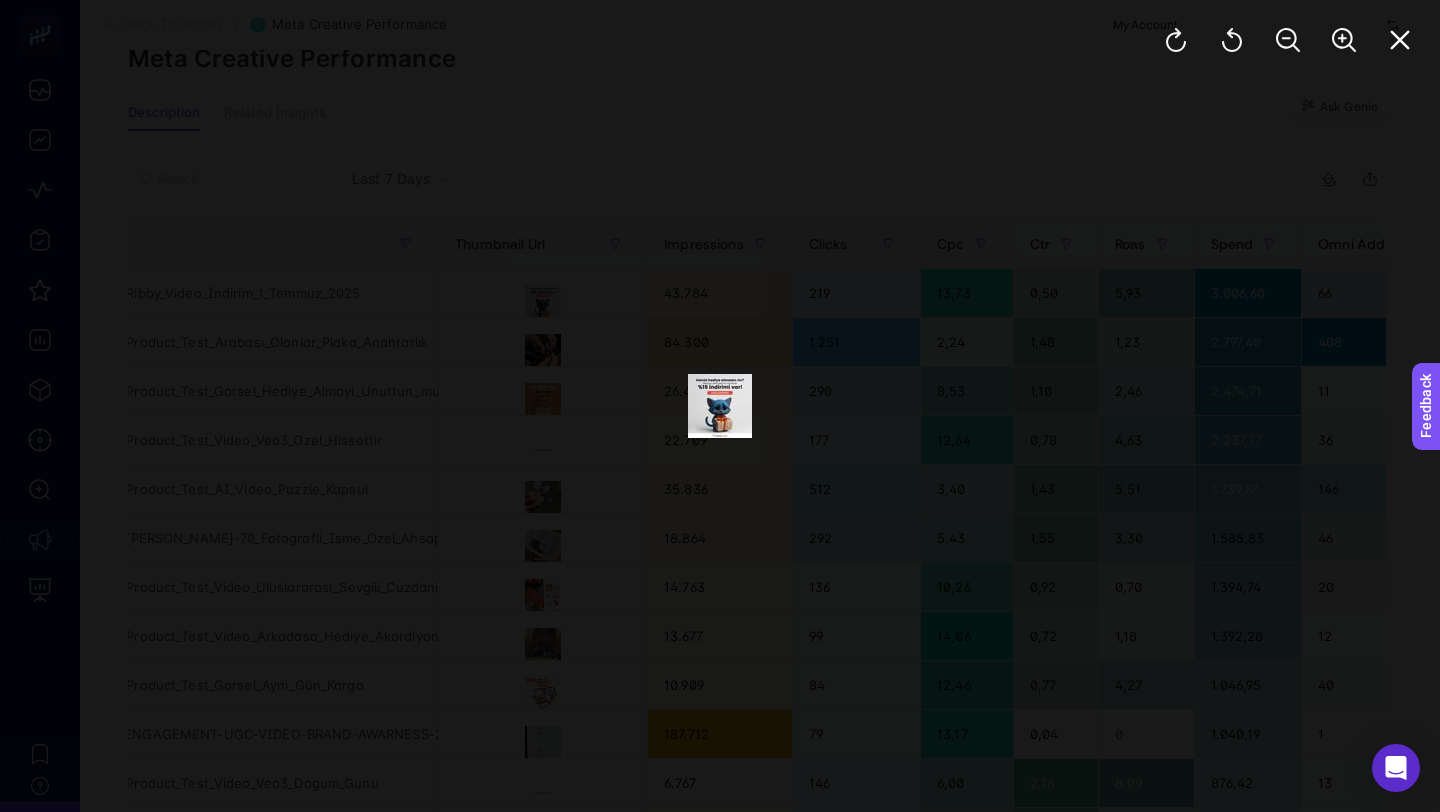 click 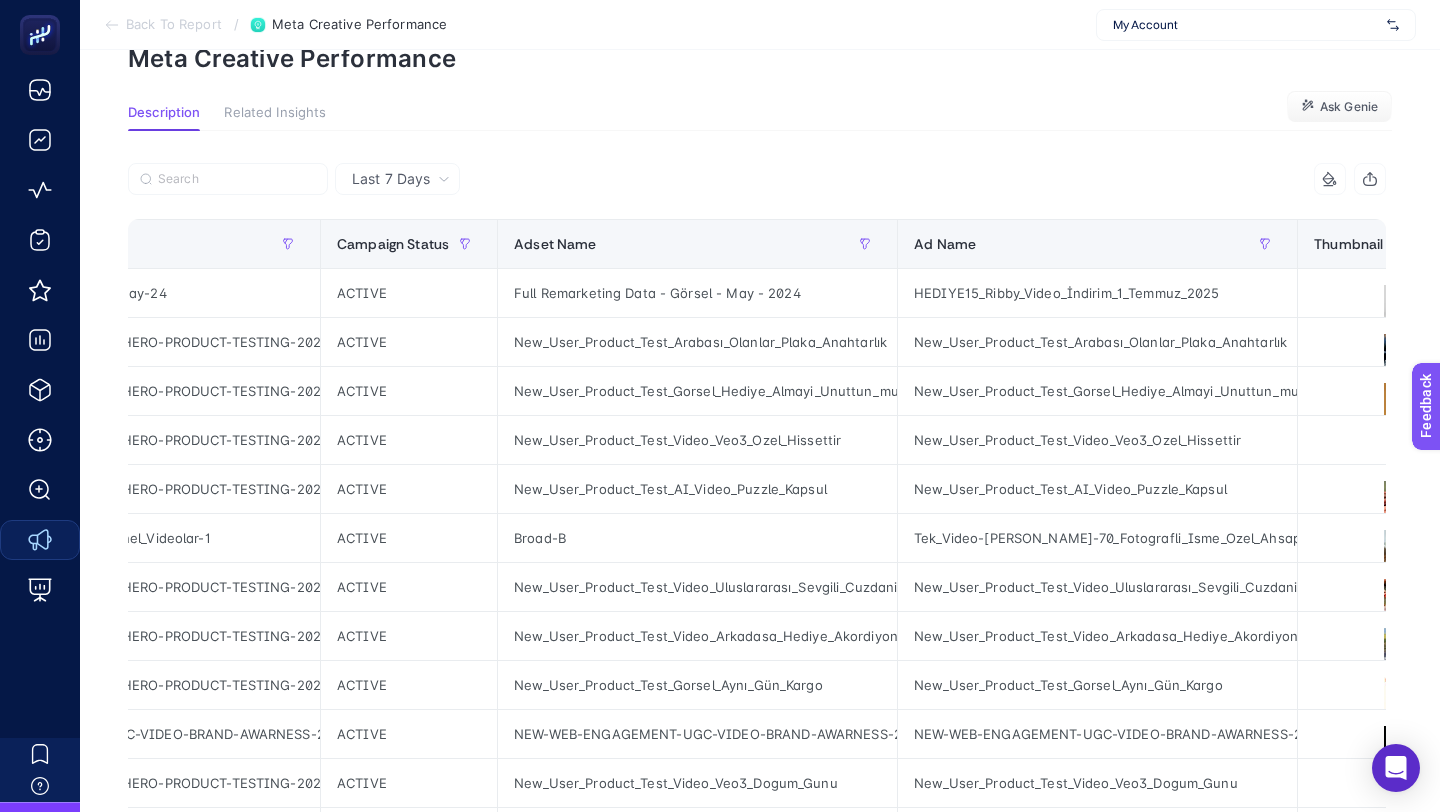 scroll, scrollTop: 0, scrollLeft: 0, axis: both 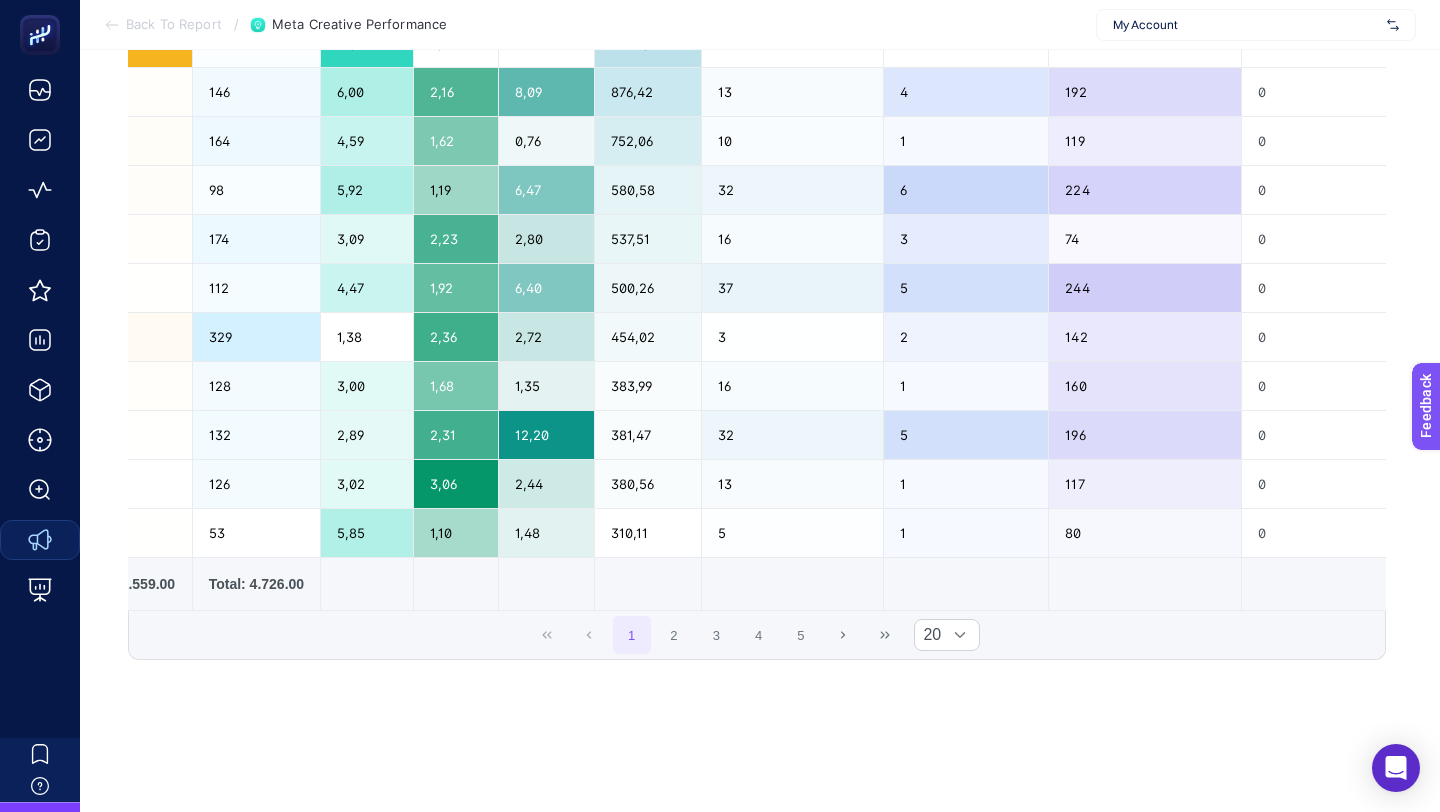 click on "1 2 3 4 5" 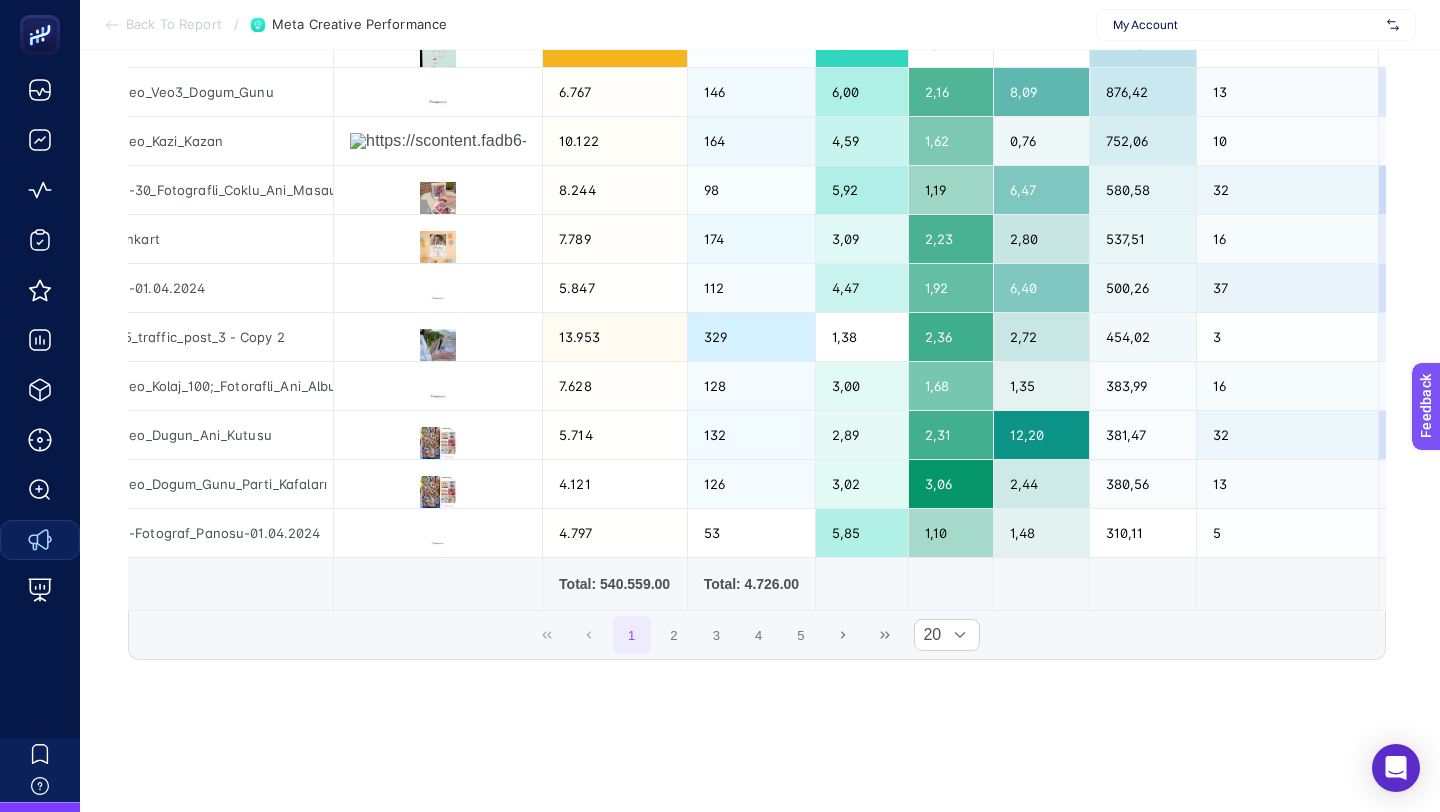 scroll, scrollTop: 0, scrollLeft: 835, axis: horizontal 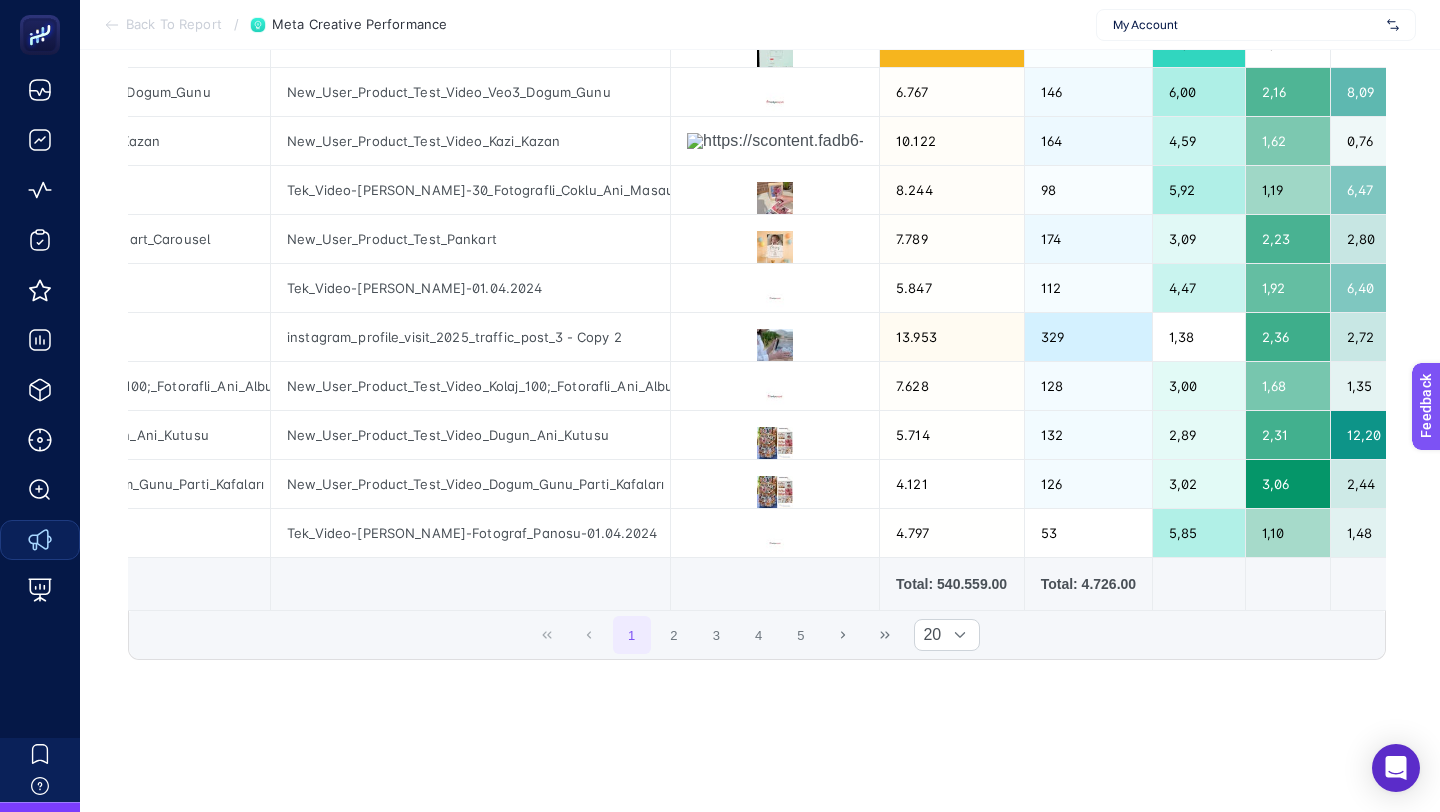 click on "Back To Report" at bounding box center (174, 25) 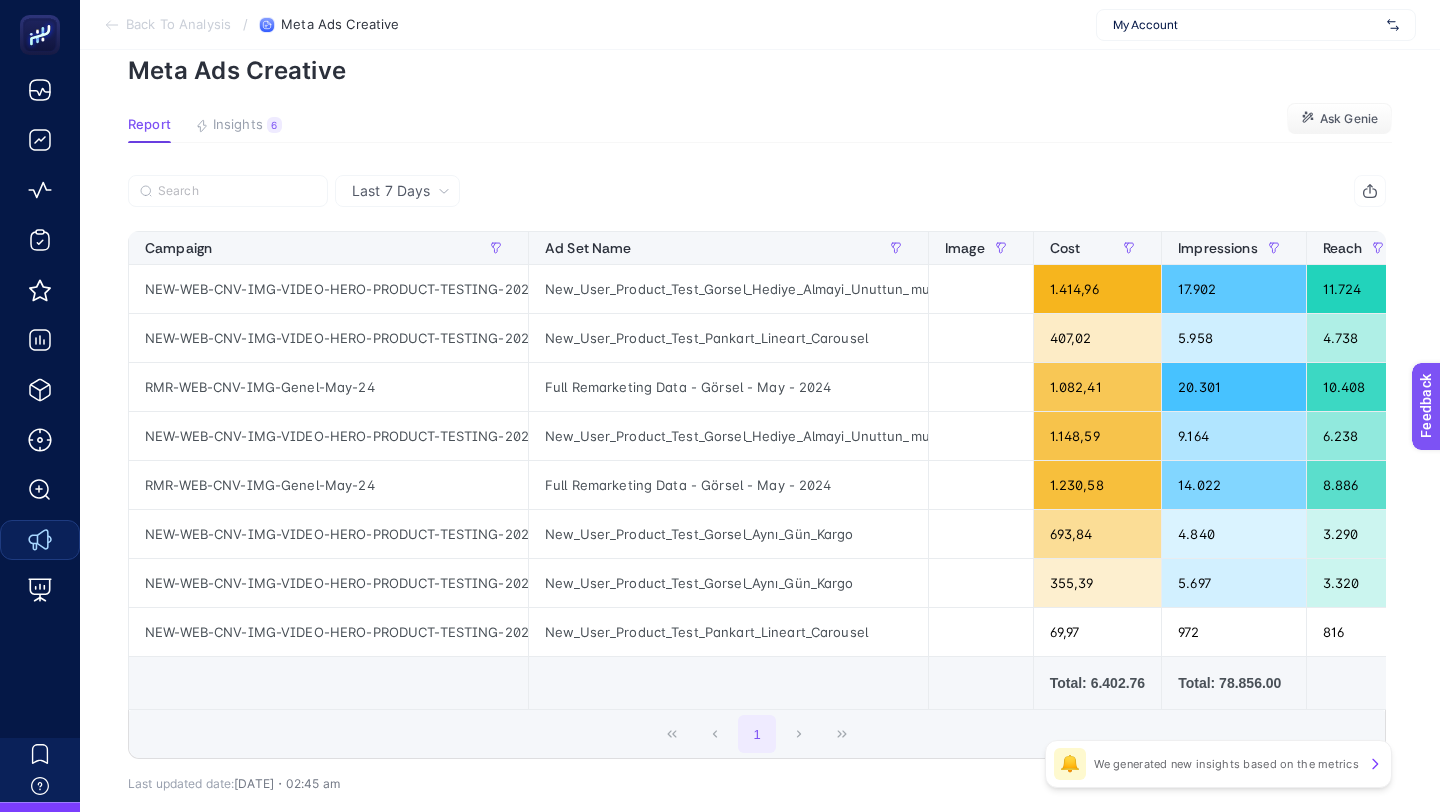 scroll, scrollTop: 0, scrollLeft: 0, axis: both 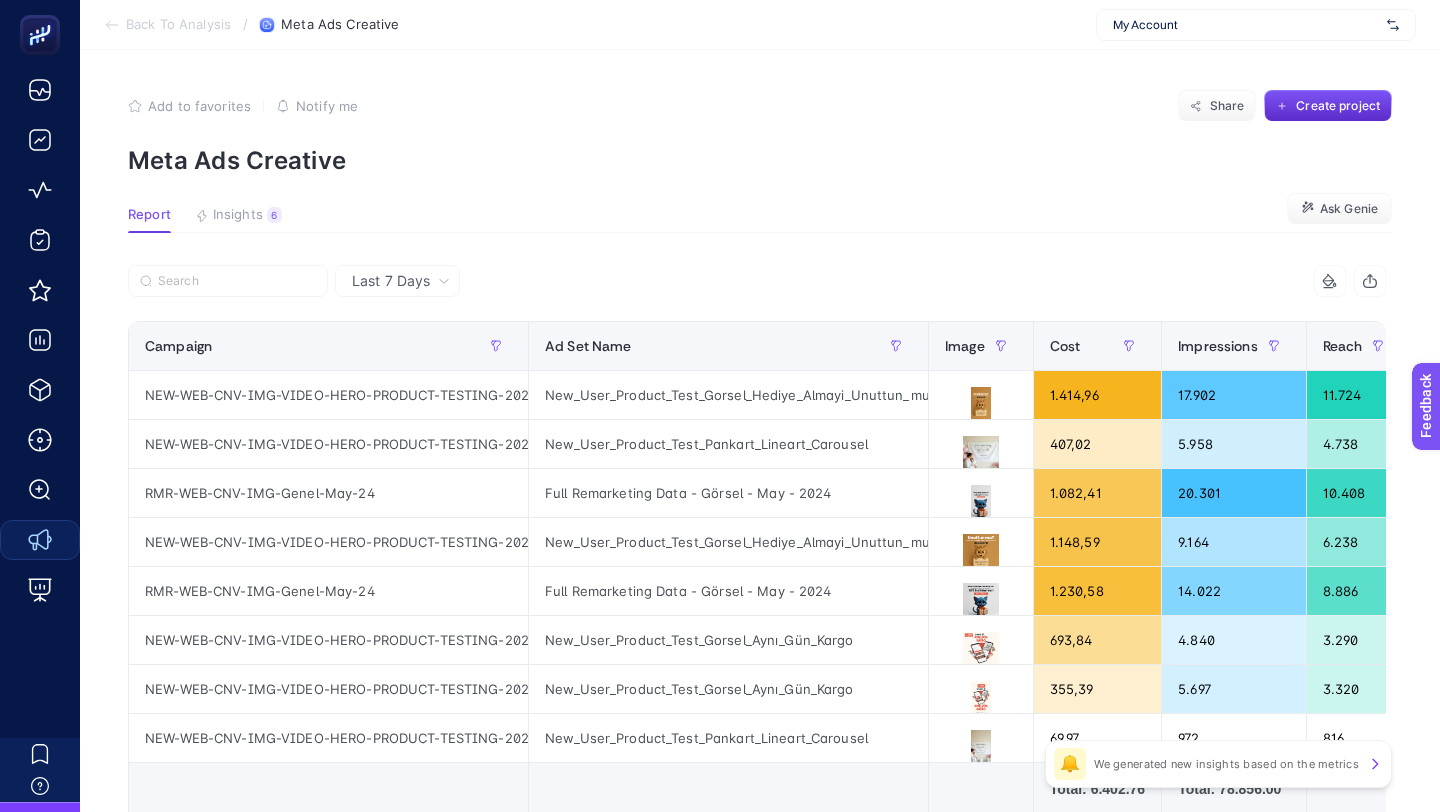click on "Add to favorites false Notify me Share Create project Meta Ads Creative Report Insights 6  We generated new insights based on the metrics  Ask Genie Last 7 Days 13 items selected Campaign Ad Set Name Image Cost Impressions Reach Clicks CPC CTR Frequency  Add To Cart Purchase Conversions Panel ROAS Lead CostperLead 16 items selected + NEW-WEB-CNV-IMG-VIDEO-HERO-PRODUCT-TESTING-2024 New_User_Product_Test_Gorsel_Hediye_Almayi_Unuttun_mu 1.414,96 17.902 11.724 177 7,99 0,99 1,53 8 5 13 2,02 0 0 NEW-WEB-CNV-IMG-VIDEO-HERO-PRODUCT-TESTING-2024 New_User_Product_Test_Pankart_Lineart_Carousel 407,02 5.958 4.738 133 3,06 2,23 1,26 16 3 19 3,70 0 0 RMR-WEB-CNV-IMG-Genel-May-24 Full Remarketing Data - [GEOGRAPHIC_DATA] - May - 2024 1.082,41 20.301 10.408 100 10,82 0,49 1,95 29 10 39 7,64 0 0 NEW-WEB-CNV-IMG-VIDEO-HERO-PRODUCT-TESTING-2024 New_User_Product_Test_Gorsel_Hediye_Almayi_Unuttun_mu 1.148,59 9.164 6.238 98 11,72 1,07 1,47 6 6 12 2,82 0 0 RMR-WEB-CNV-IMG-Genel-May-24 Full Remarketing Data - [GEOGRAPHIC_DATA] - May - 2024 1.230,58 73" 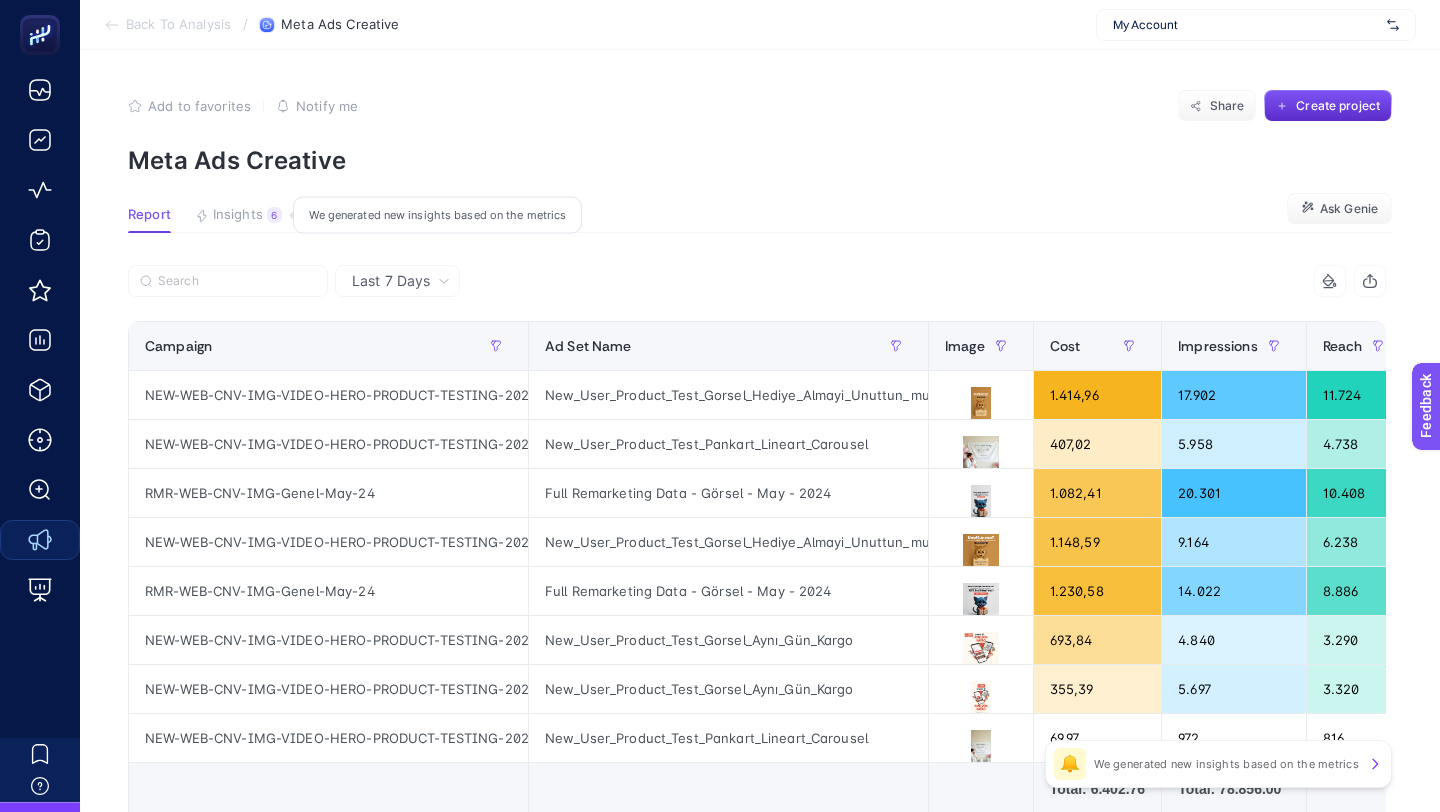 click on "Insights 6  We generated new insights based on the metrics" 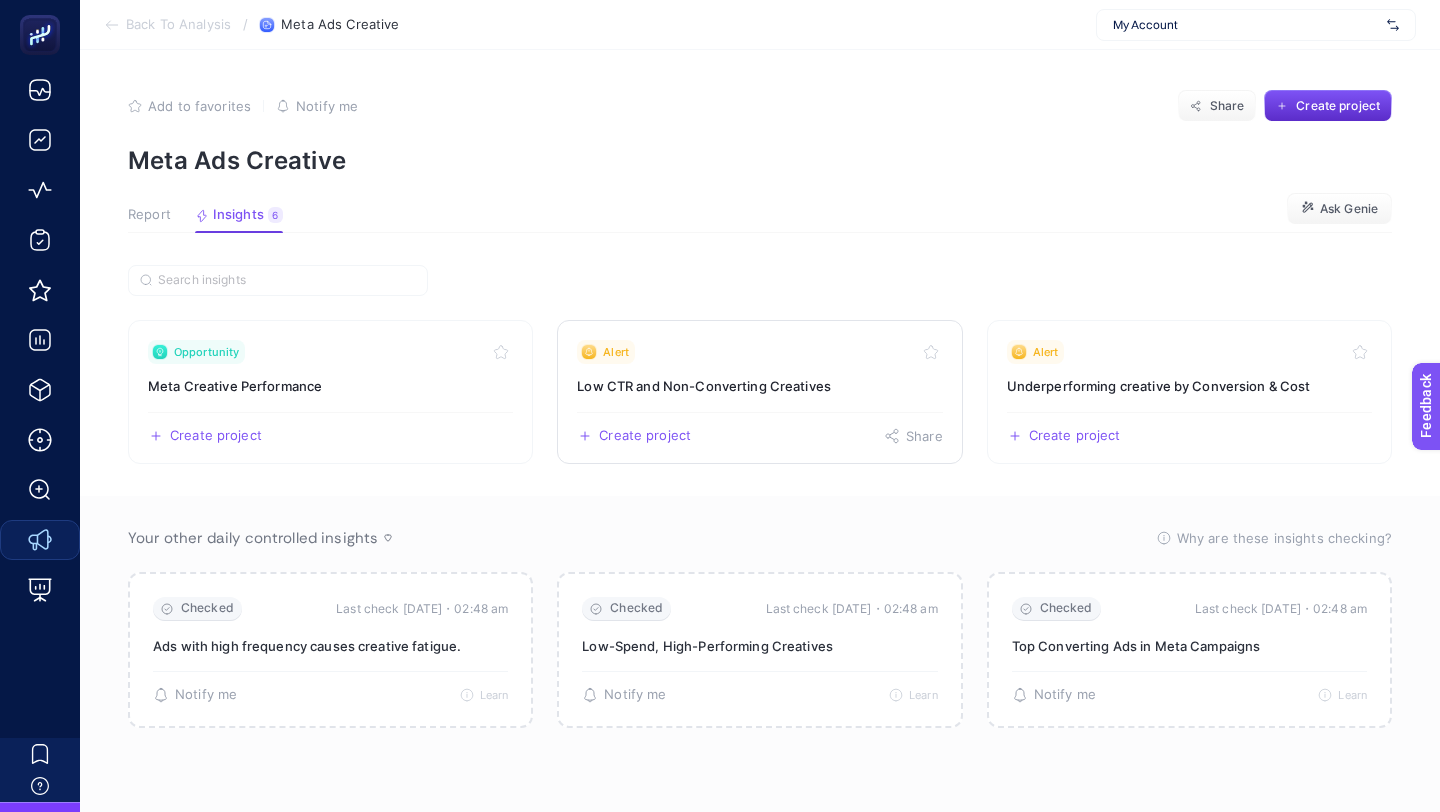 click on "Alert" at bounding box center [759, 352] 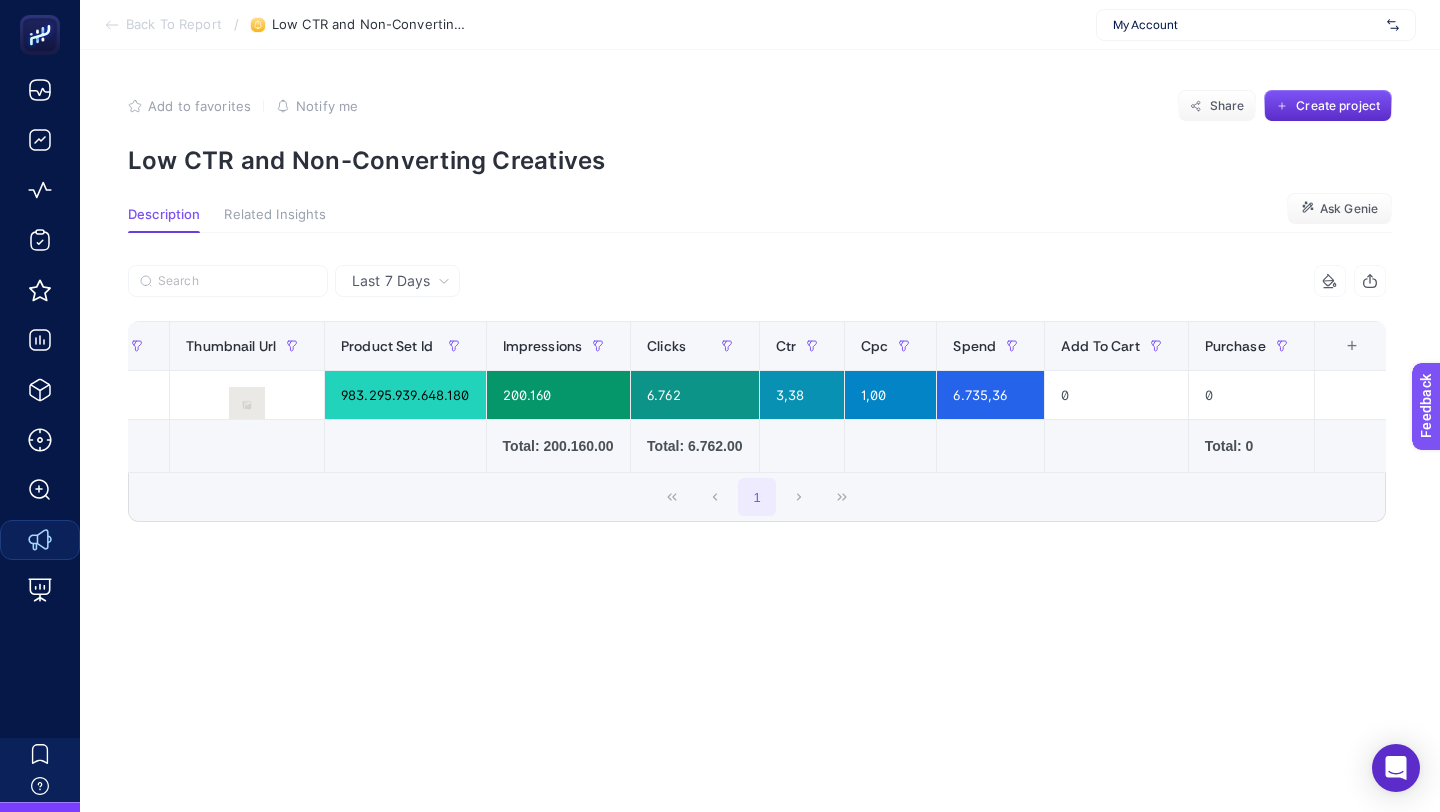 scroll, scrollTop: 0, scrollLeft: 1671, axis: horizontal 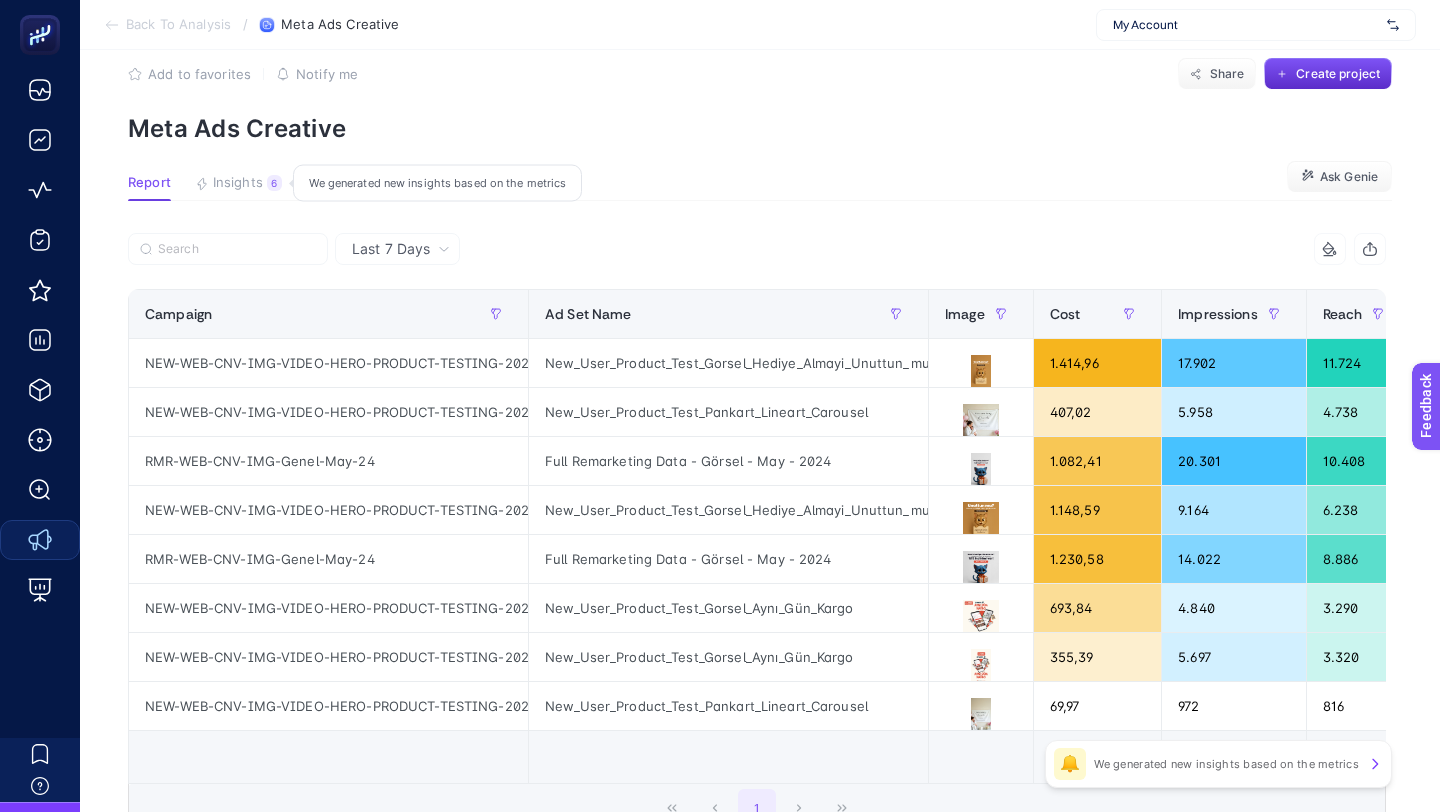 click on "Insights" at bounding box center (238, 183) 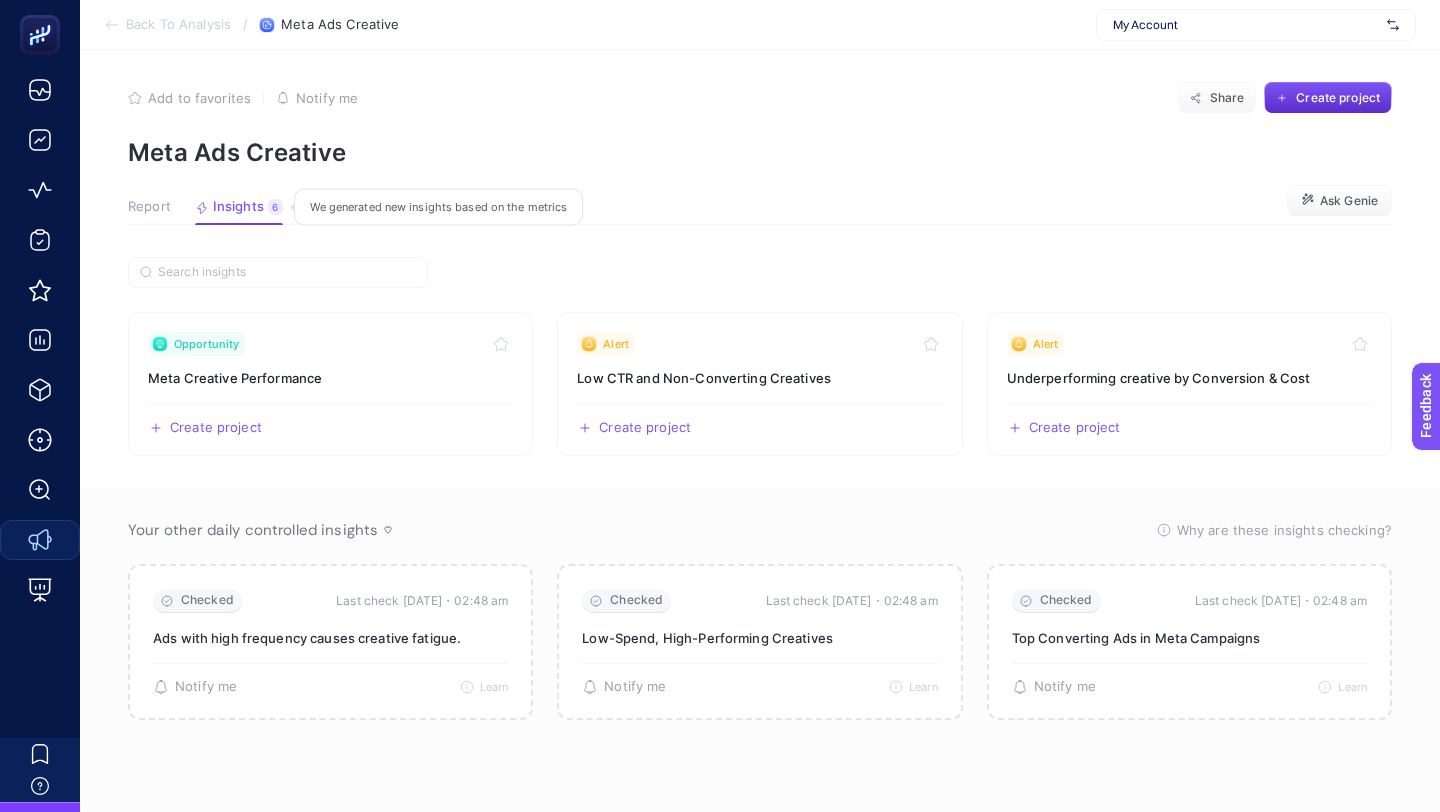 scroll, scrollTop: 8, scrollLeft: 0, axis: vertical 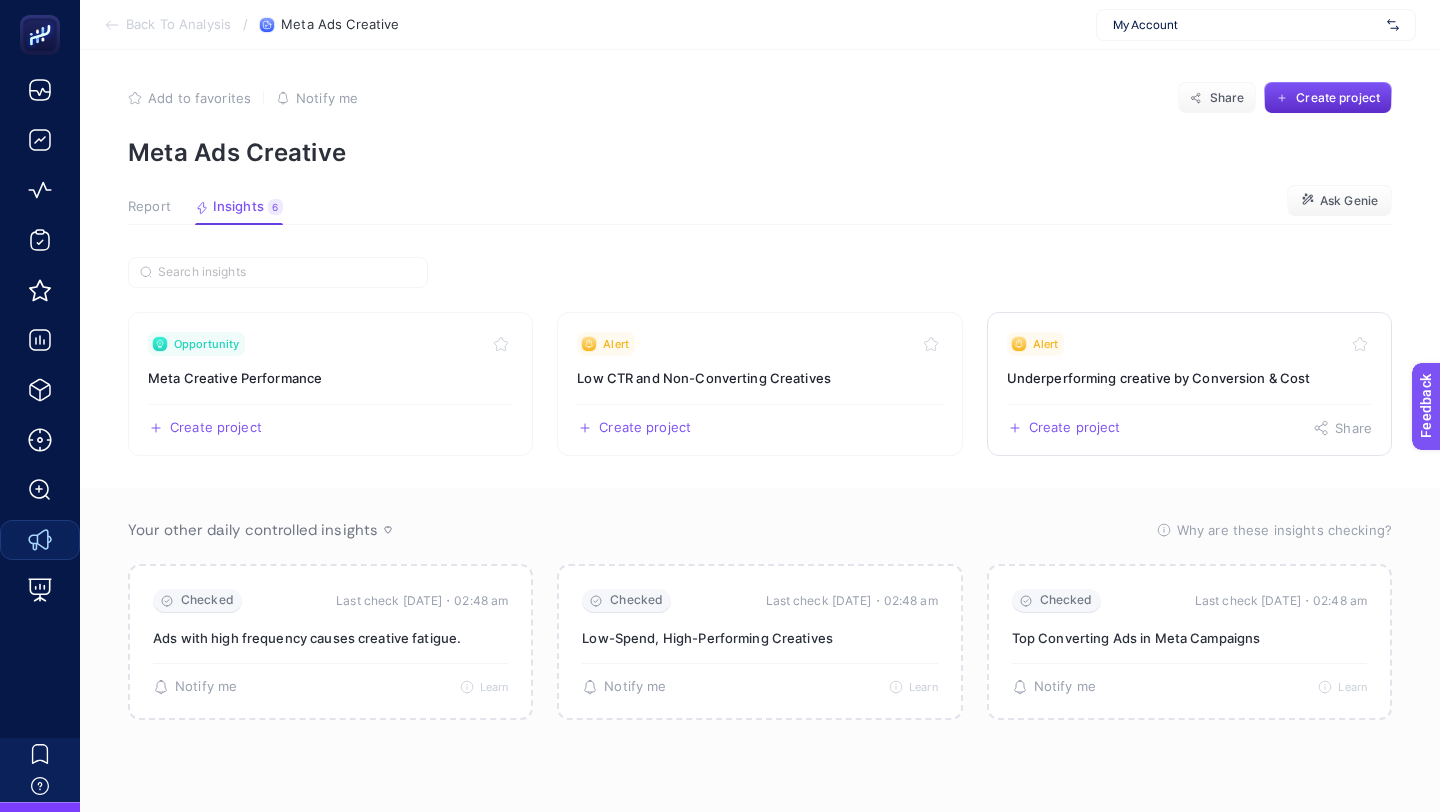 click on "Underperforming creative by Conversion & Cost" at bounding box center (1189, 378) 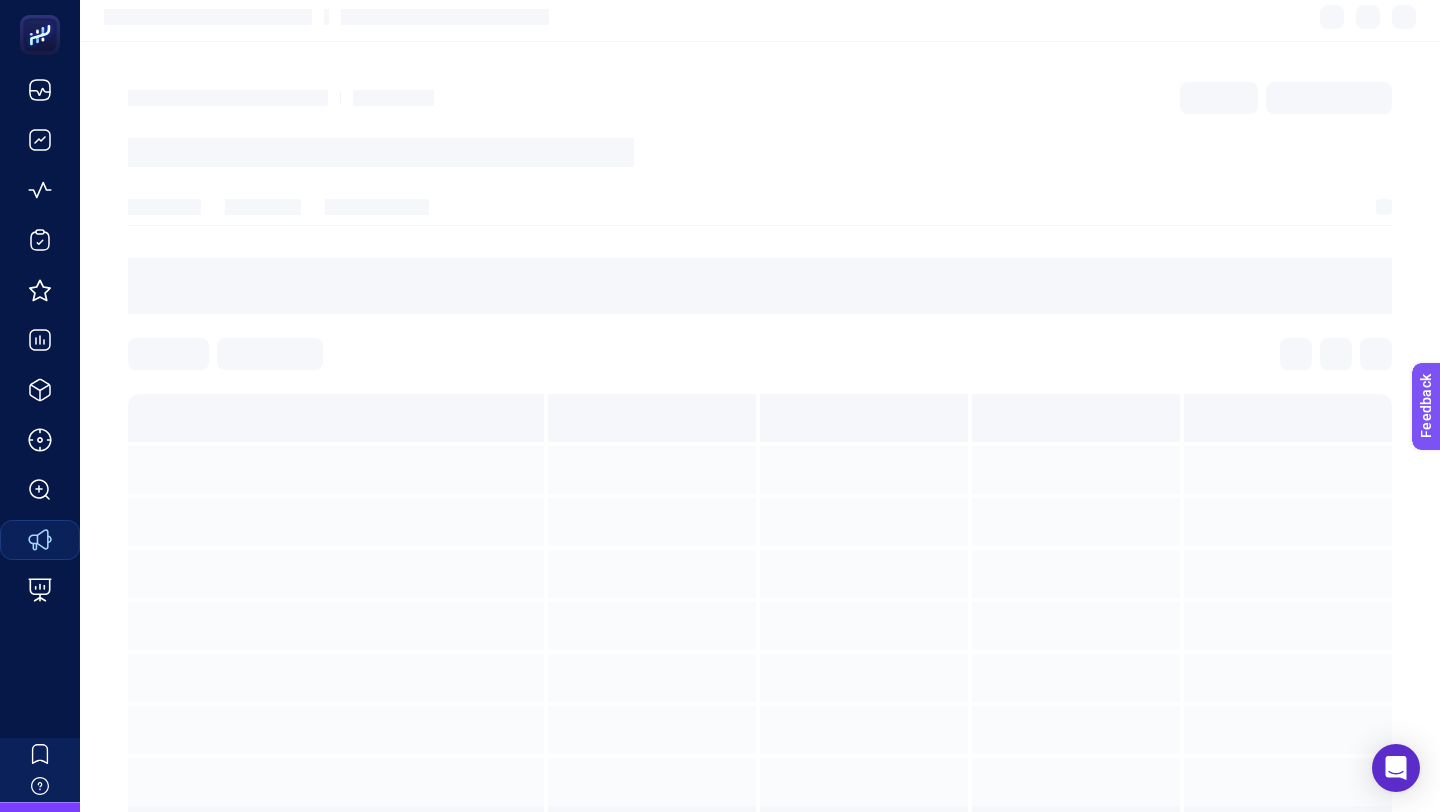 scroll, scrollTop: 0, scrollLeft: 0, axis: both 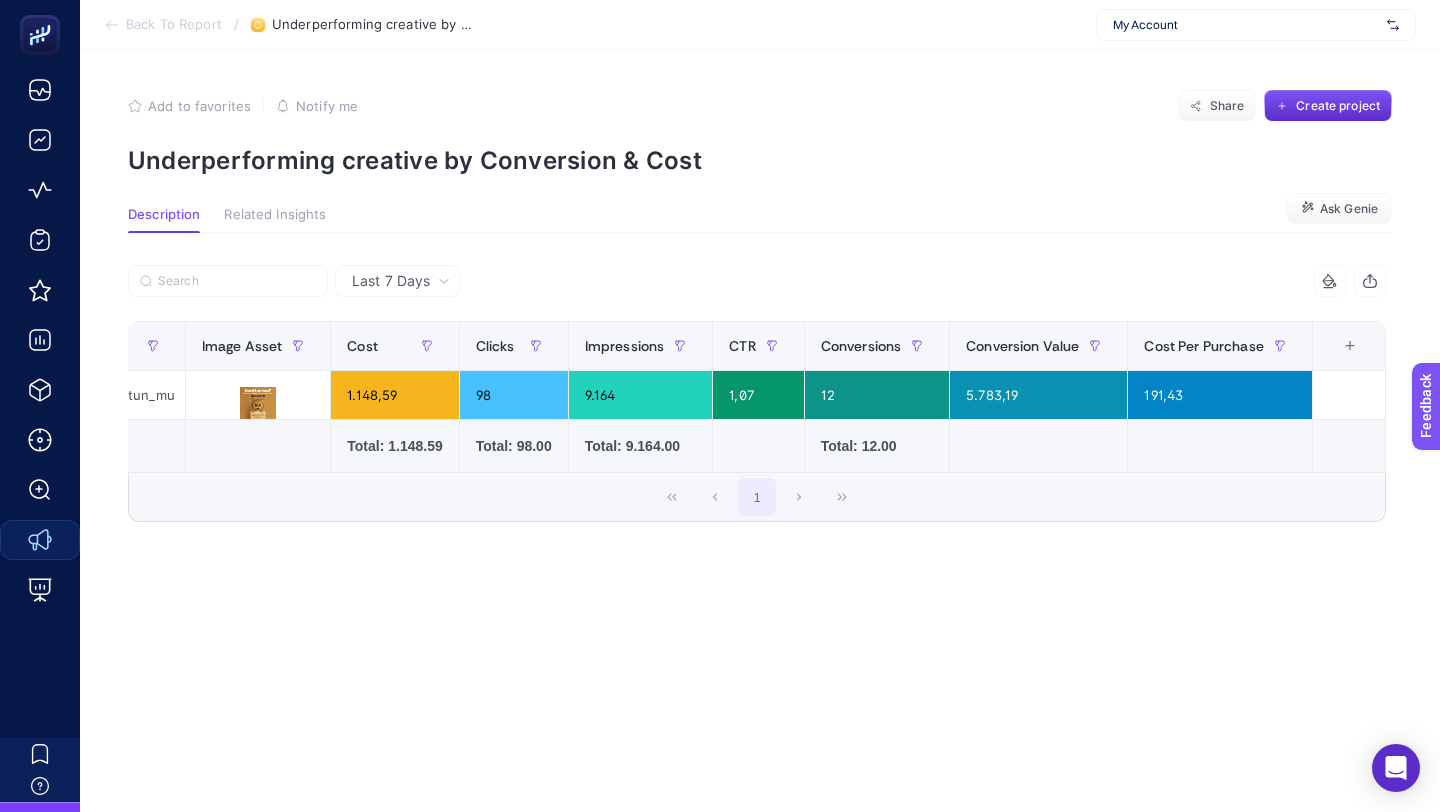 click on "Related Insights" at bounding box center (275, 215) 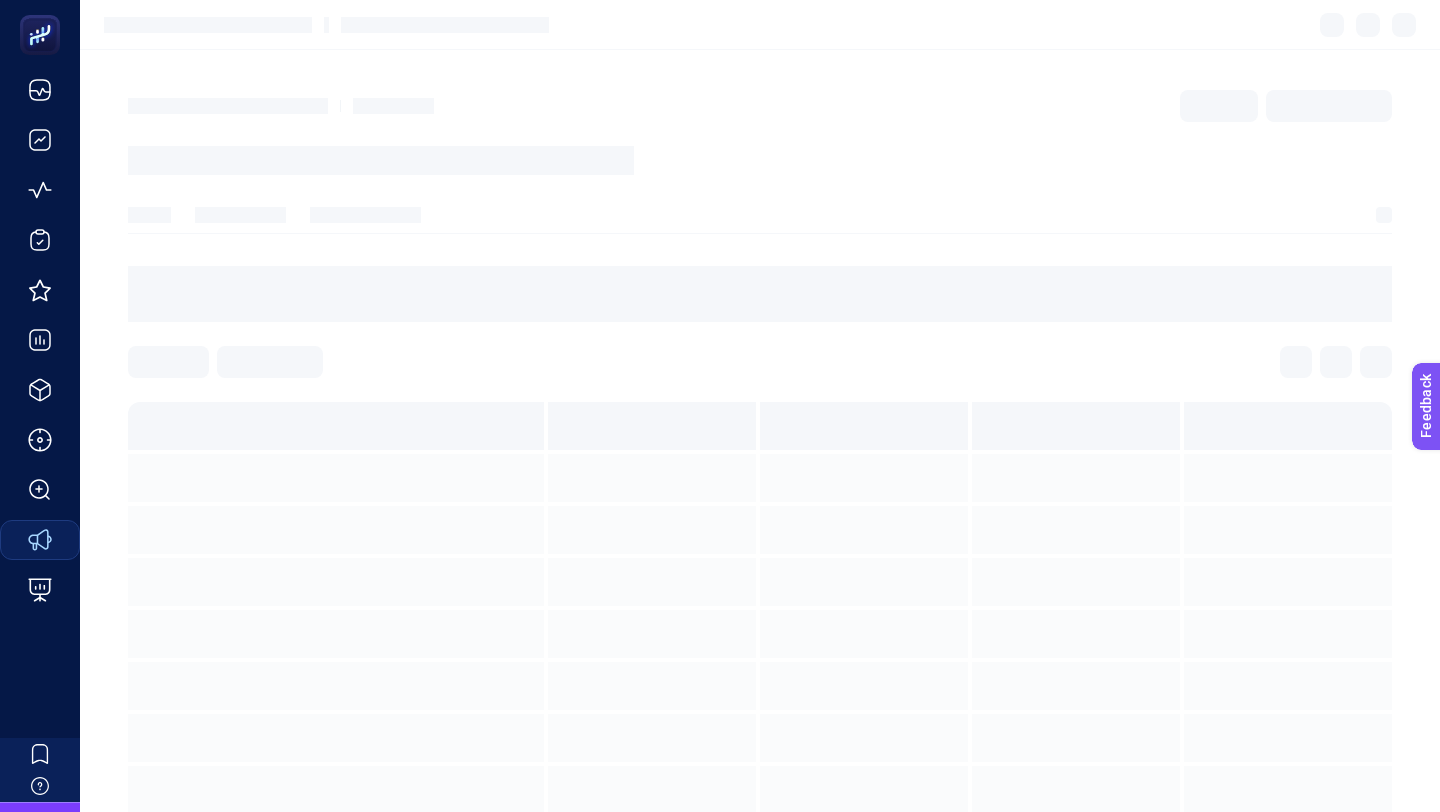 scroll, scrollTop: 8, scrollLeft: 0, axis: vertical 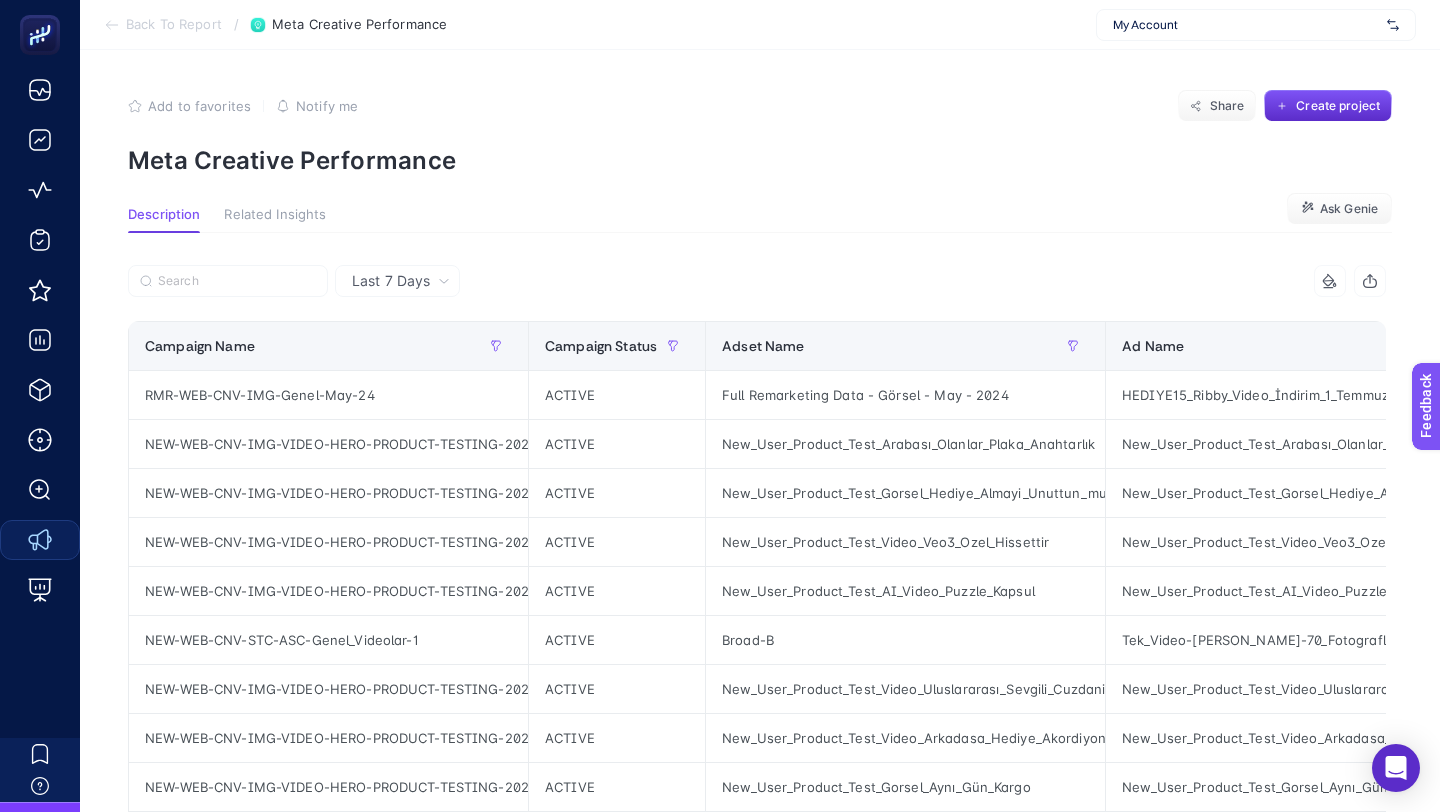 click on "Related Insights" at bounding box center (275, 215) 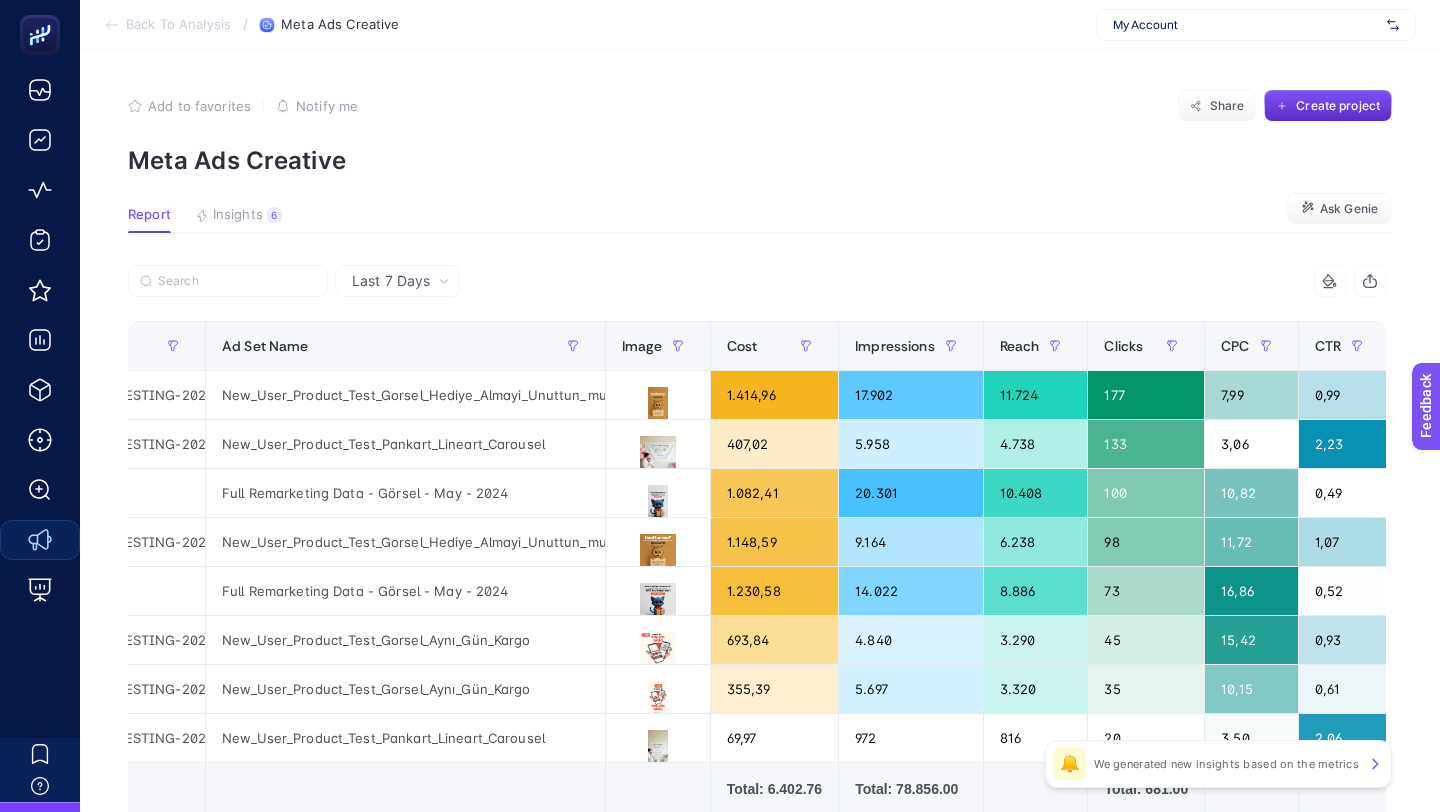 scroll, scrollTop: 0, scrollLeft: 361, axis: horizontal 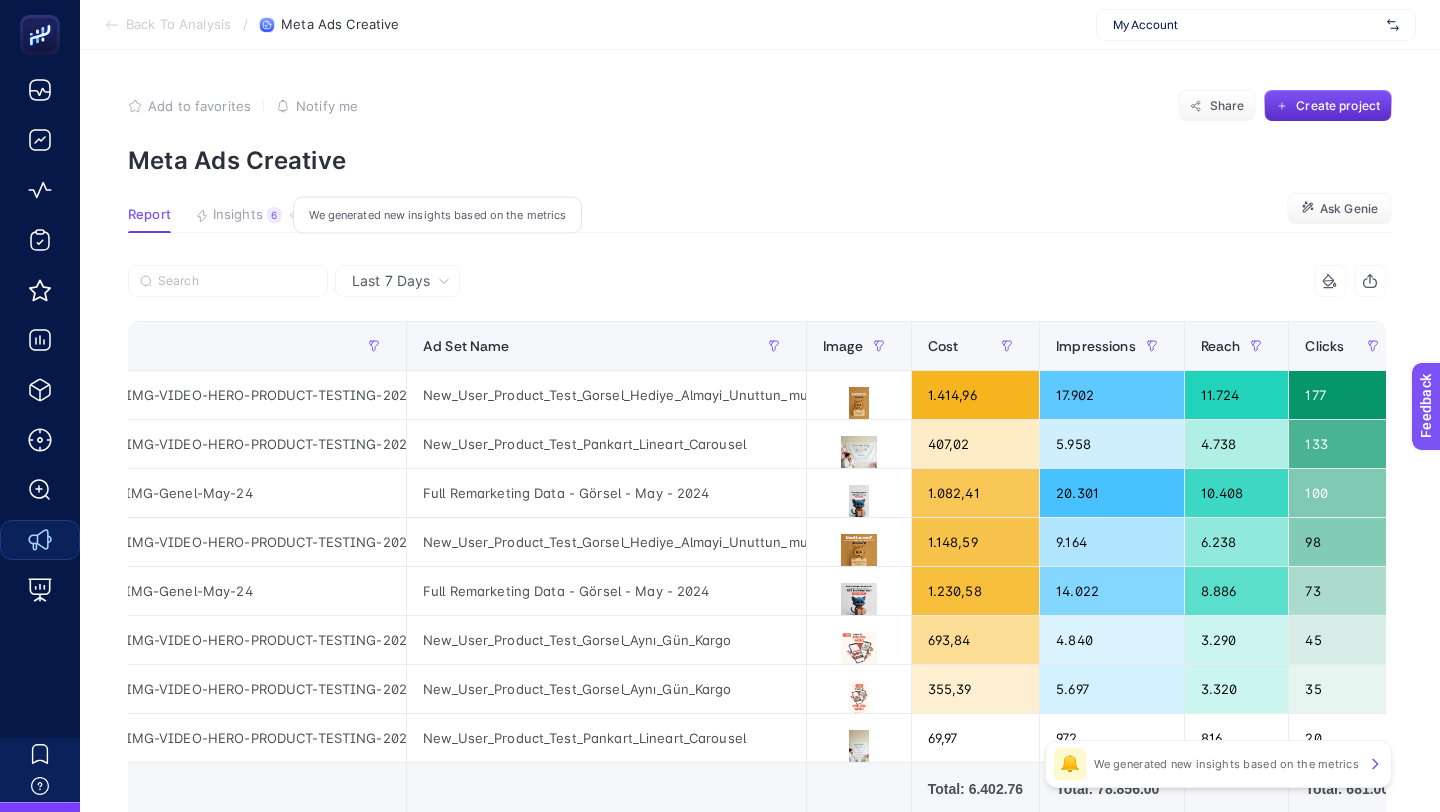 click on "6" at bounding box center [274, 215] 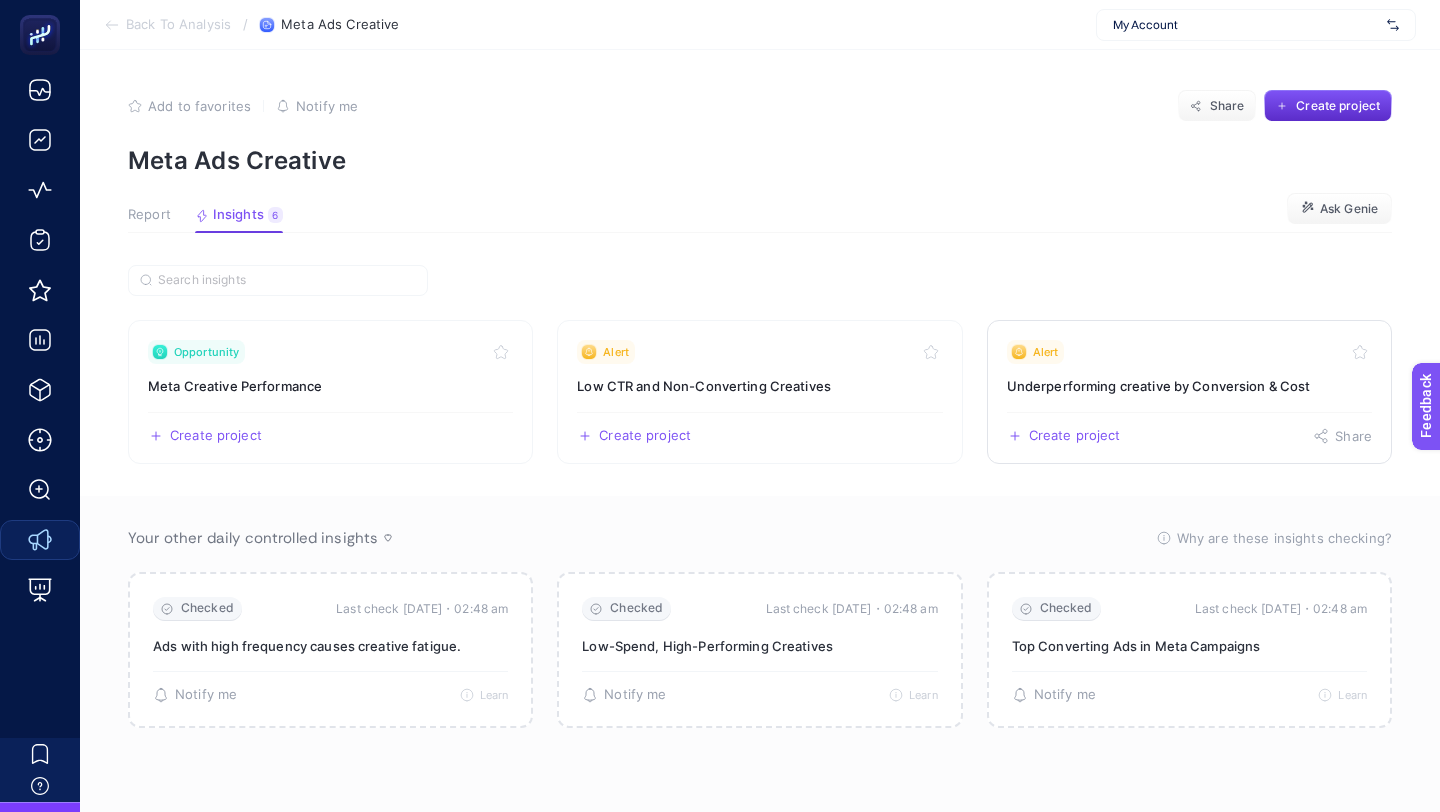 click on "Alert Underperforming creative by Conversion & Cost  Create project   Share" 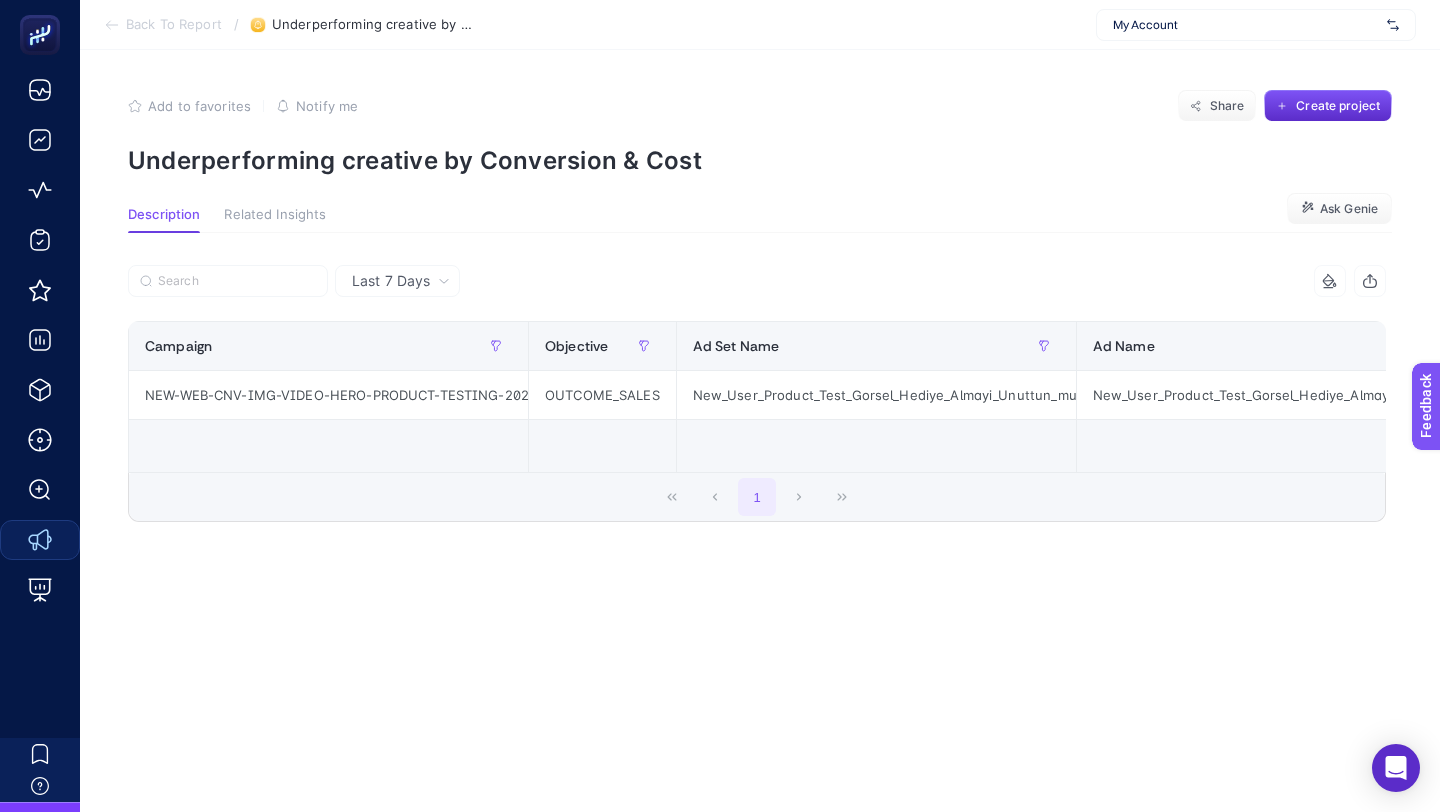 scroll, scrollTop: 0, scrollLeft: 0, axis: both 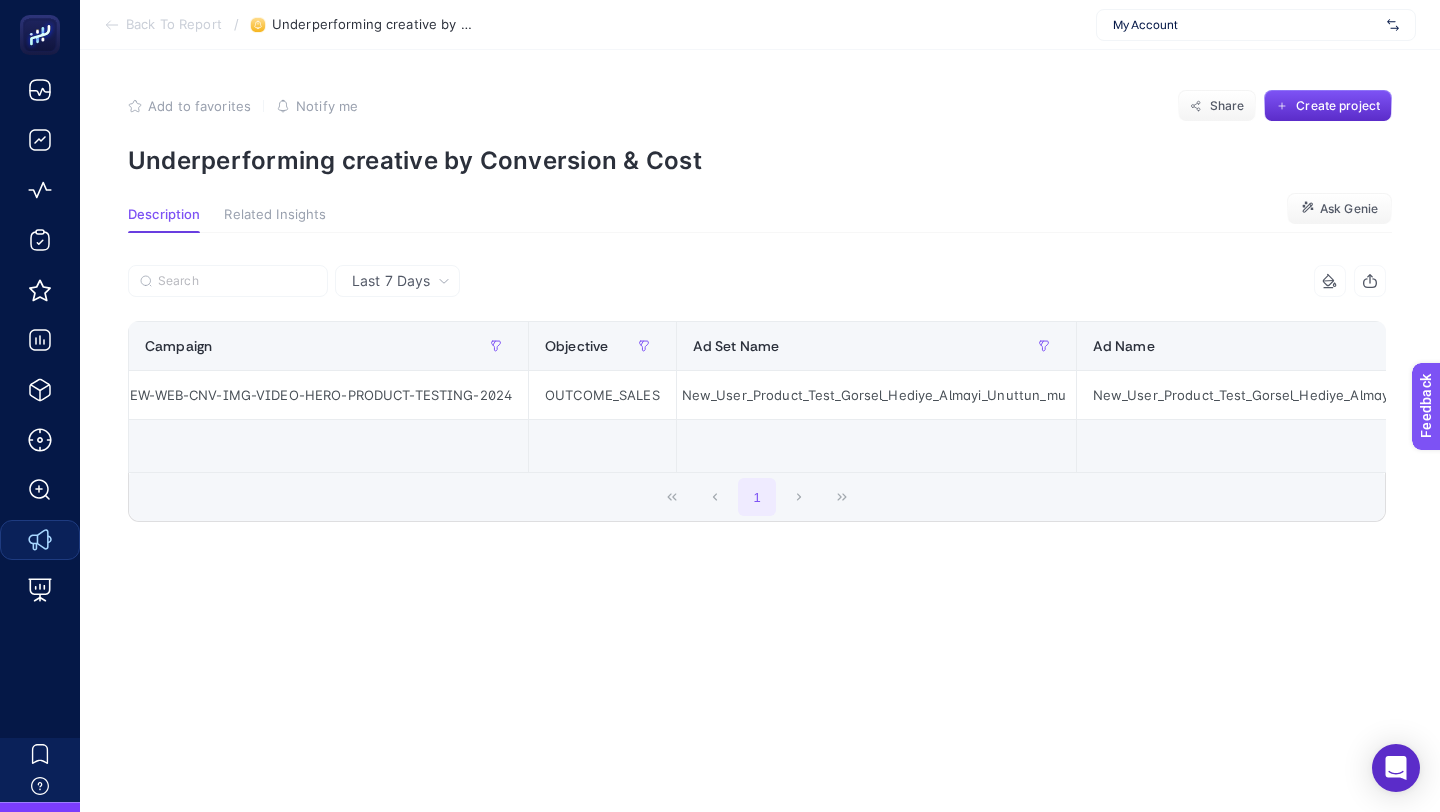 click on "Back To Report" at bounding box center [174, 25] 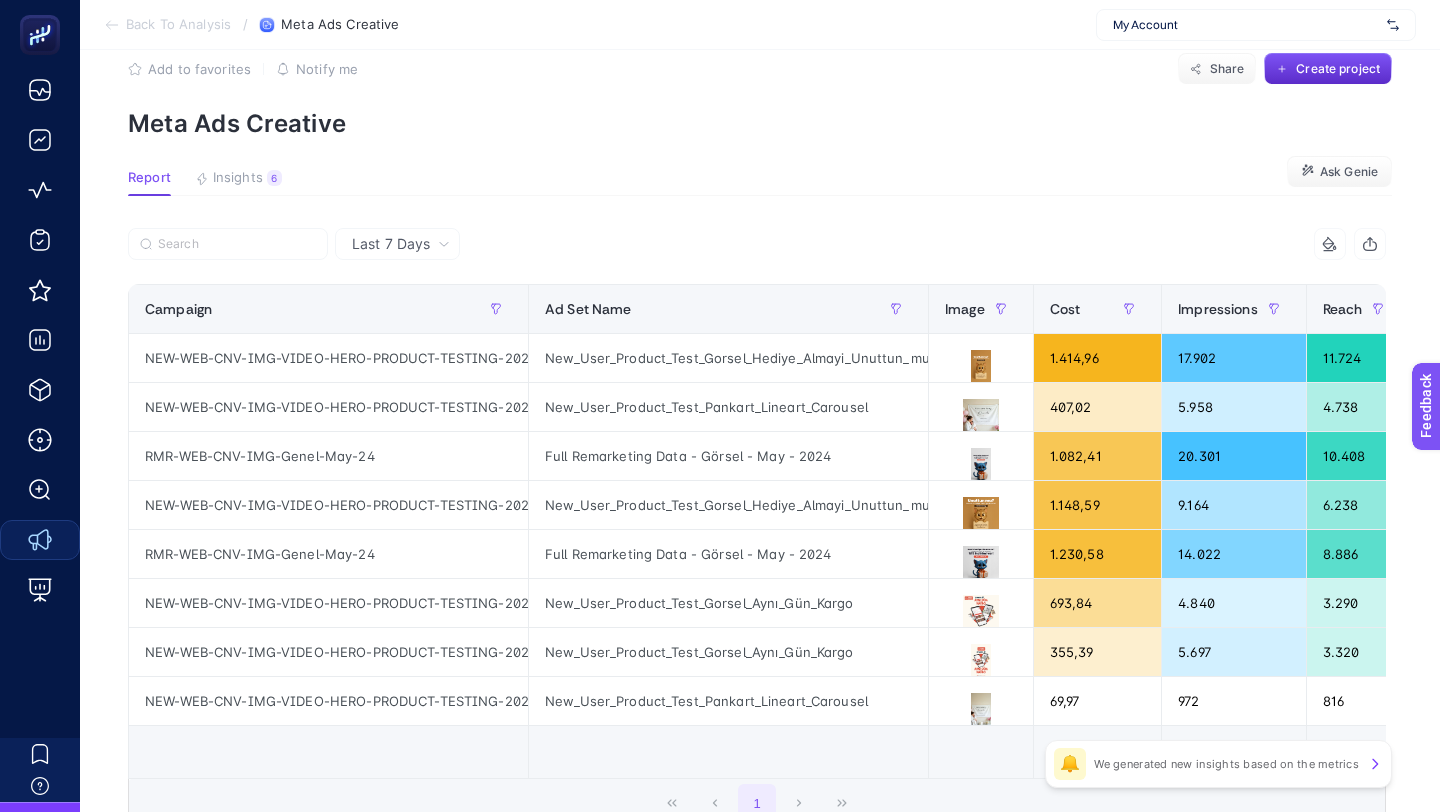 scroll, scrollTop: 0, scrollLeft: 0, axis: both 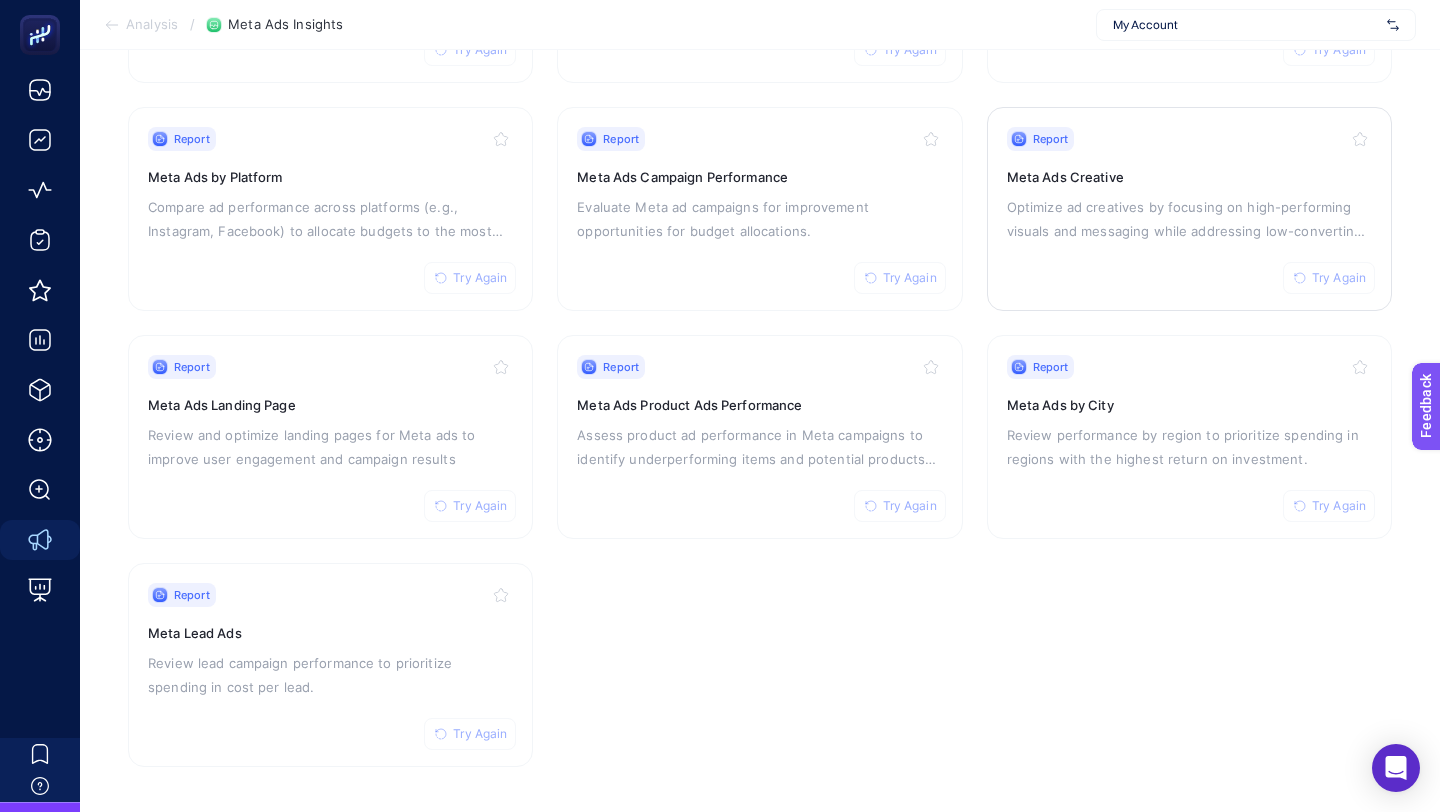 click on "Optimize ad creatives by focusing on high-performing visuals and messaging while addressing low-converting assets." at bounding box center [1189, 219] 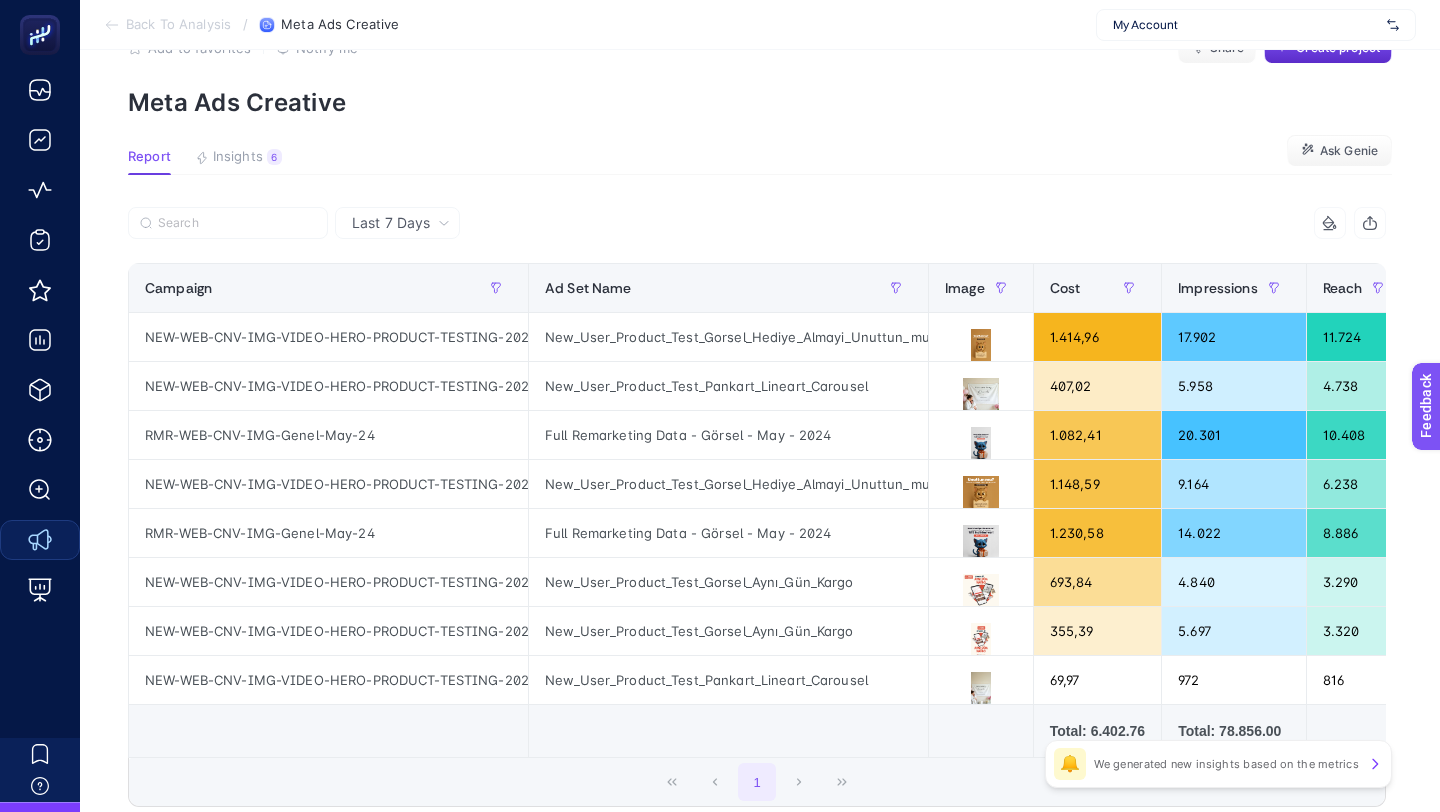 scroll, scrollTop: 59, scrollLeft: 0, axis: vertical 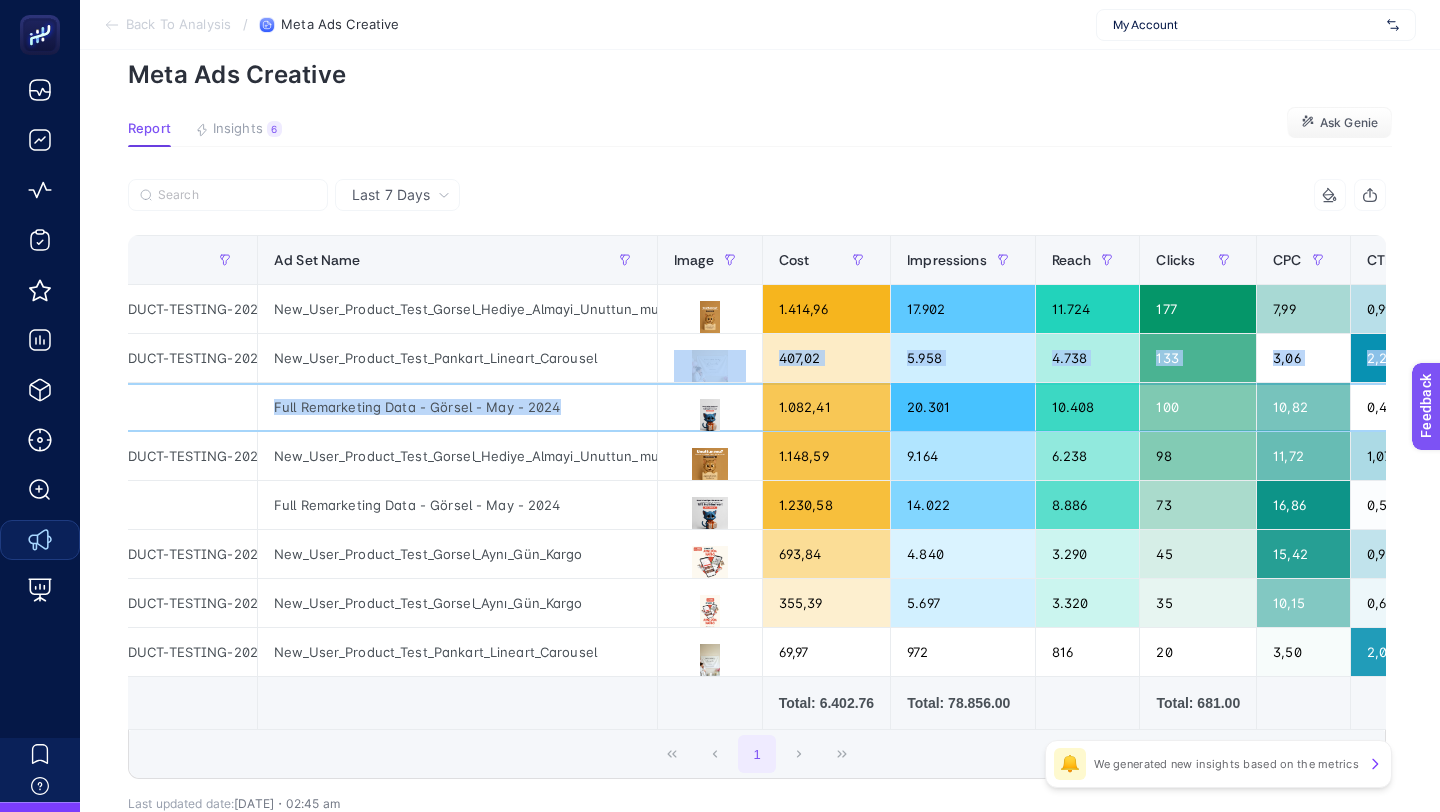 drag, startPoint x: 587, startPoint y: 417, endPoint x: 371, endPoint y: 381, distance: 218.97945 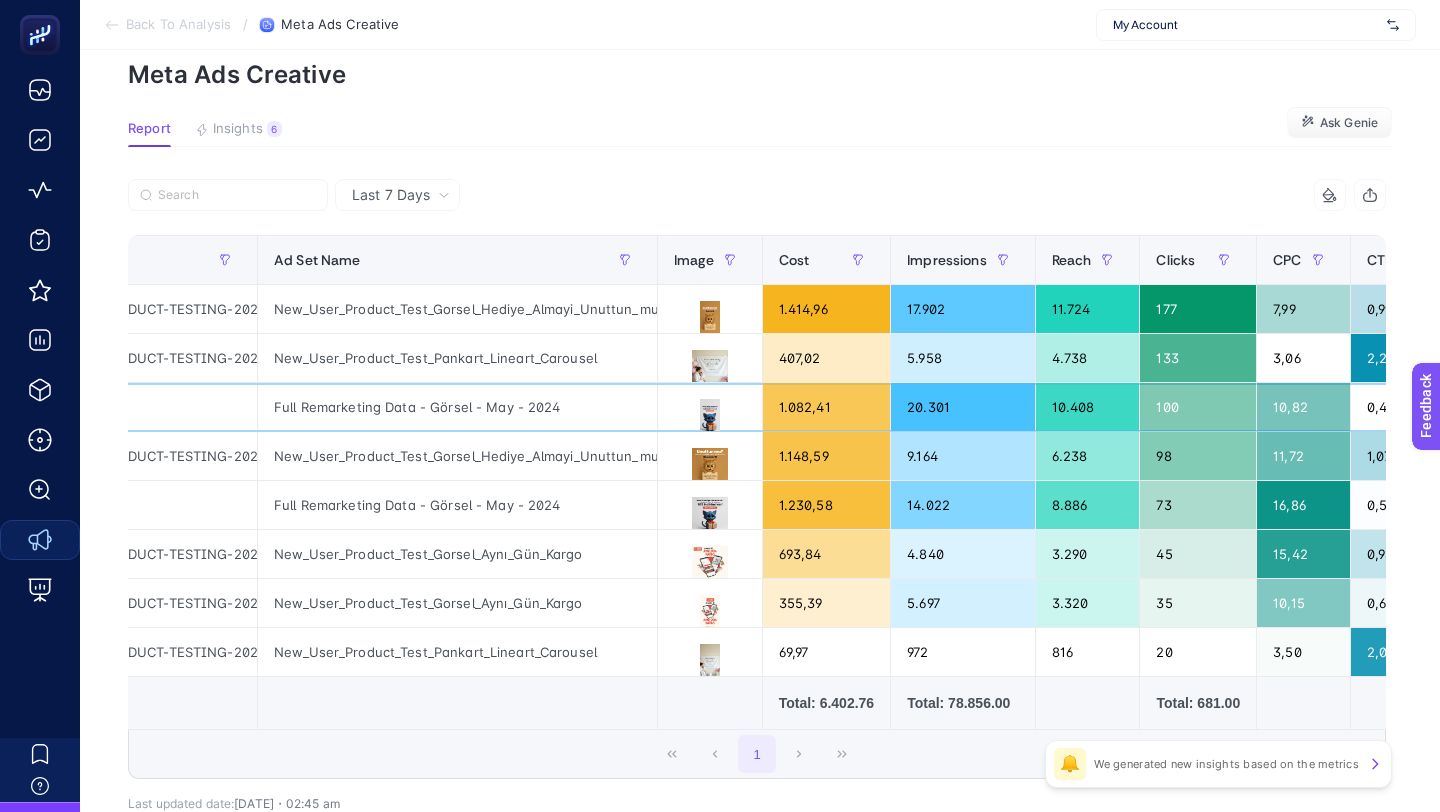 click on "20.301" 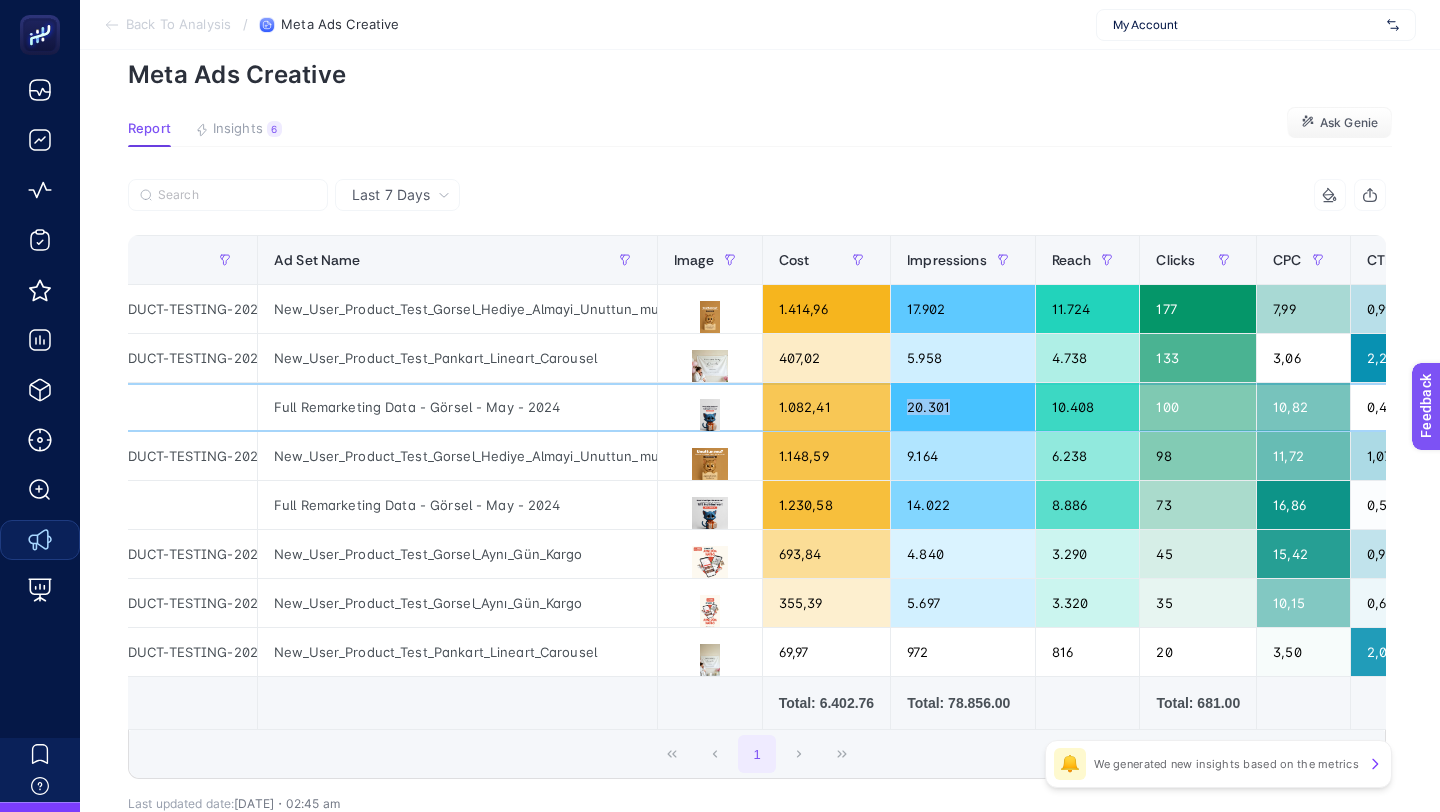 drag, startPoint x: 977, startPoint y: 411, endPoint x: 901, endPoint y: 411, distance: 76 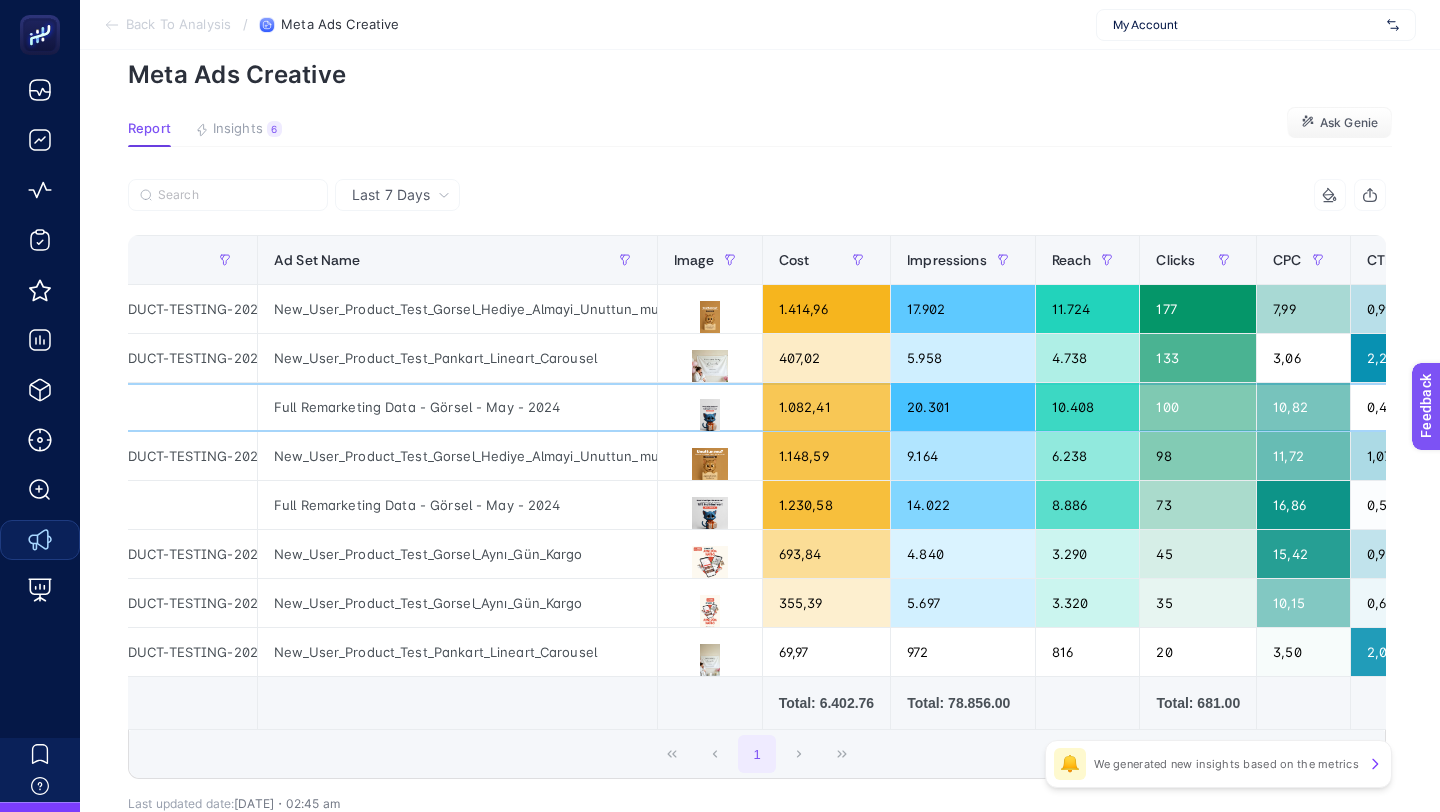 drag, startPoint x: 1120, startPoint y: 406, endPoint x: 1036, endPoint y: 405, distance: 84.00595 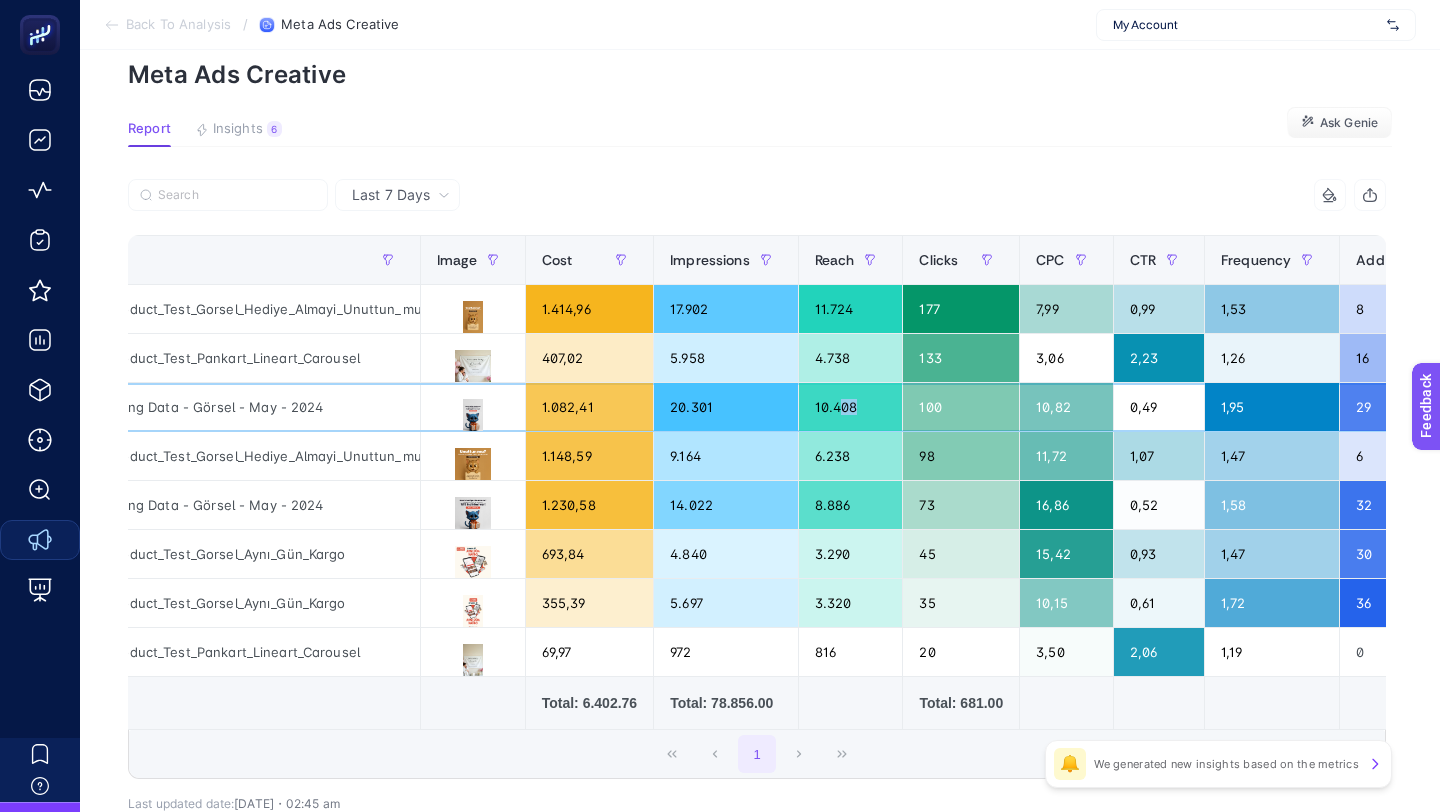 scroll, scrollTop: 0, scrollLeft: 533, axis: horizontal 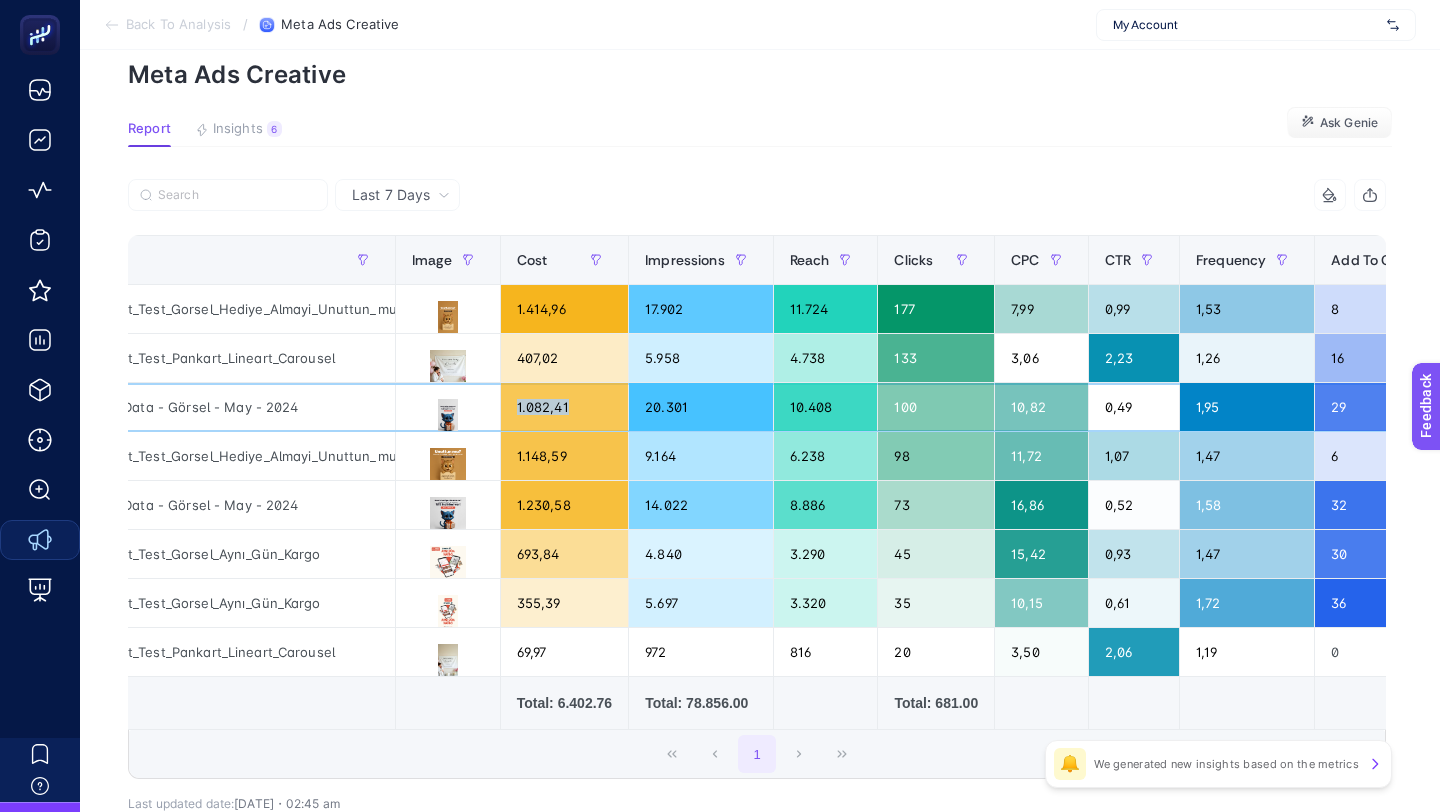 drag, startPoint x: 570, startPoint y: 401, endPoint x: 511, endPoint y: 401, distance: 59 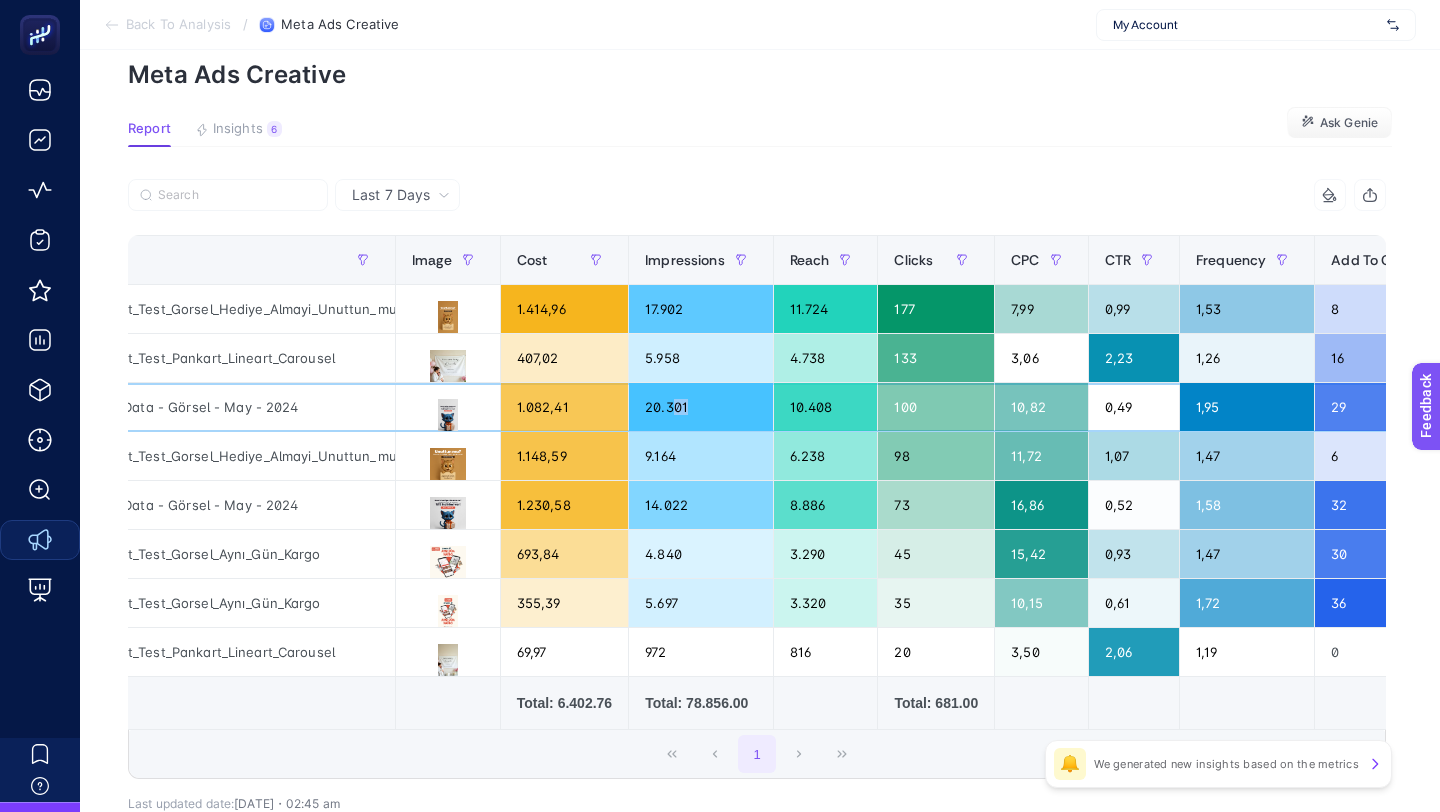 drag, startPoint x: 765, startPoint y: 409, endPoint x: 672, endPoint y: 409, distance: 93 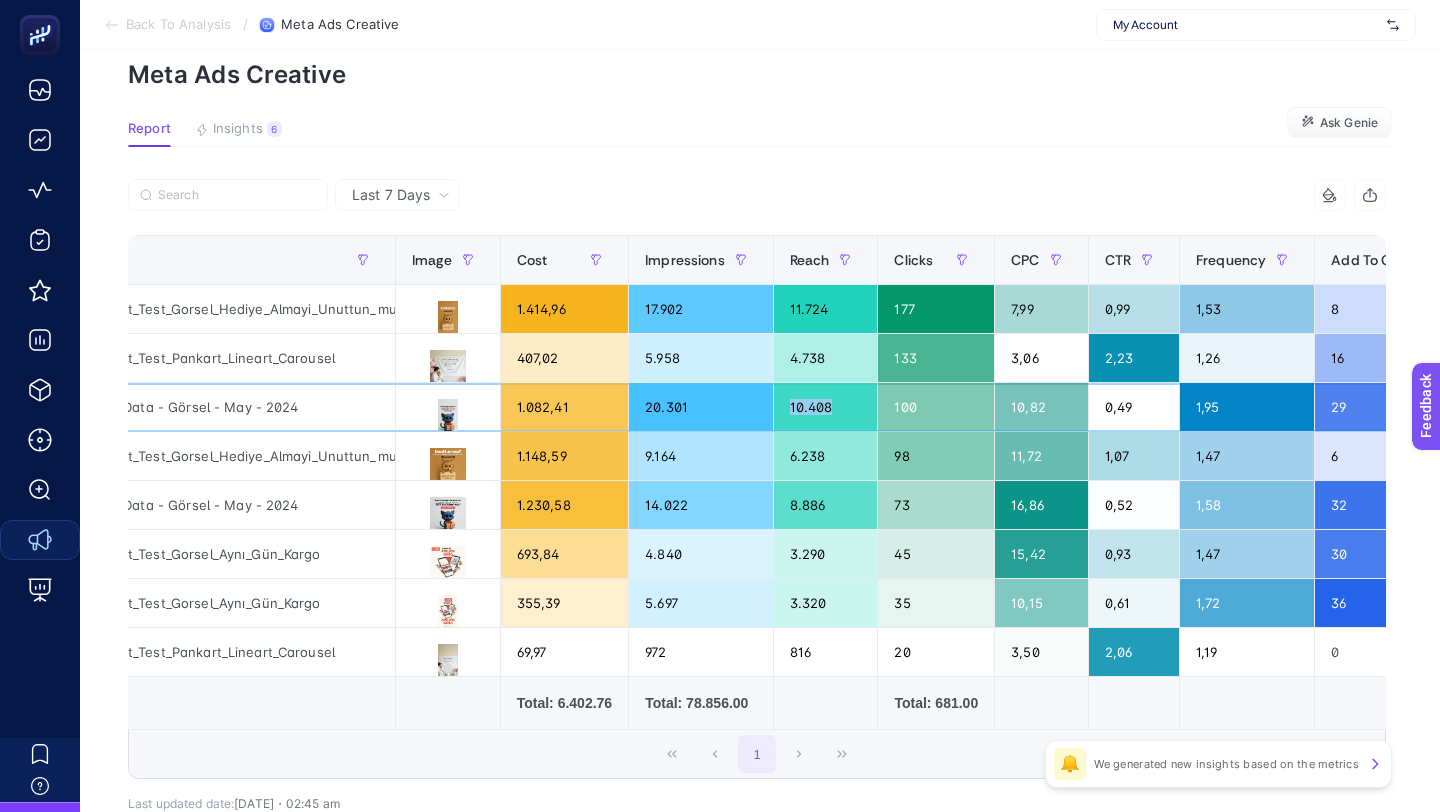 drag, startPoint x: 852, startPoint y: 411, endPoint x: 777, endPoint y: 411, distance: 75 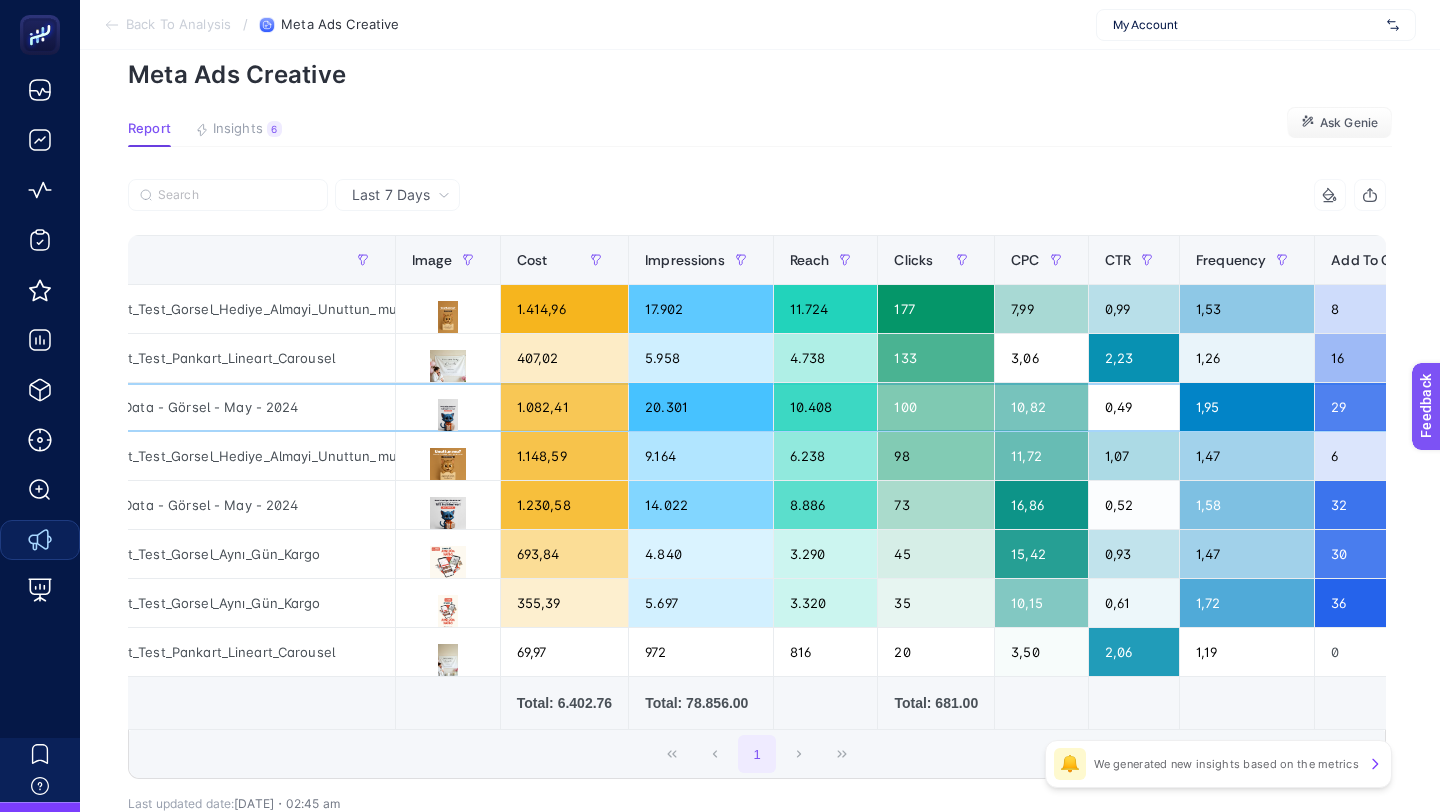 drag, startPoint x: 961, startPoint y: 414, endPoint x: 811, endPoint y: 399, distance: 150.74814 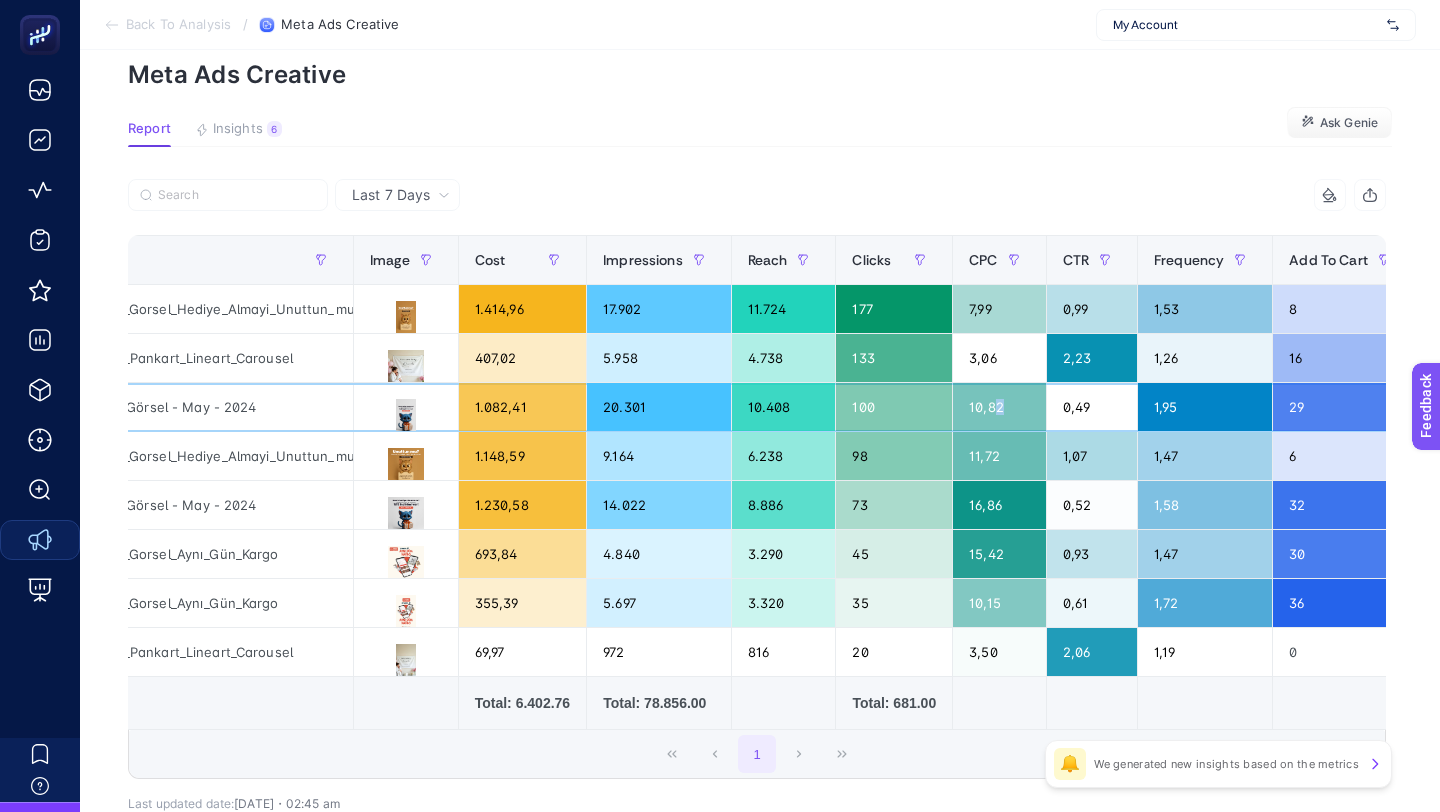scroll, scrollTop: 0, scrollLeft: 624, axis: horizontal 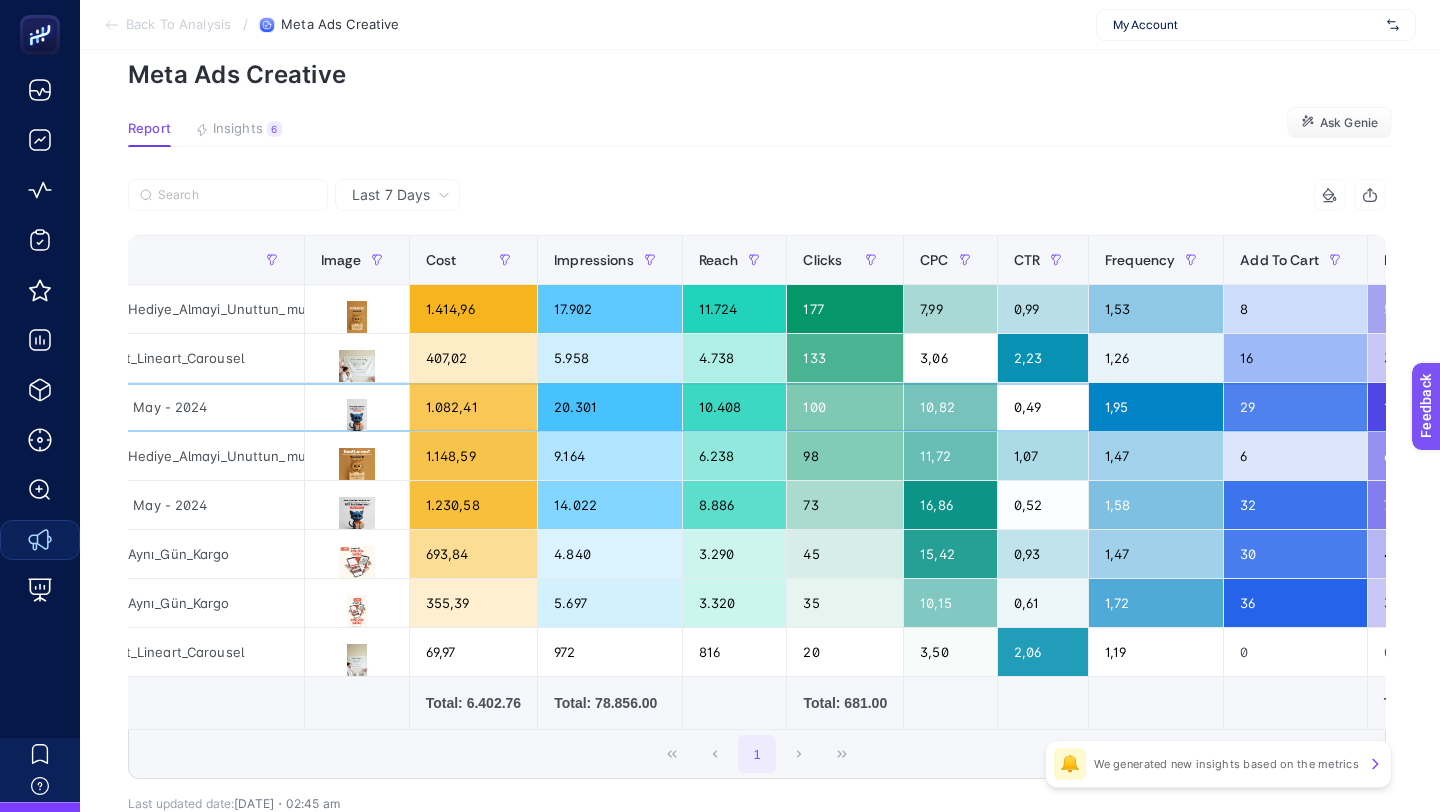 drag, startPoint x: 1096, startPoint y: 400, endPoint x: 1070, endPoint y: 400, distance: 26 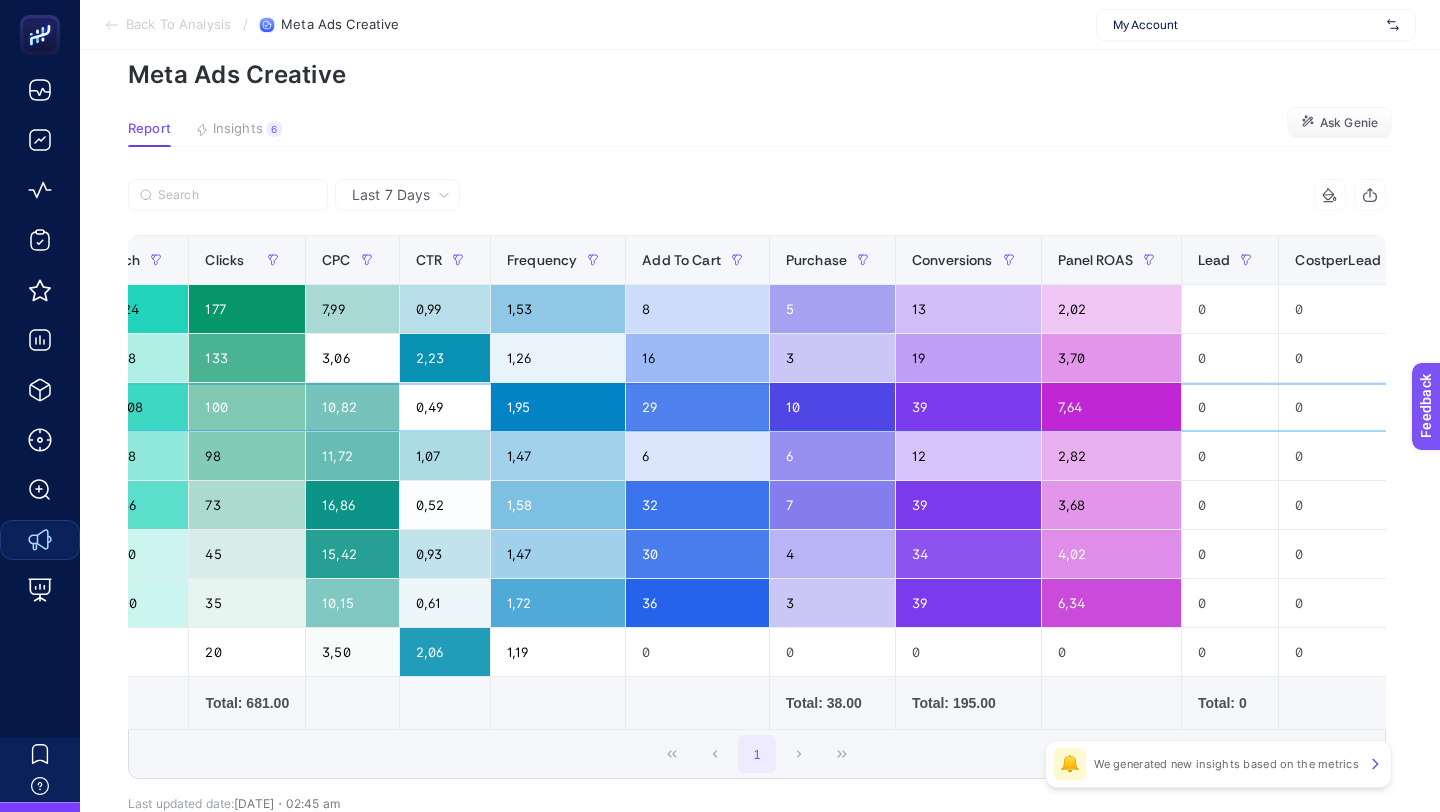 scroll, scrollTop: 0, scrollLeft: 1234, axis: horizontal 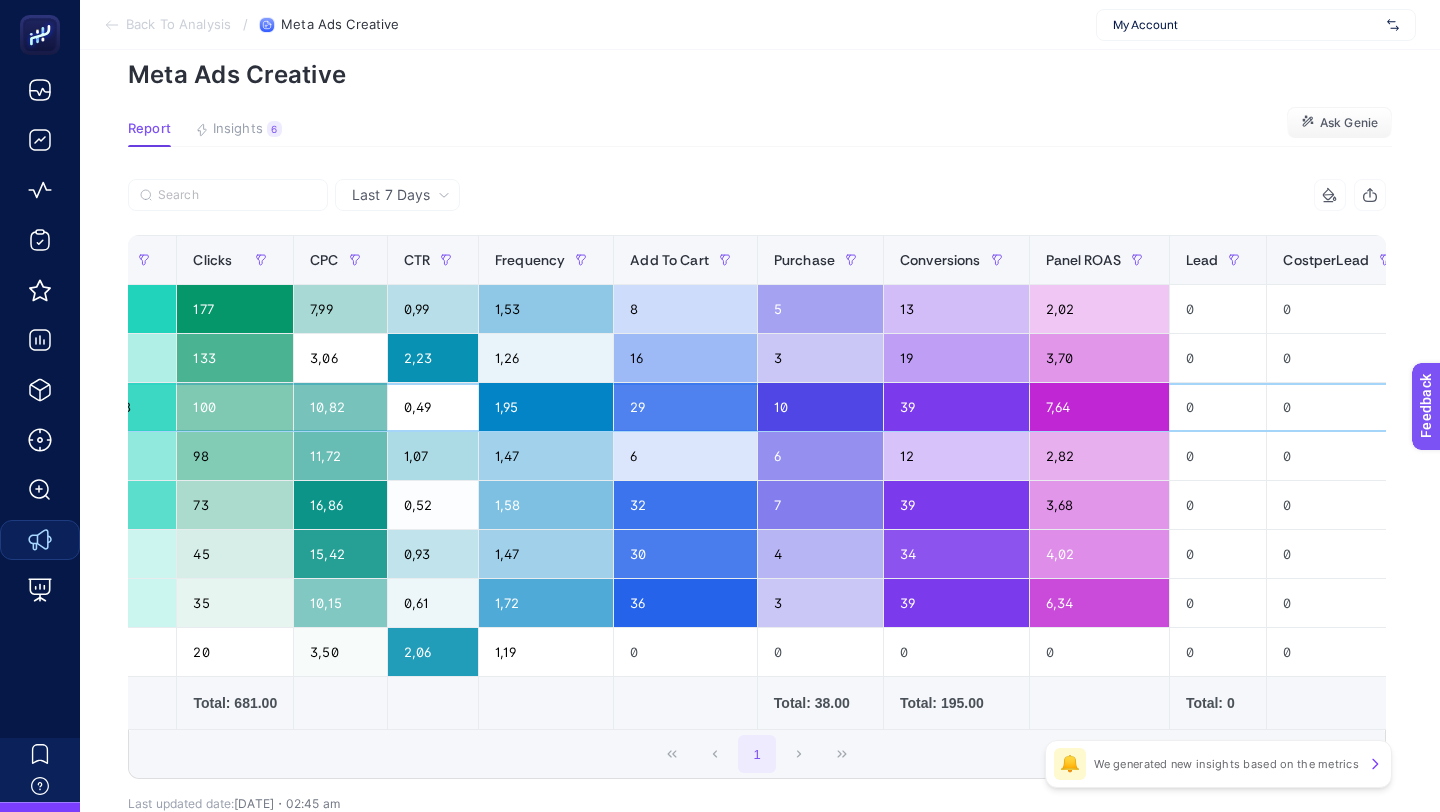 drag, startPoint x: 1088, startPoint y: 405, endPoint x: 1101, endPoint y: 404, distance: 13.038404 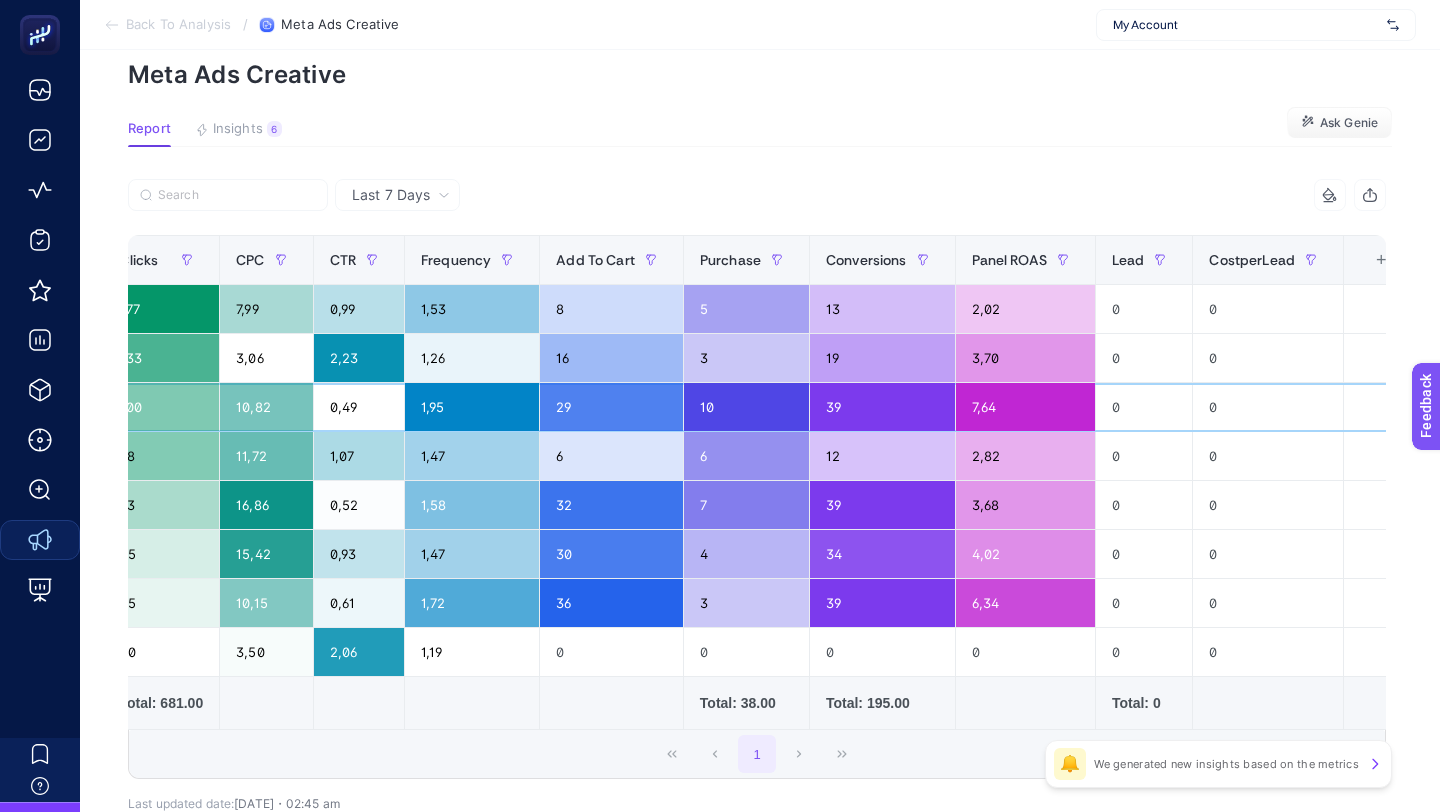 scroll, scrollTop: 0, scrollLeft: 1346, axis: horizontal 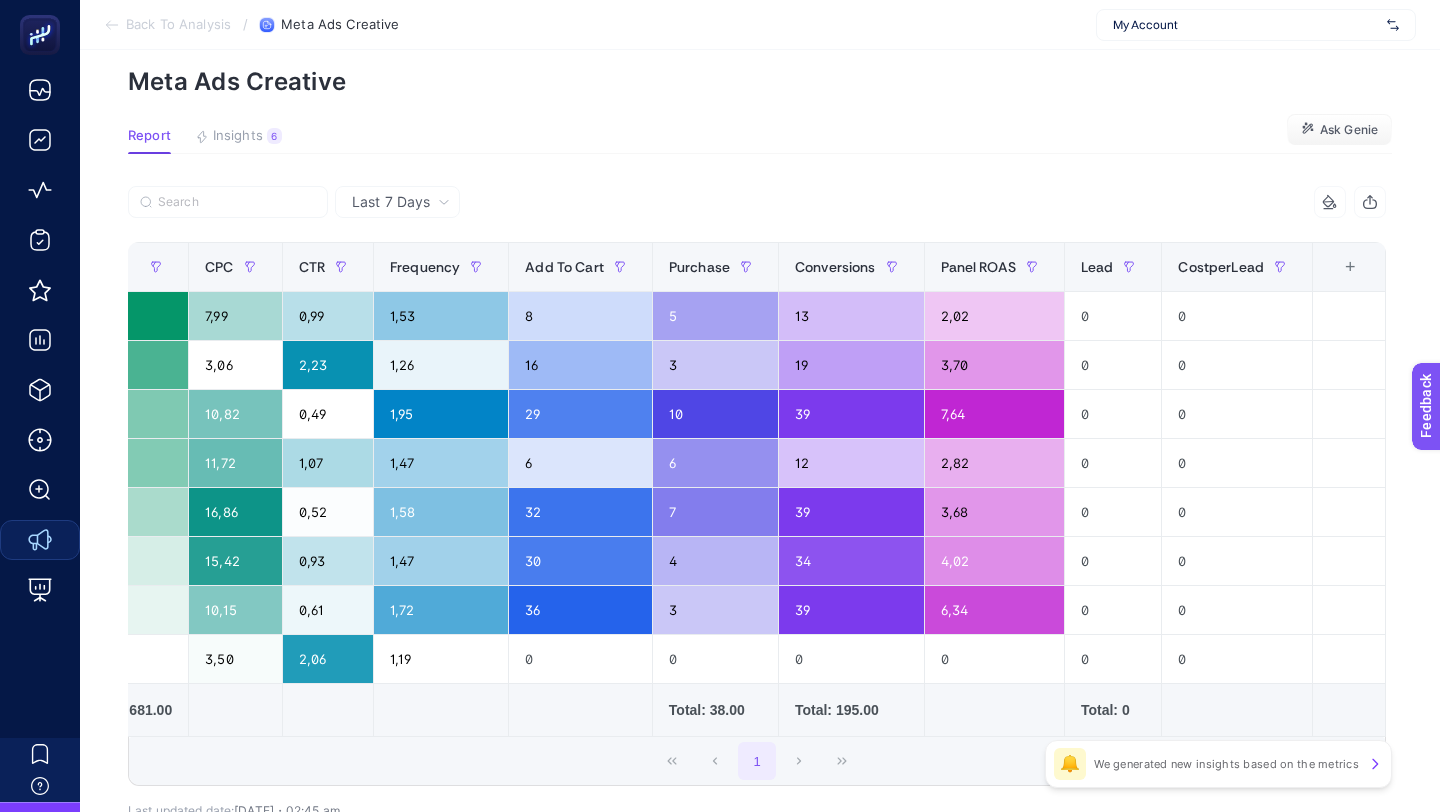 click on "Add to favorites false Notify me Share Create project Meta Ads Creative Report Insights 6  We generated new insights based on the metrics  Ask Genie Last 7 Days 13 items selected Campaign Ad Set Name Image Cost Impressions Reach Clicks CPC CTR Frequency  Add To Cart Purchase Conversions Panel ROAS Lead CostperLead 16 items selected + NEW-WEB-CNV-IMG-VIDEO-HERO-PRODUCT-TESTING-2024 New_User_Product_Test_Gorsel_Hediye_Almayi_Unuttun_mu 1.414,96 17.902 11.724 177 7,99 0,99 1,53 8 5 13 2,02 0 0 NEW-WEB-CNV-IMG-VIDEO-HERO-PRODUCT-TESTING-2024 New_User_Product_Test_Pankart_Lineart_Carousel 407,02 5.958 4.738 133 3,06 2,23 1,26 16 3 19 3,70 0 0 RMR-WEB-CNV-IMG-Genel-May-24 Full Remarketing Data - [GEOGRAPHIC_DATA] - May - 2024 1.082,41 20.301 10.408 100 10,82 0,49 1,95 29 10 39 7,64 0 0 NEW-WEB-CNV-IMG-VIDEO-HERO-PRODUCT-TESTING-2024 New_User_Product_Test_Gorsel_Hediye_Almayi_Unuttun_mu 1.148,59 9.164 6.238 98 11,72 1,07 1,47 6 6 12 2,82 0 0 RMR-WEB-CNV-IMG-Genel-May-24 Full Remarketing Data - [GEOGRAPHIC_DATA] - May - 2024 1.230,58 73" 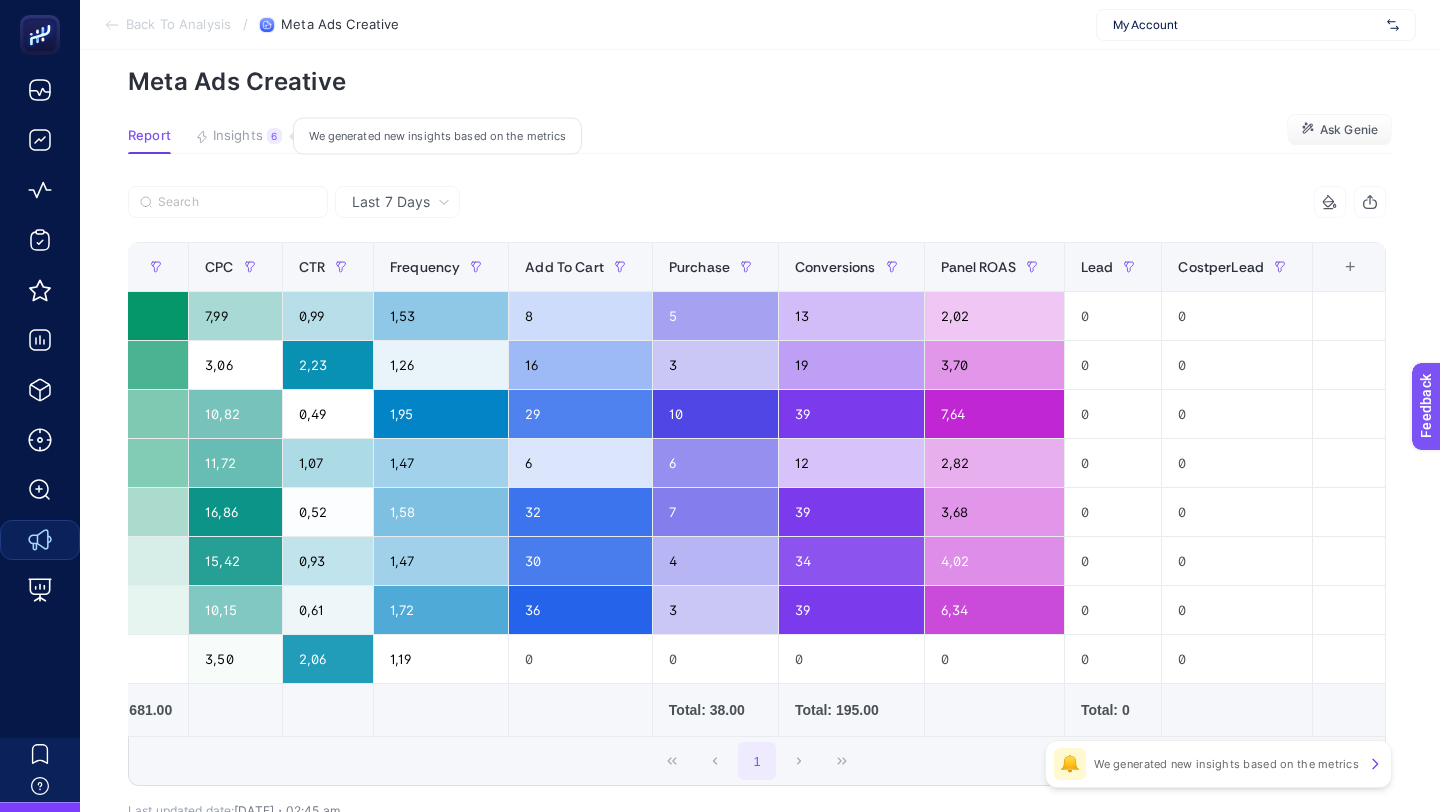click on "Insights" at bounding box center [238, 136] 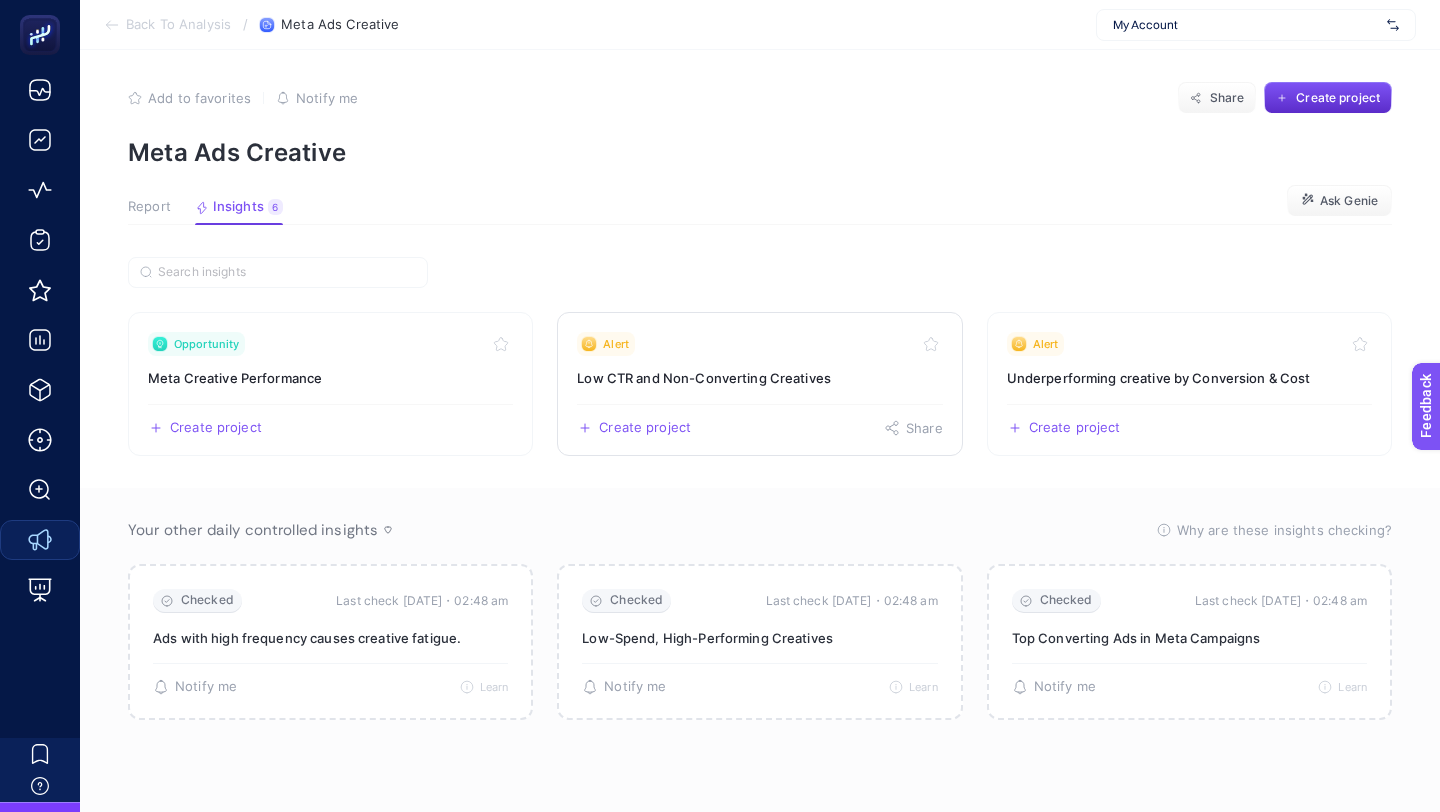 scroll, scrollTop: 0, scrollLeft: 0, axis: both 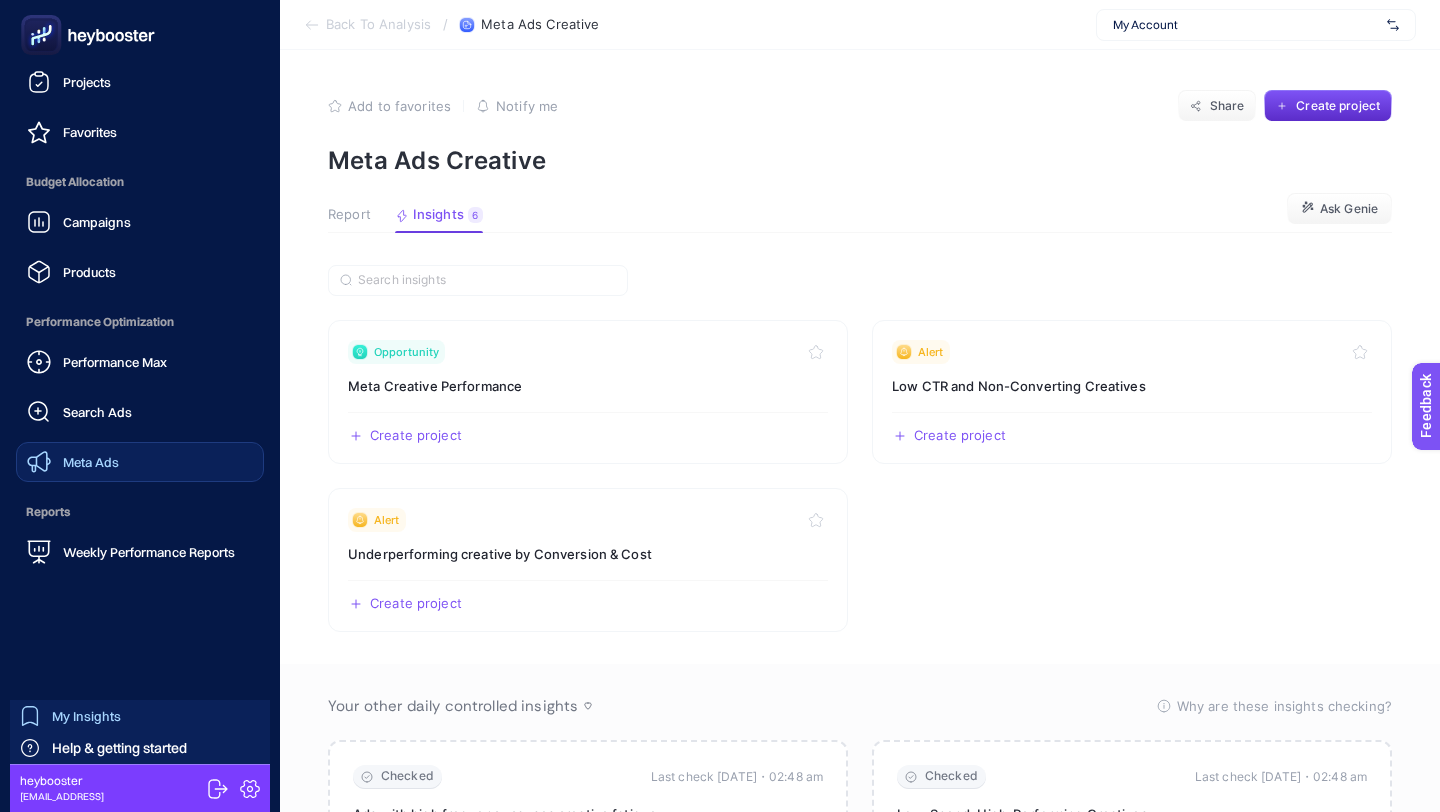 click on "My Insights" at bounding box center (86, 716) 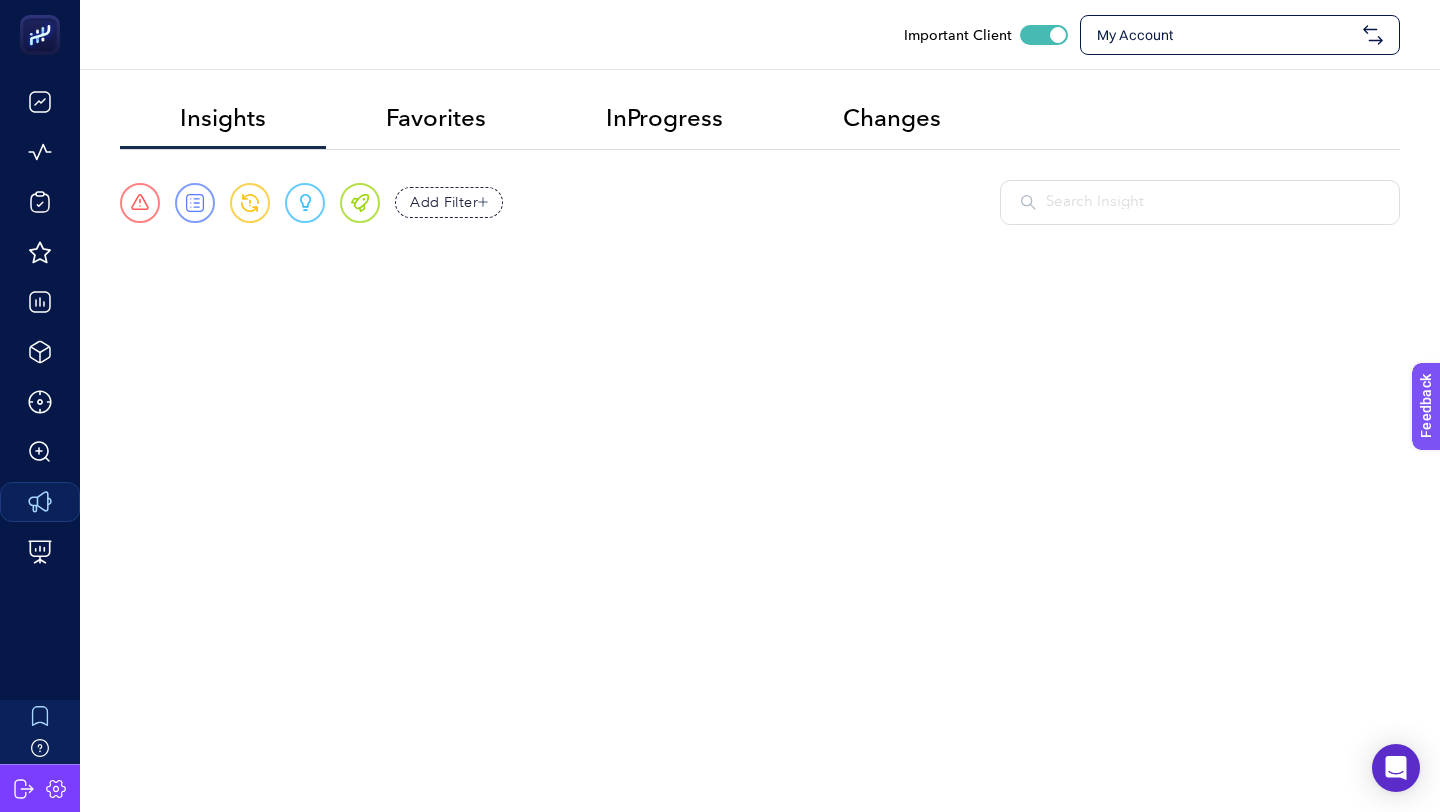 scroll, scrollTop: 38, scrollLeft: 0, axis: vertical 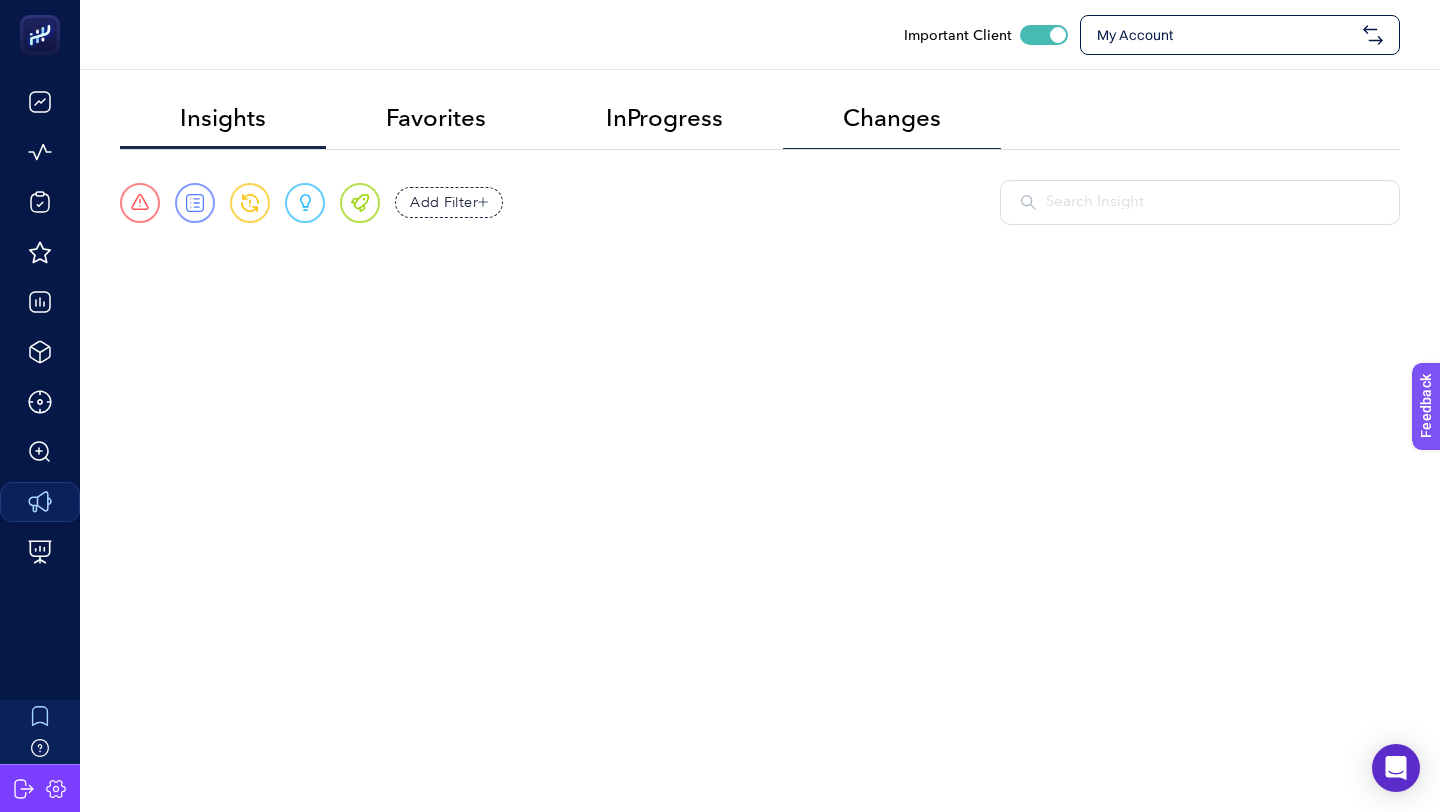 click on "Changes" at bounding box center [892, 118] 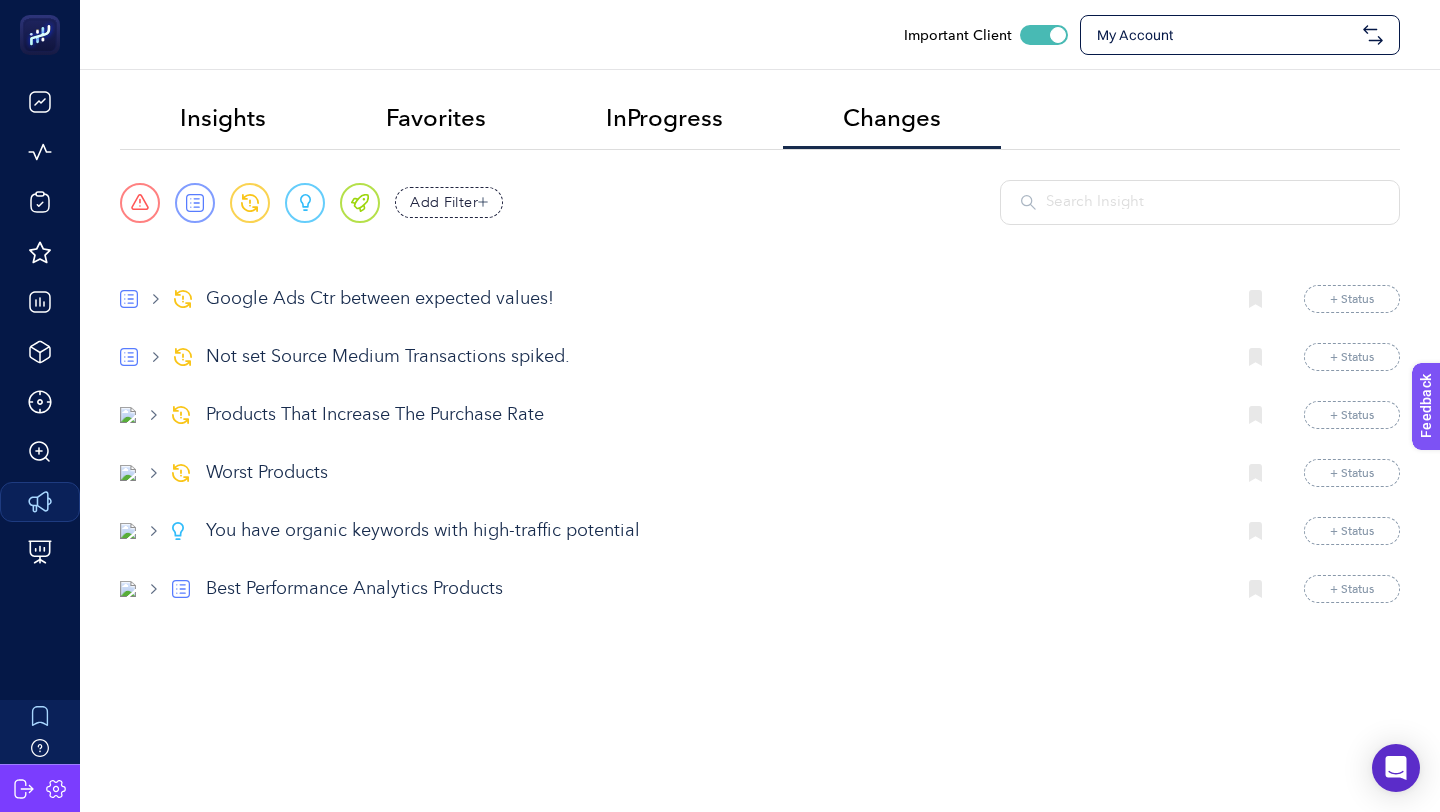click on "Google Ads Ctr between expected values!" at bounding box center (712, 299) 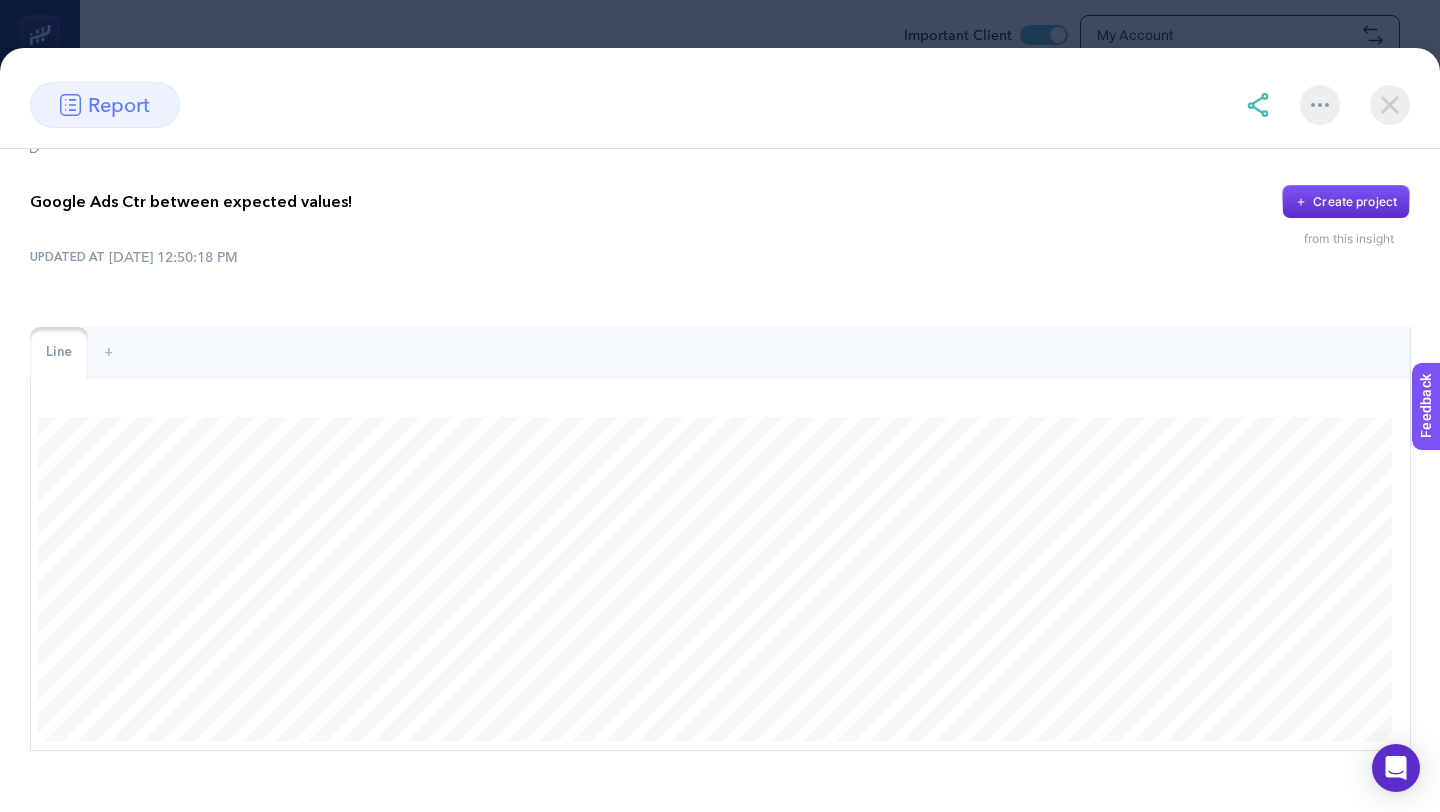 scroll, scrollTop: 42, scrollLeft: 0, axis: vertical 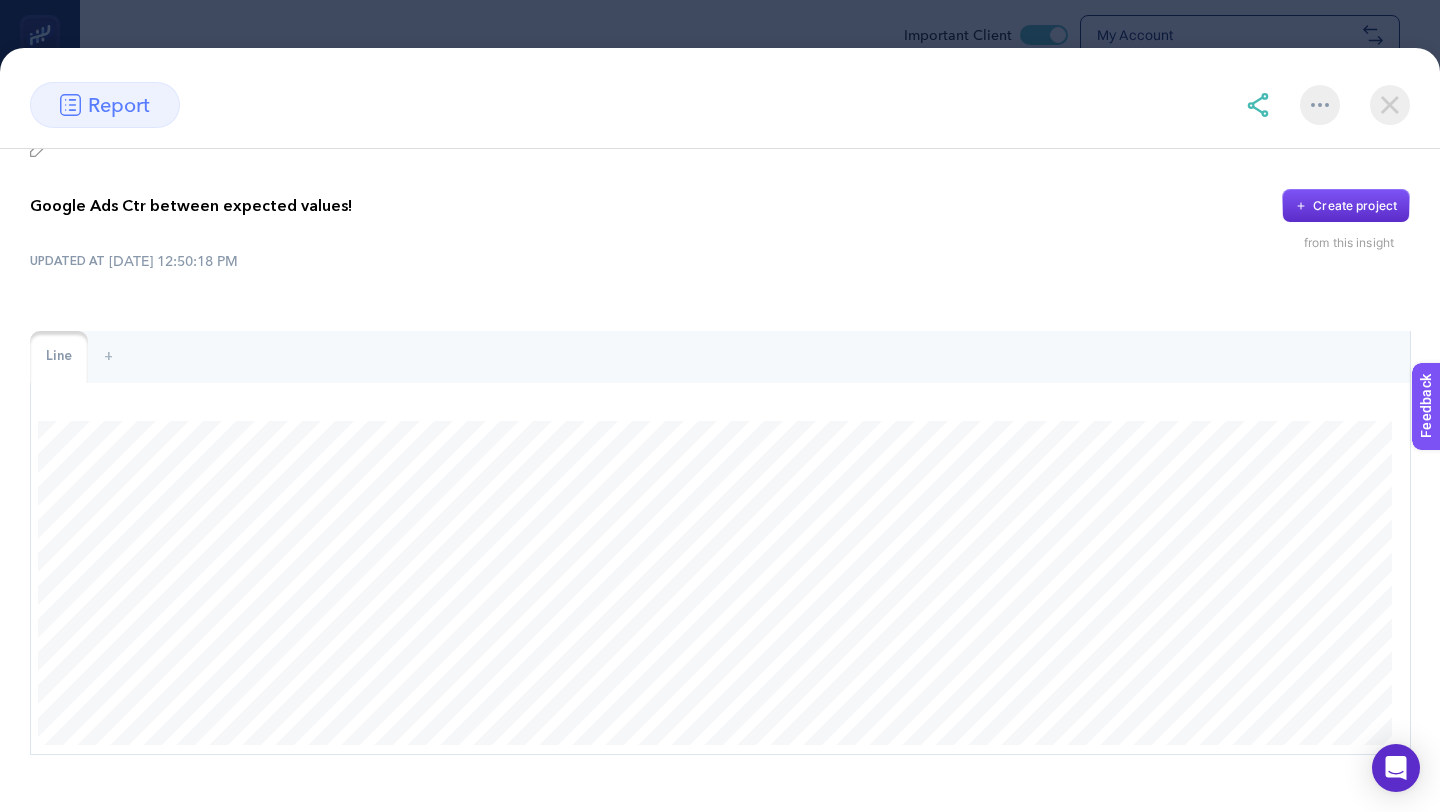 click at bounding box center [1390, 105] 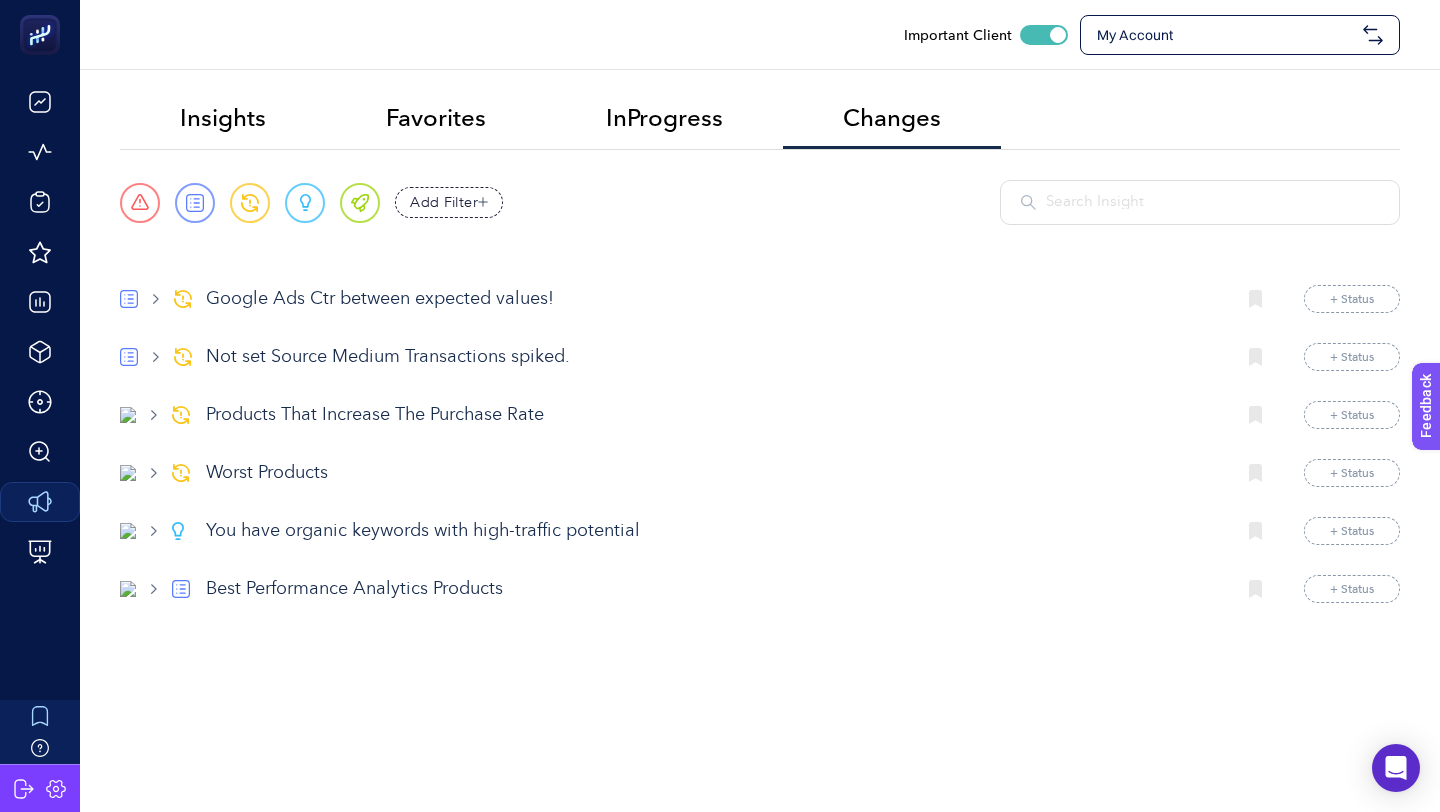 click on "Products That Increase The Purchase Rate" at bounding box center [712, 415] 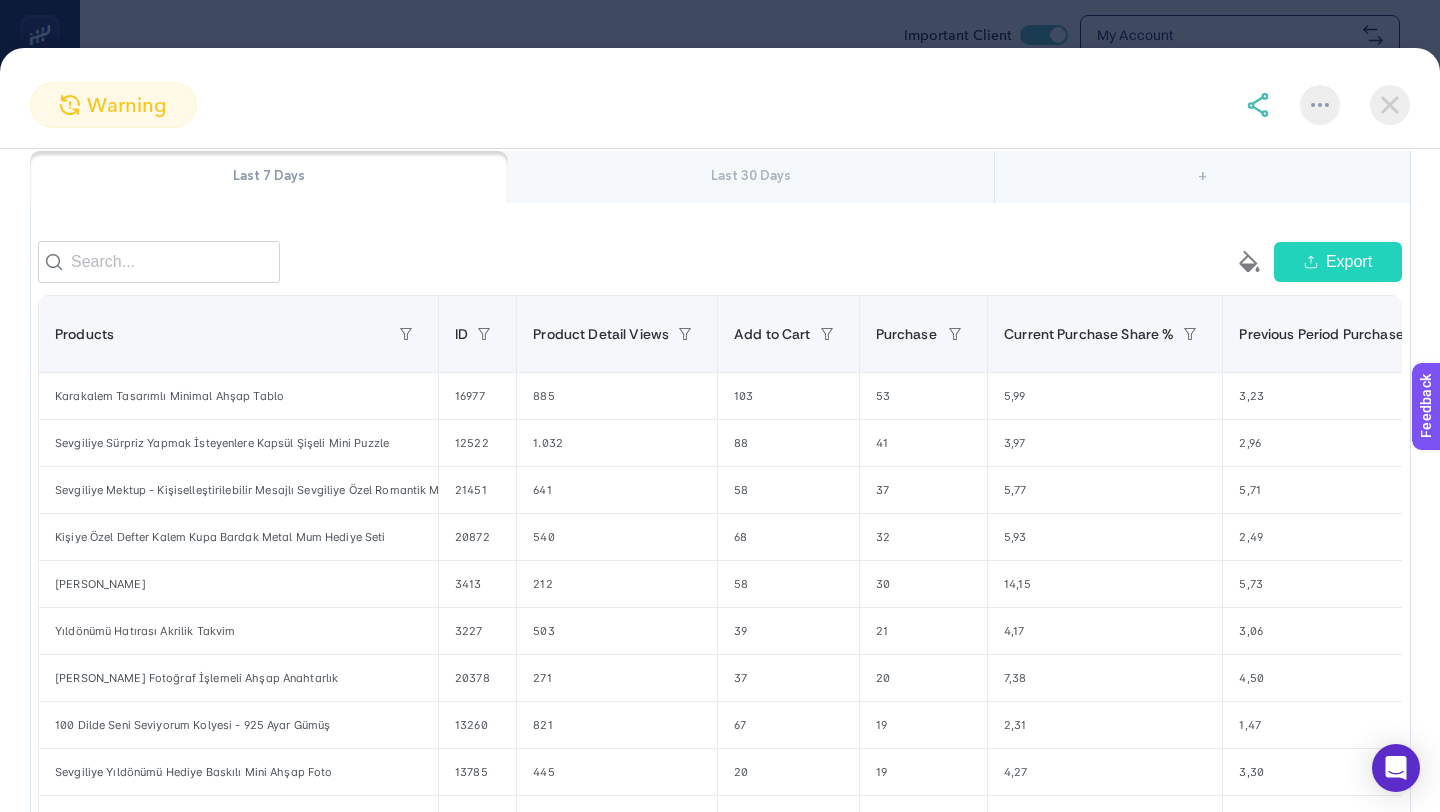 scroll, scrollTop: 358, scrollLeft: 0, axis: vertical 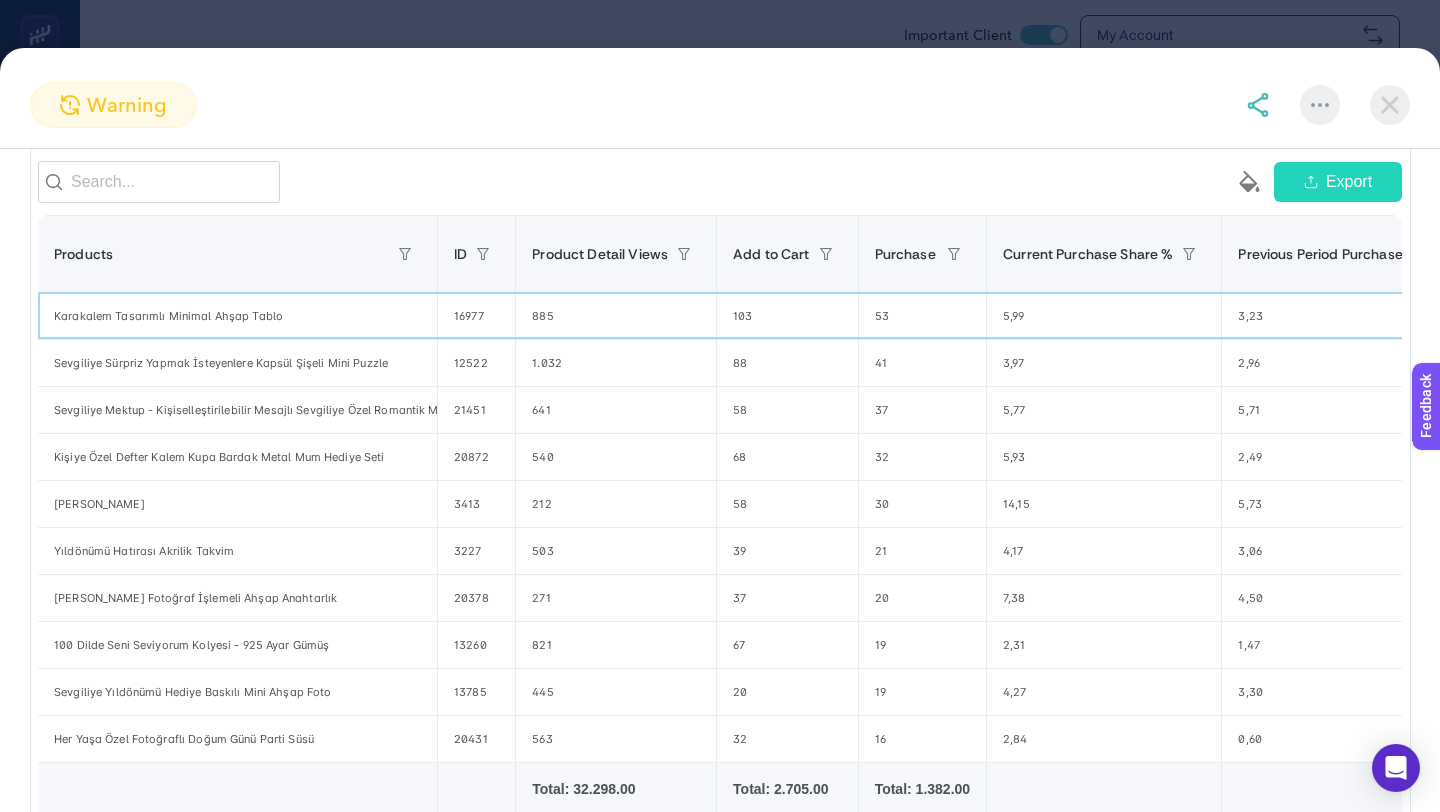 drag, startPoint x: 278, startPoint y: 323, endPoint x: 156, endPoint y: 323, distance: 122 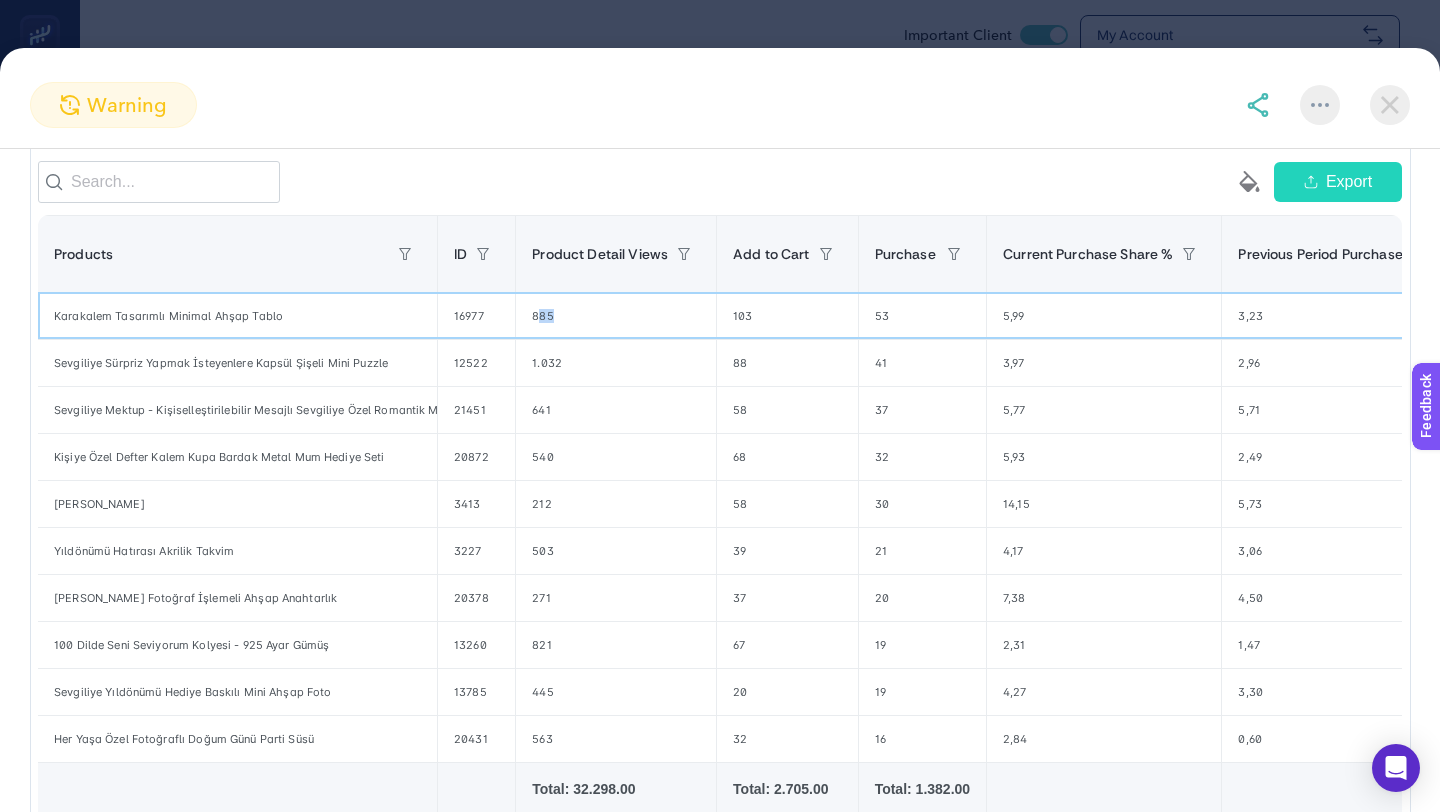 drag, startPoint x: 598, startPoint y: 310, endPoint x: 540, endPoint y: 310, distance: 58 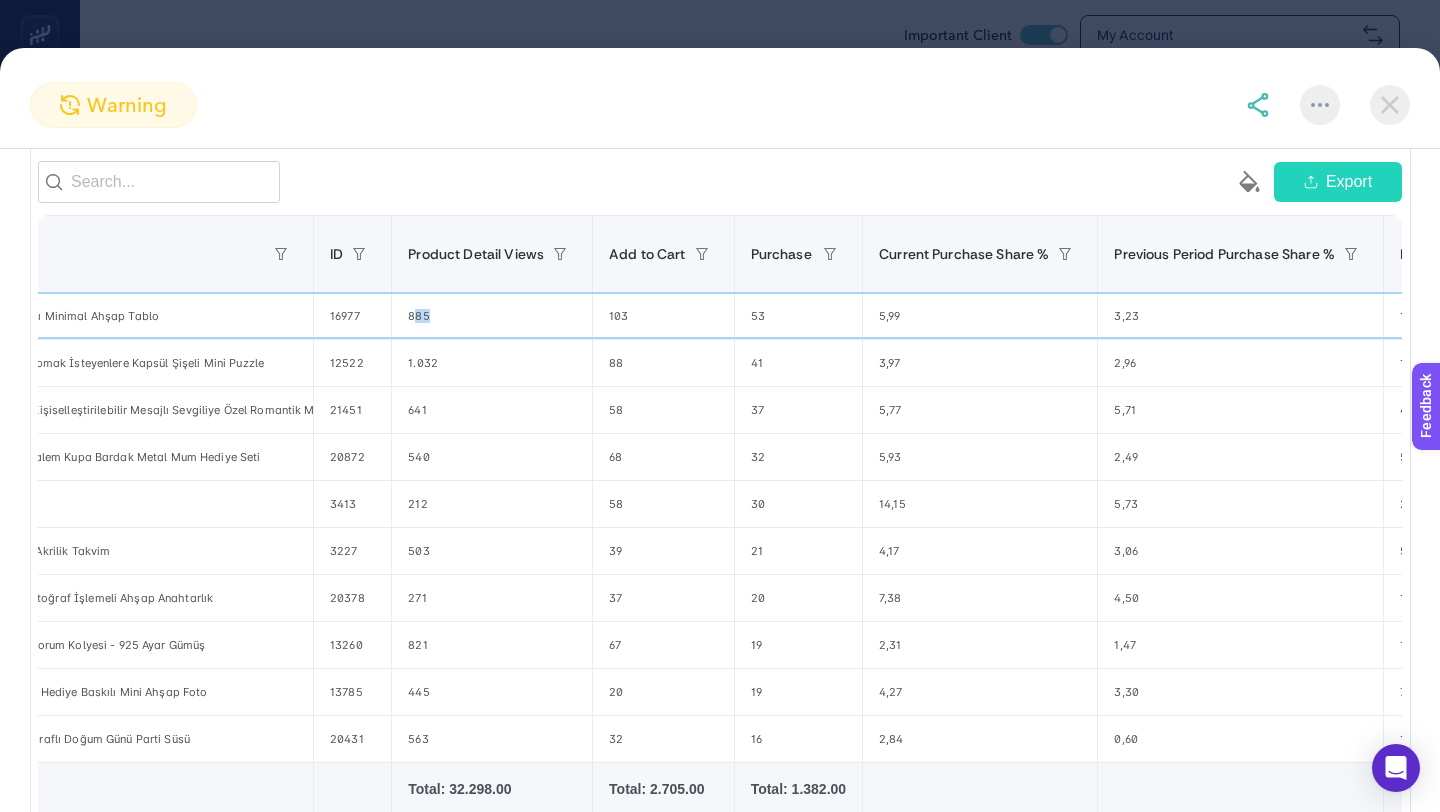 scroll, scrollTop: 0, scrollLeft: 134, axis: horizontal 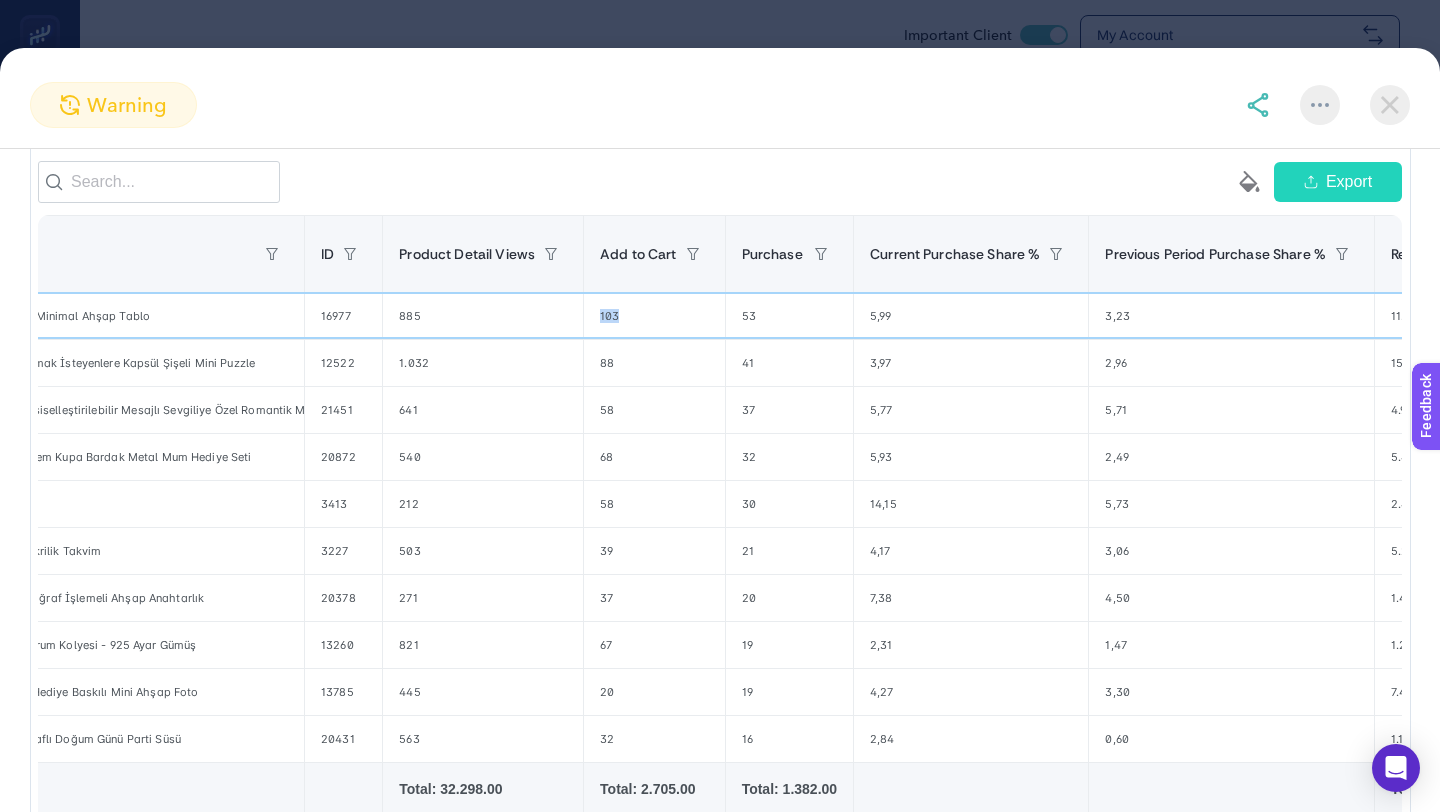 drag, startPoint x: 770, startPoint y: 307, endPoint x: 720, endPoint y: 307, distance: 50 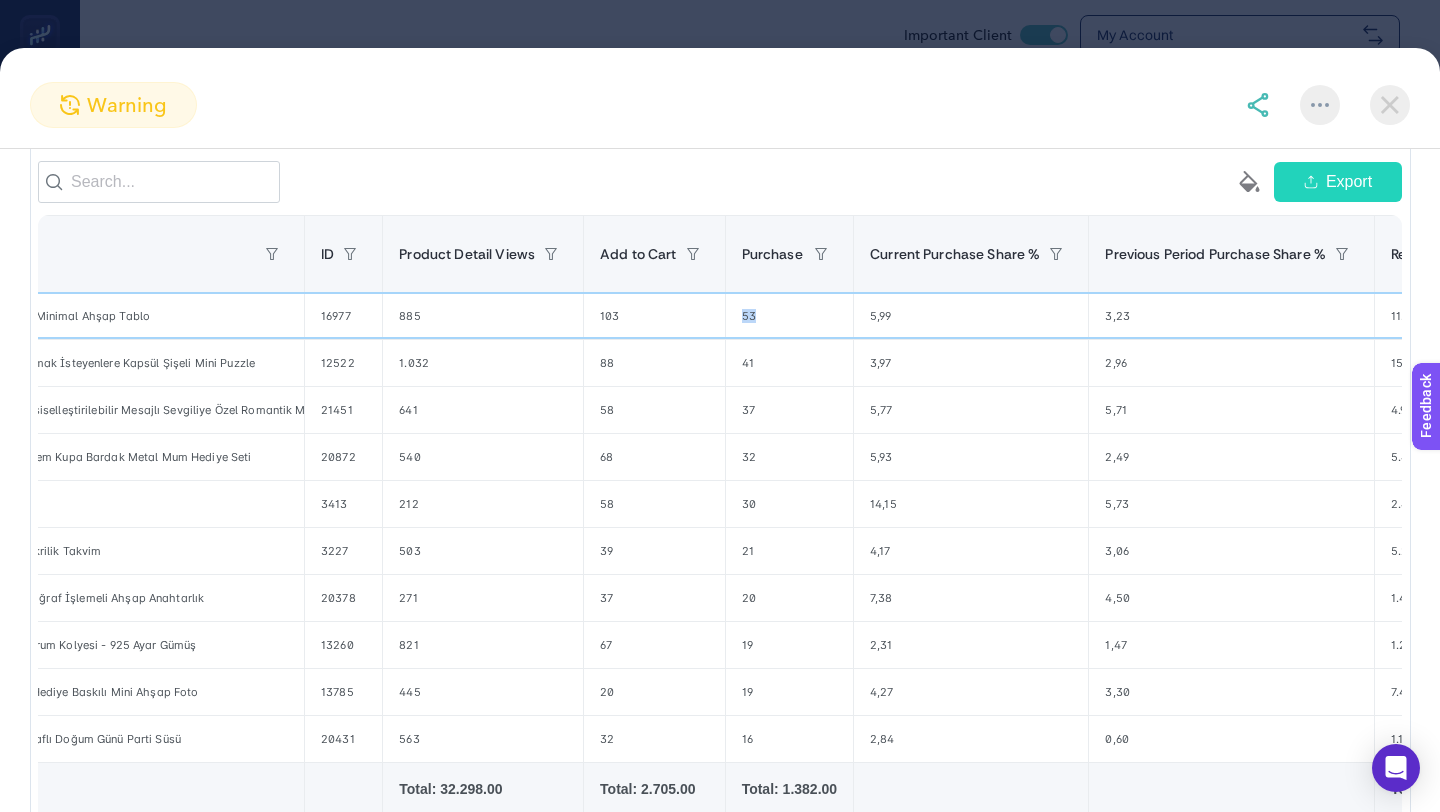 drag, startPoint x: 777, startPoint y: 312, endPoint x: 732, endPoint y: 315, distance: 45.099888 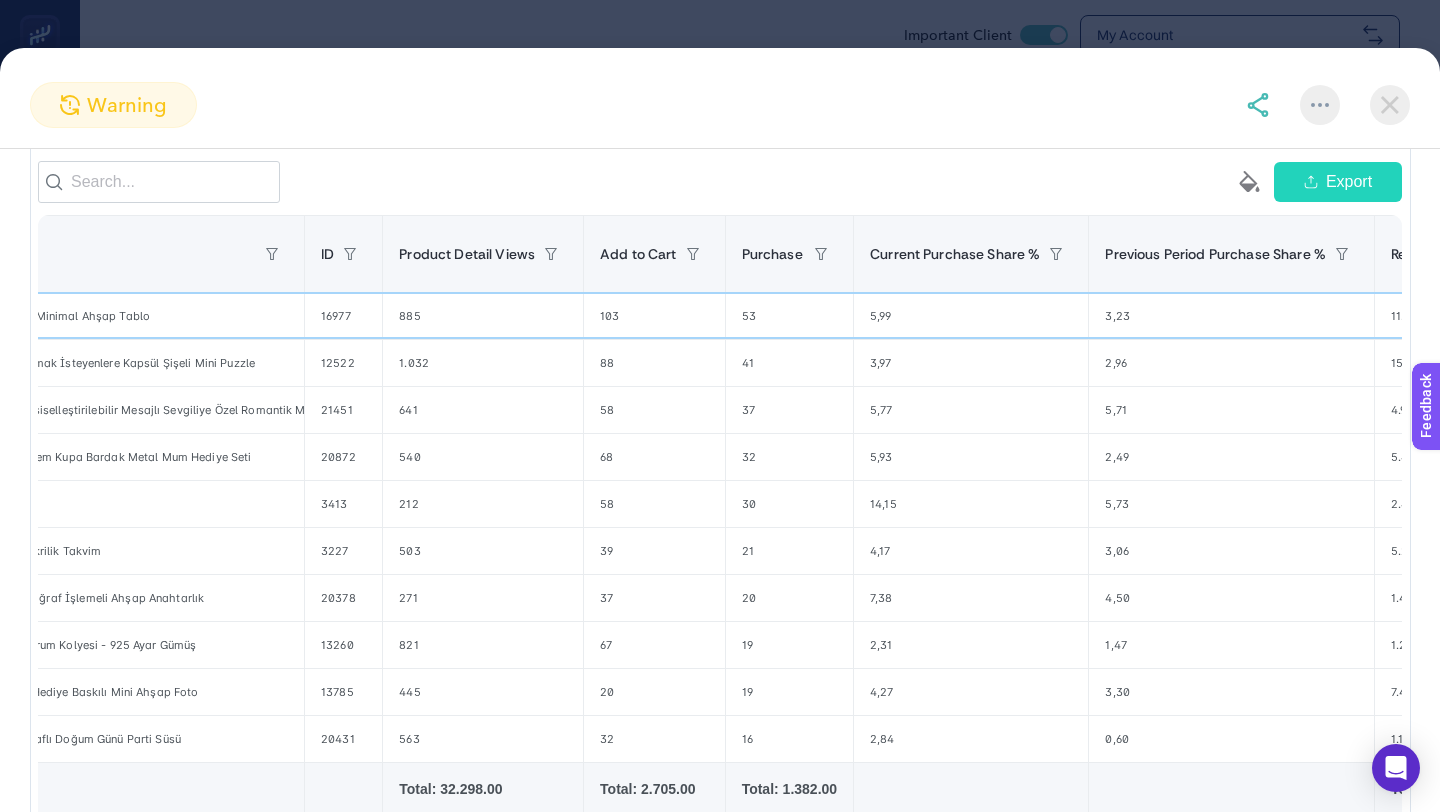 drag, startPoint x: 455, startPoint y: 311, endPoint x: 423, endPoint y: 311, distance: 32 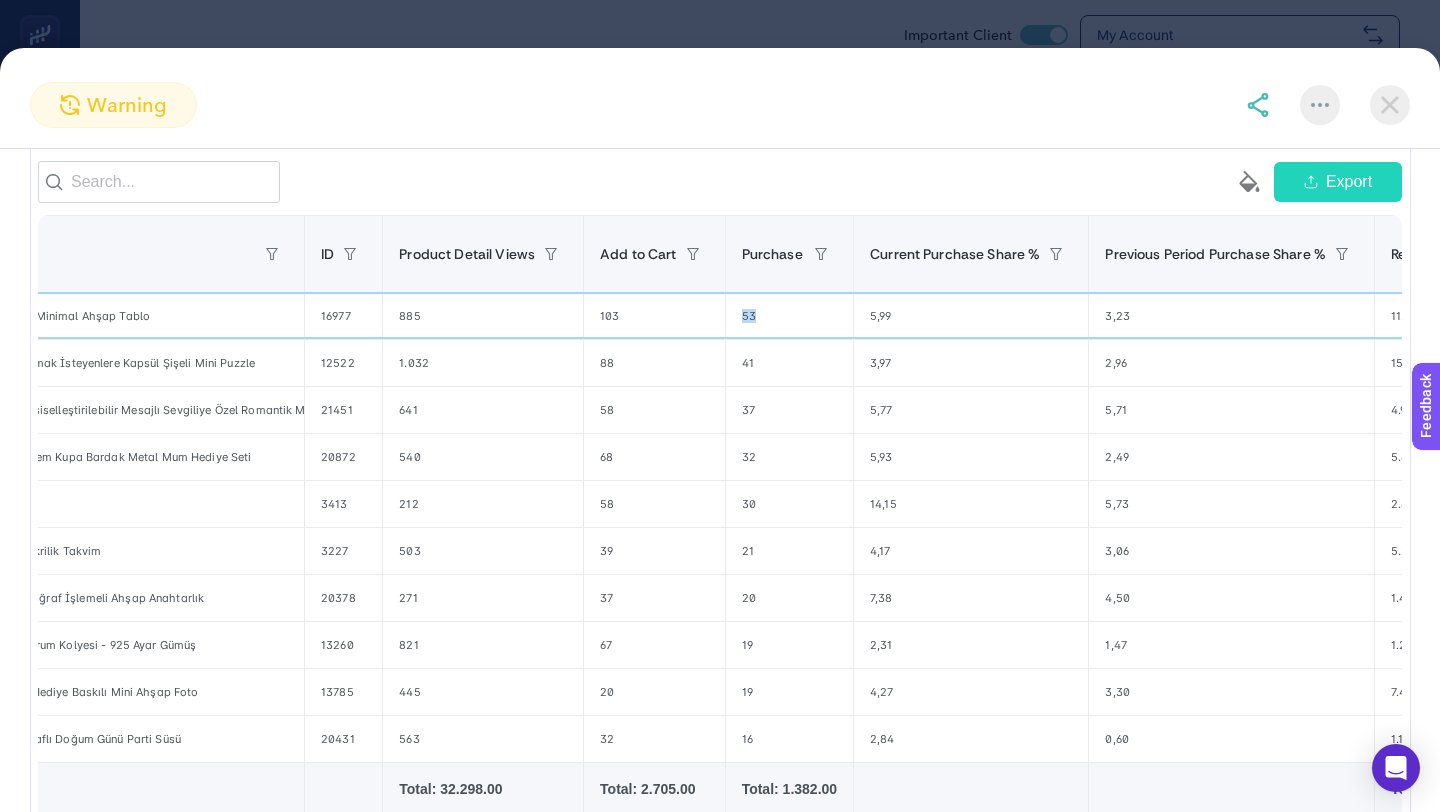 scroll, scrollTop: 504, scrollLeft: 0, axis: vertical 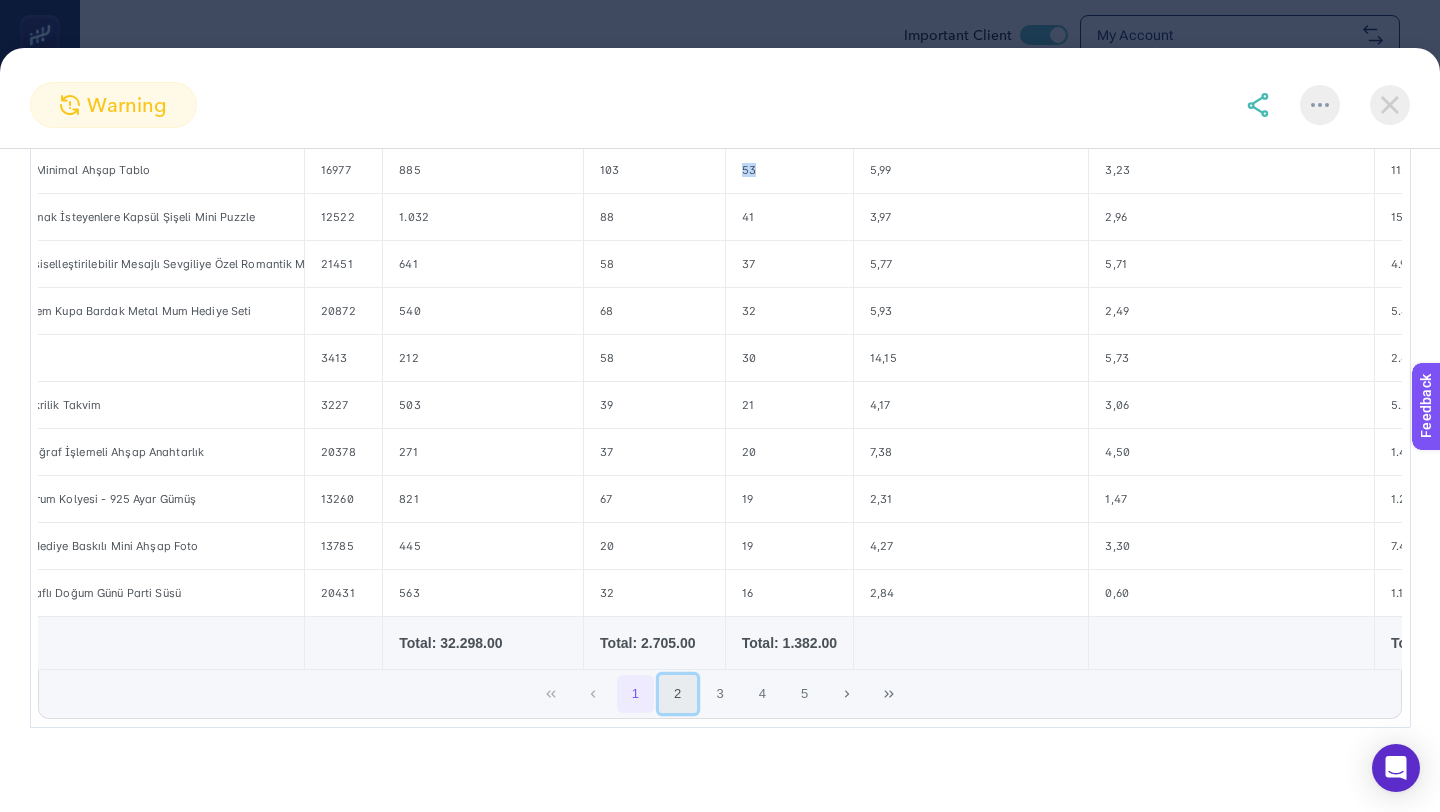 click on "2" 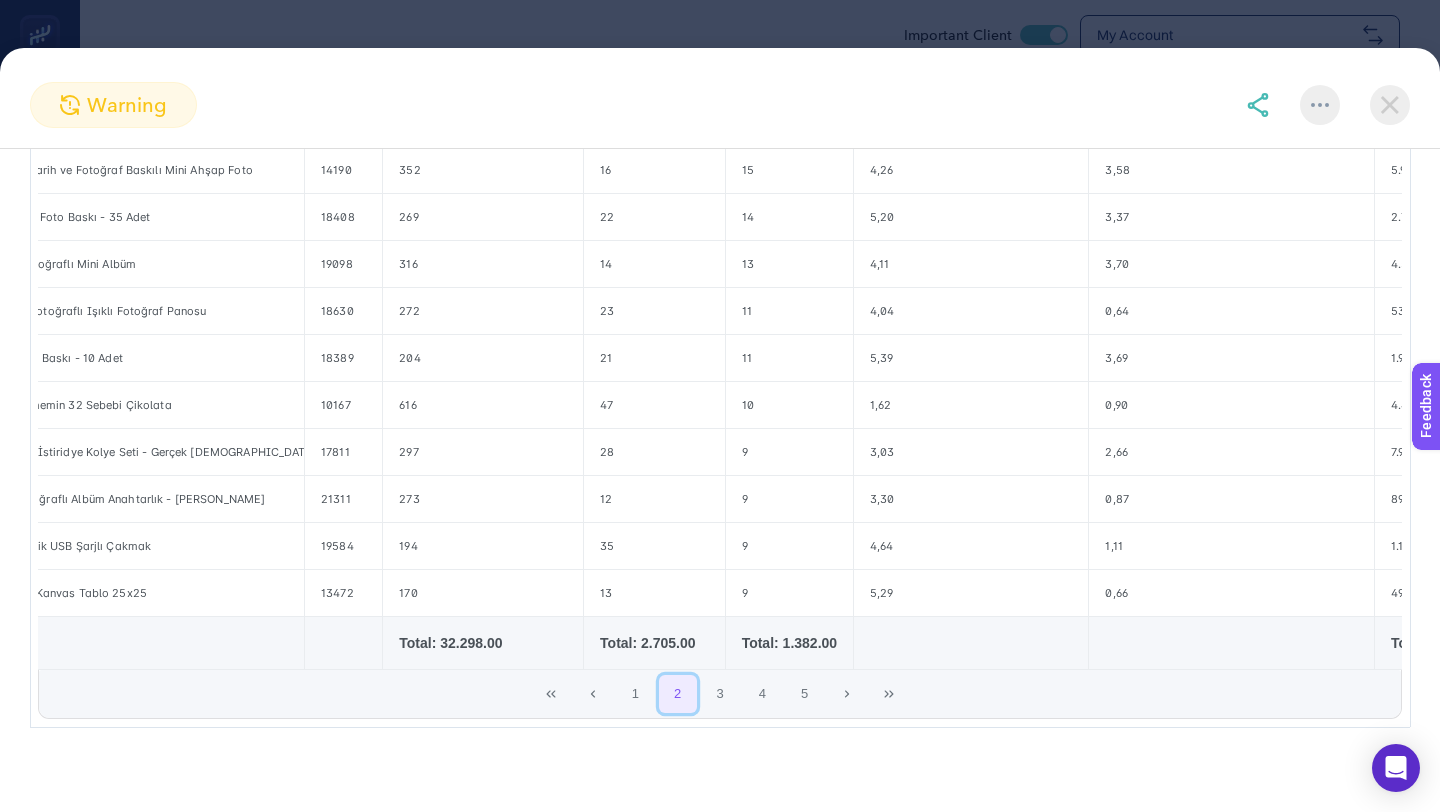 scroll, scrollTop: 173, scrollLeft: 0, axis: vertical 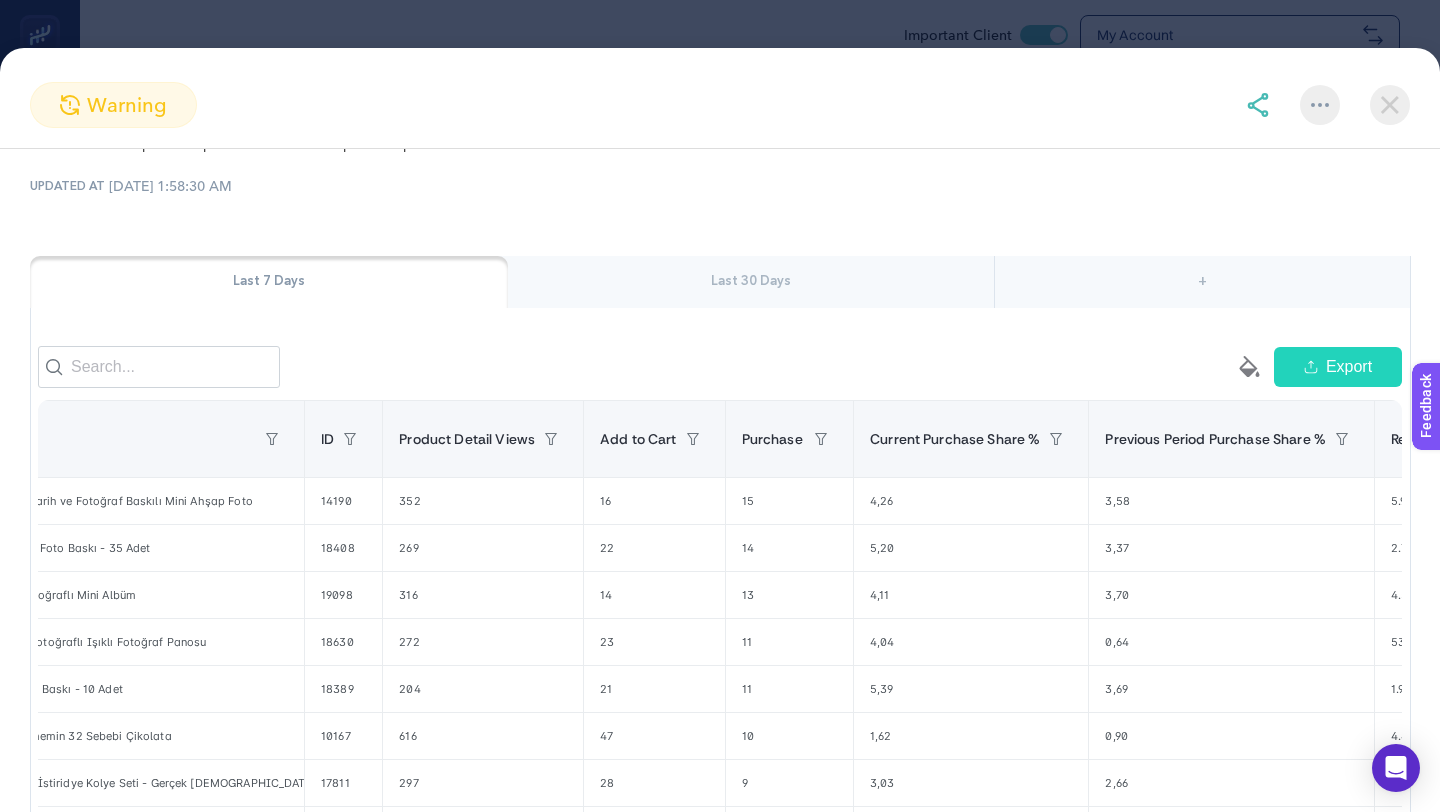 click at bounding box center [1390, 105] 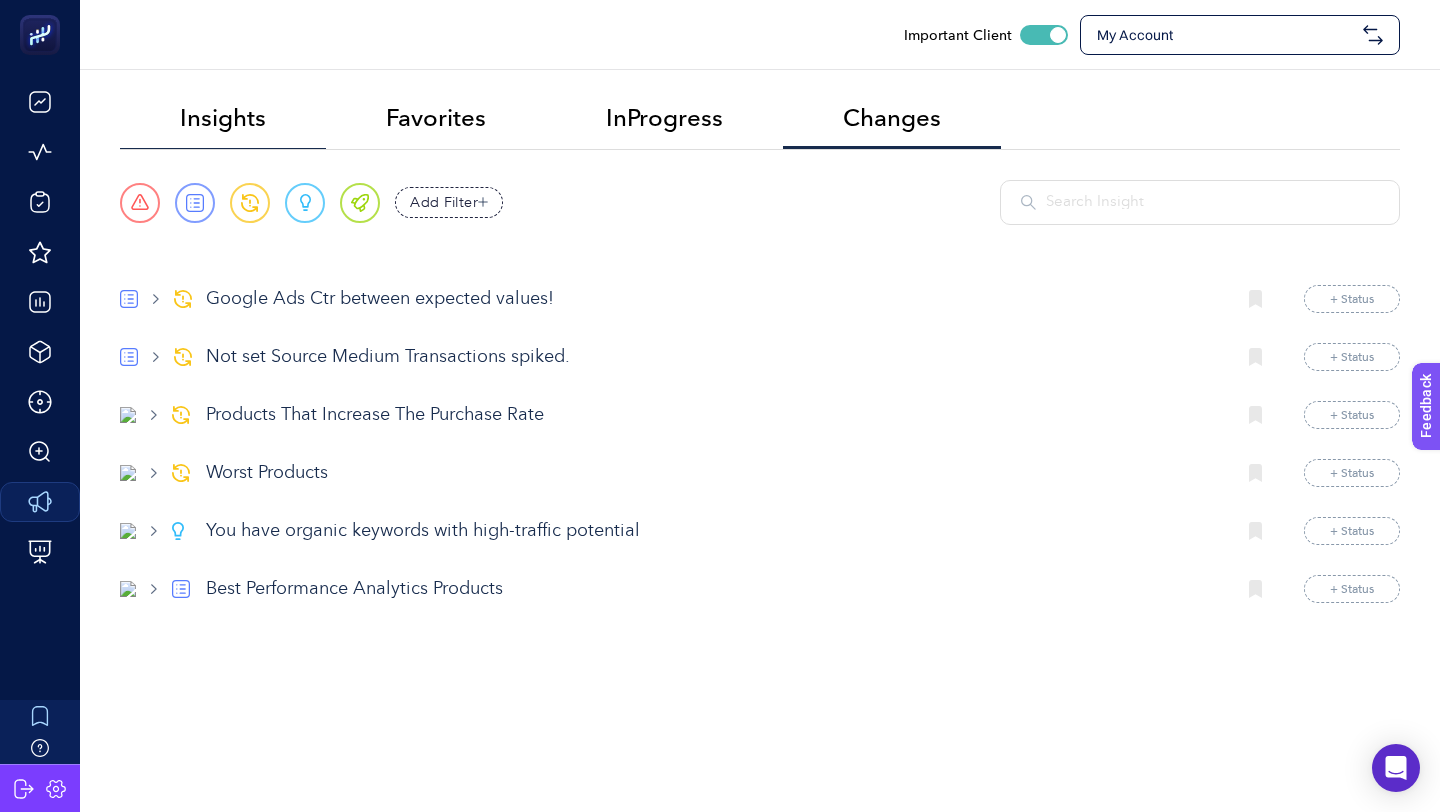 click on "Insights" at bounding box center (223, 118) 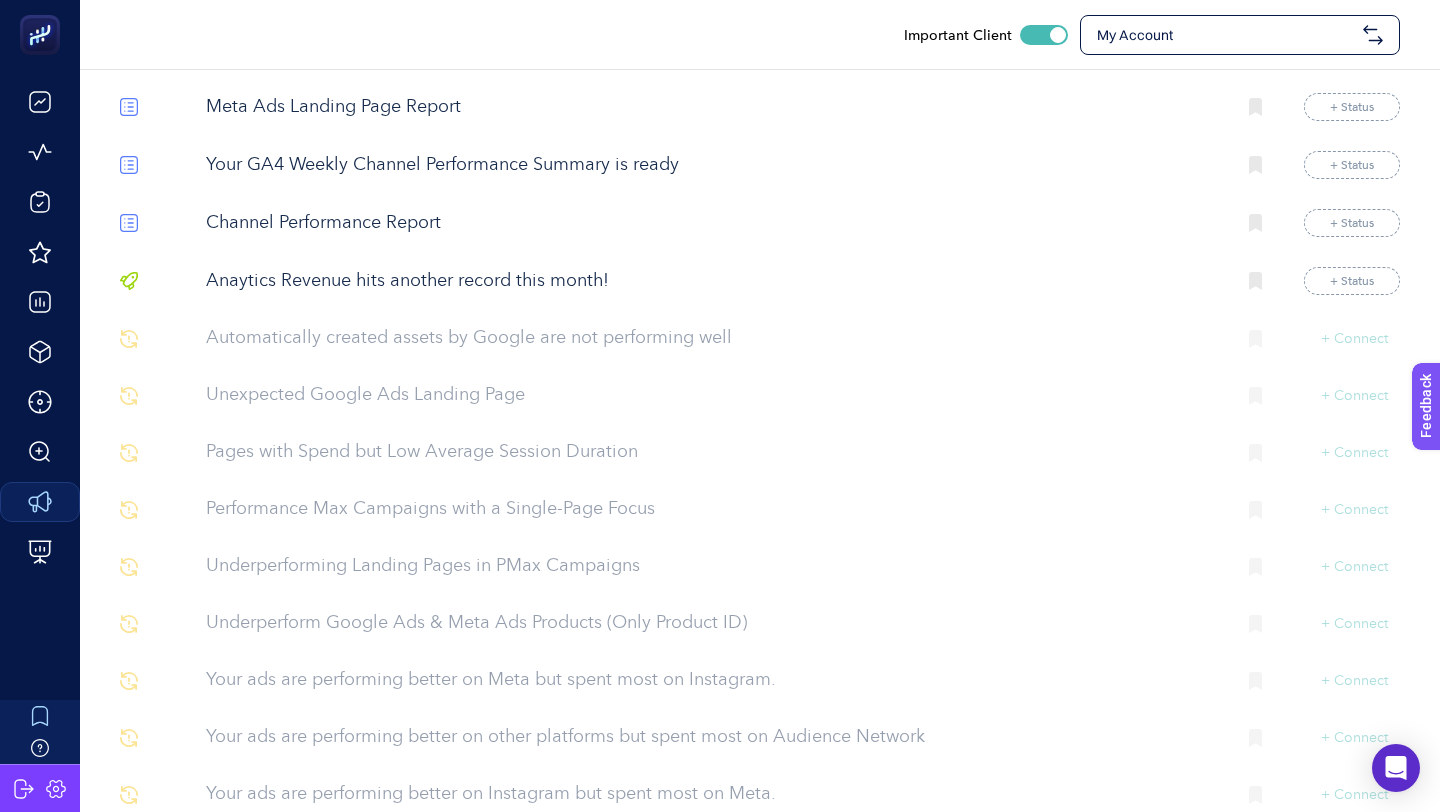 scroll, scrollTop: 11410, scrollLeft: 0, axis: vertical 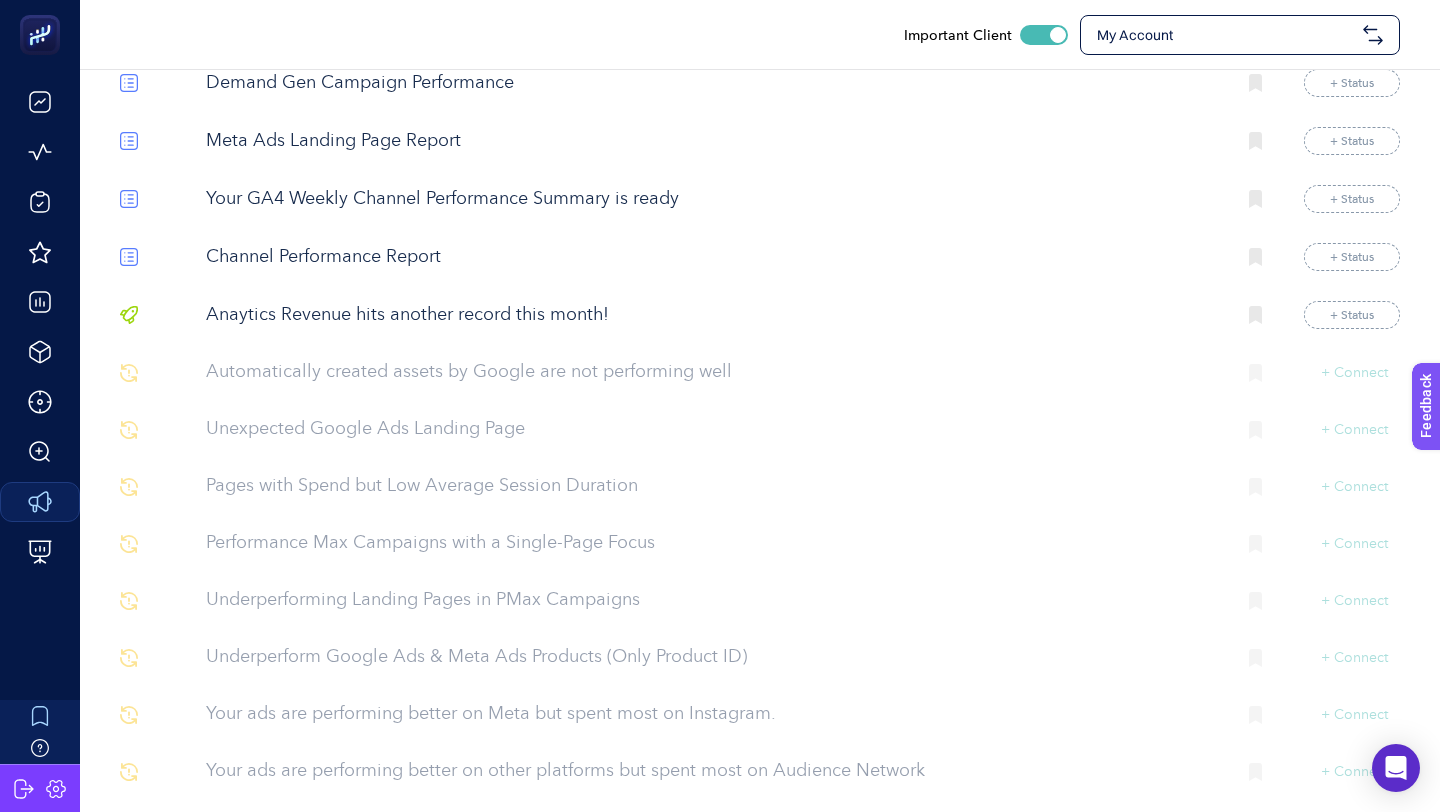 click on "Anaytics Revenue hits another record this month!" at bounding box center [712, 315] 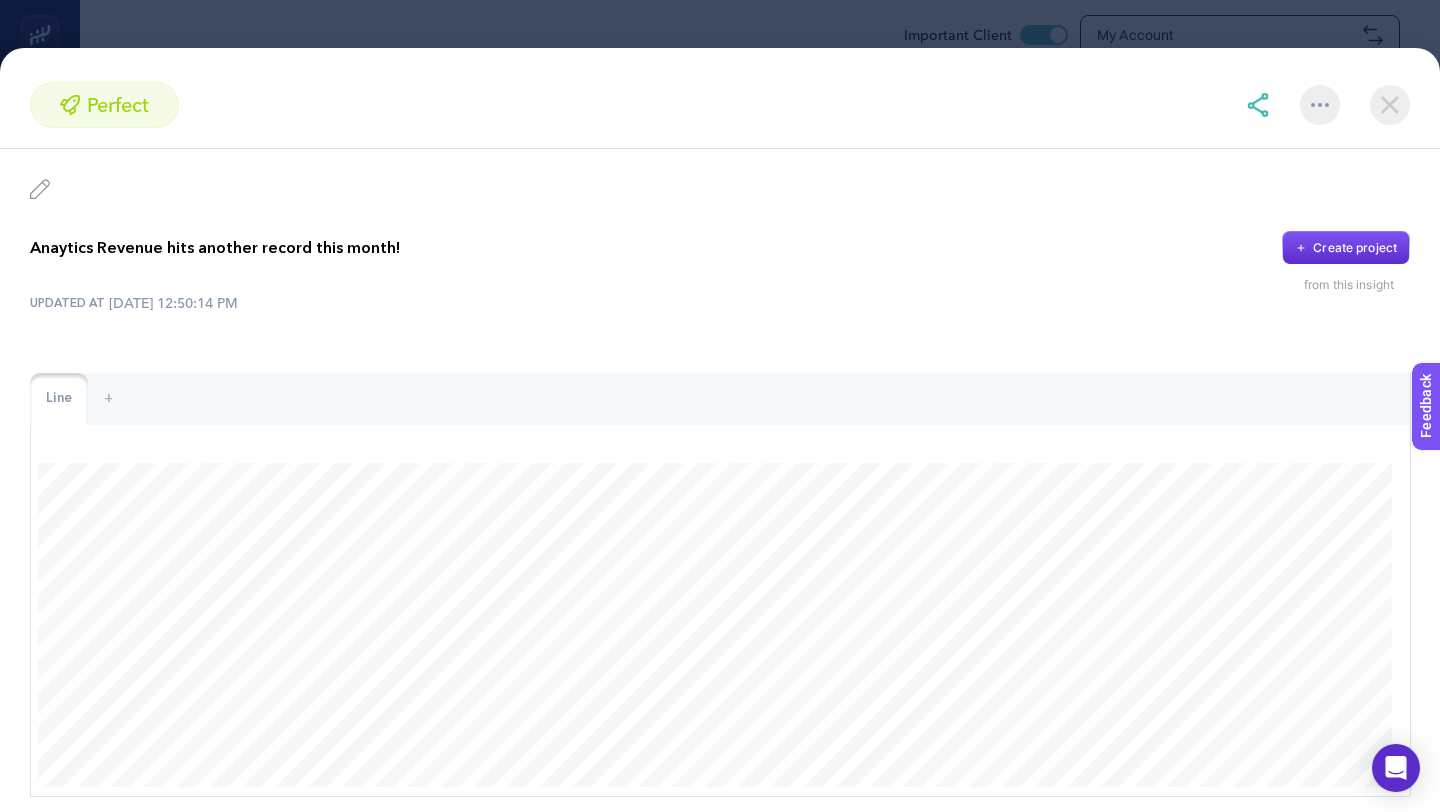 scroll, scrollTop: 78, scrollLeft: 0, axis: vertical 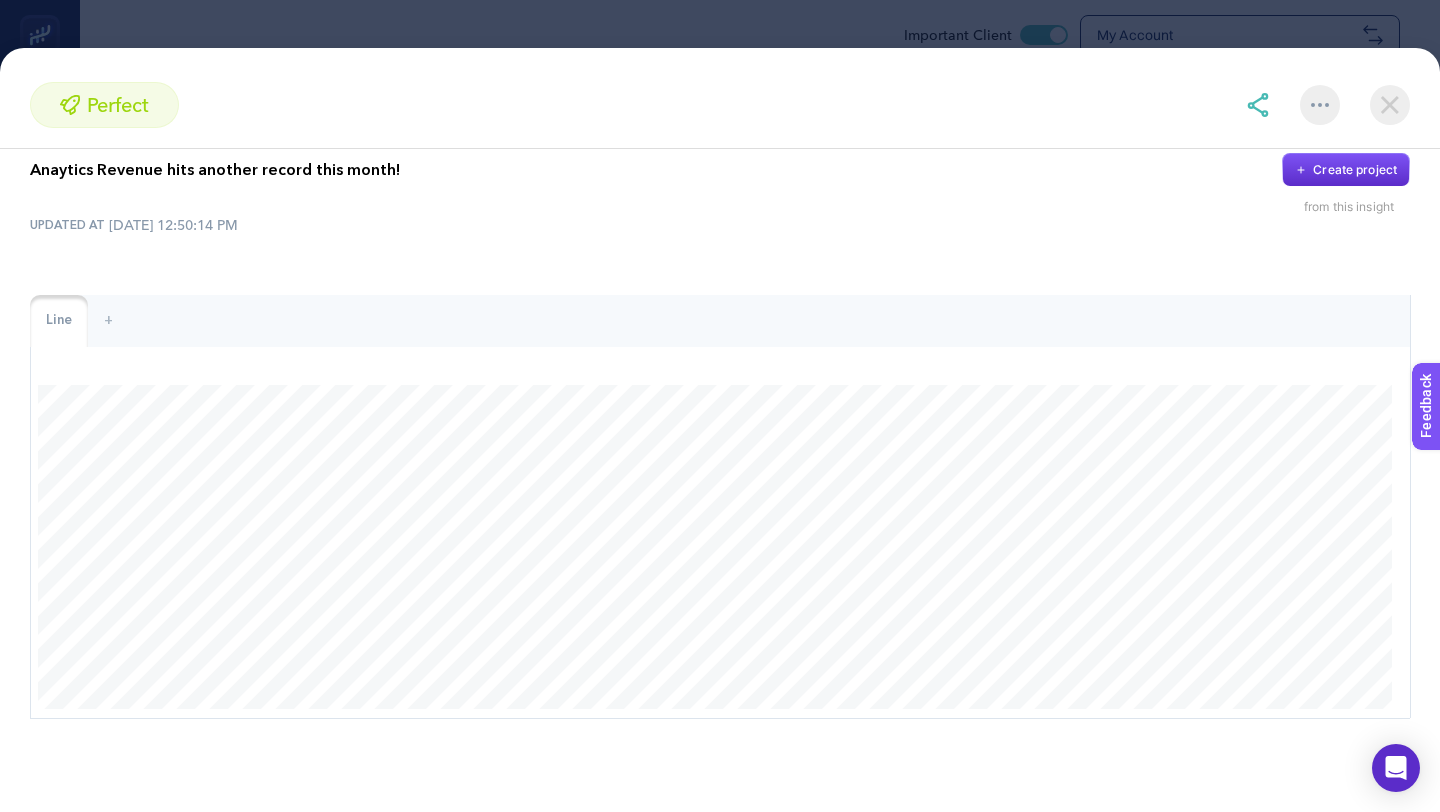 click at bounding box center (1390, 105) 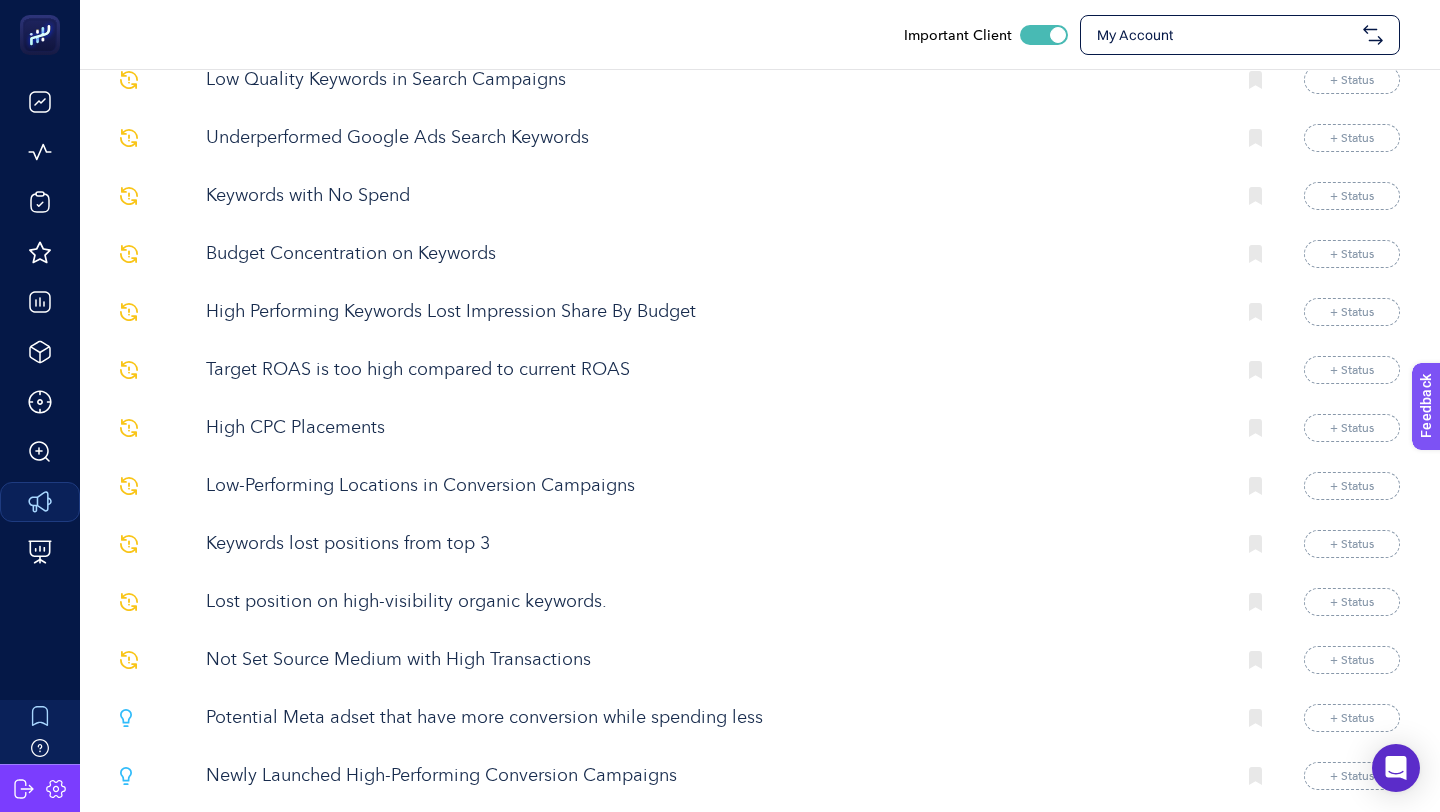 scroll, scrollTop: 2851, scrollLeft: 0, axis: vertical 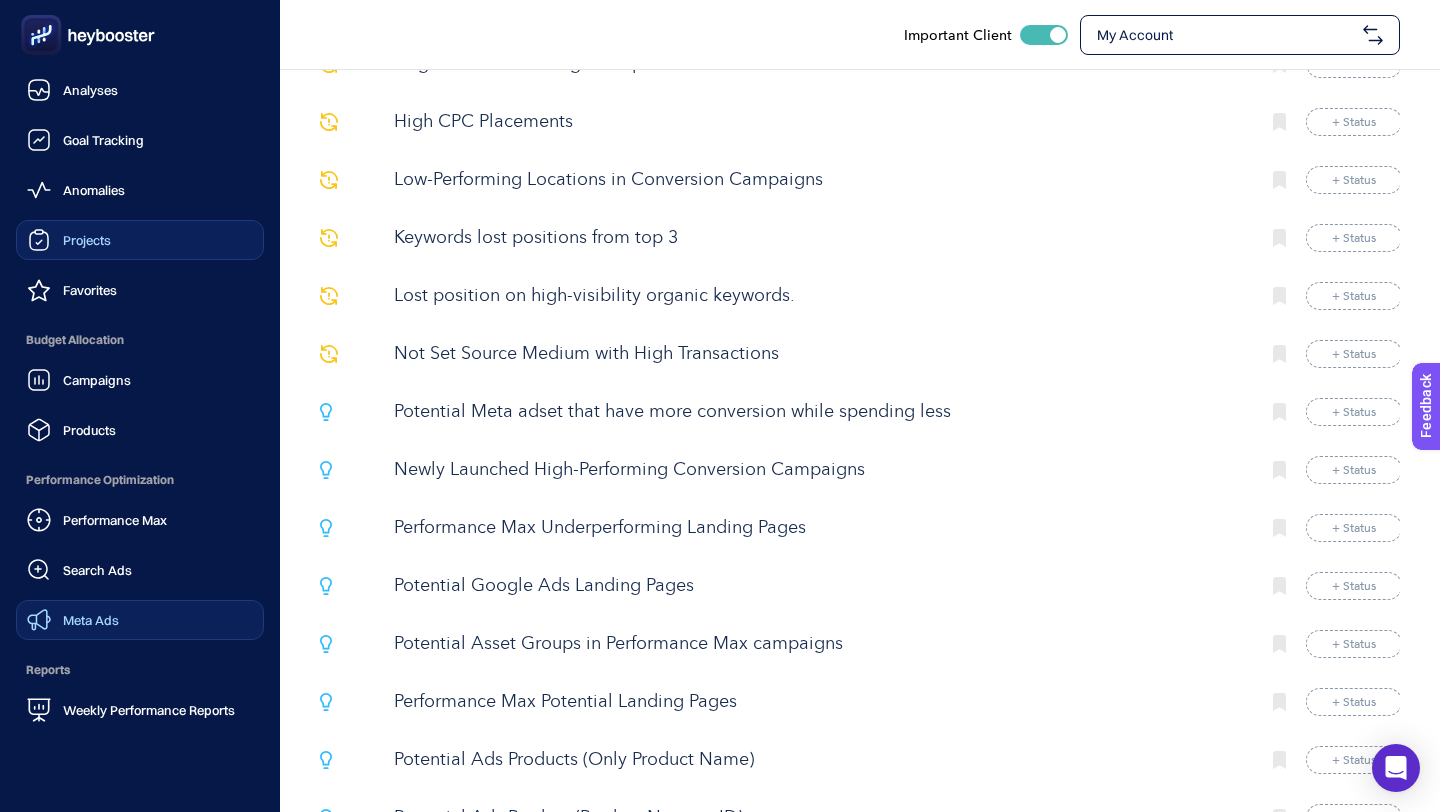 click on "Projects" at bounding box center (140, 240) 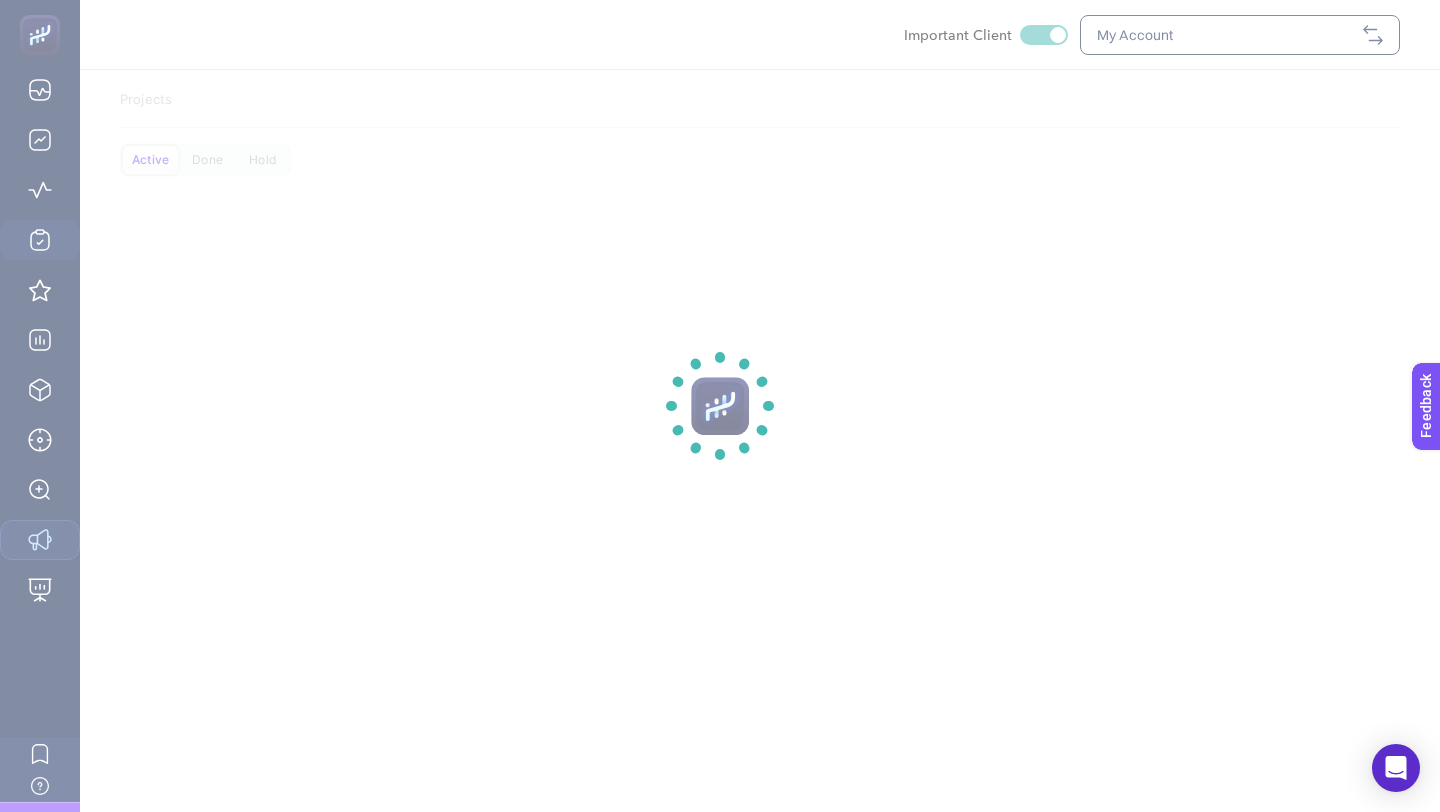 scroll, scrollTop: 0, scrollLeft: 0, axis: both 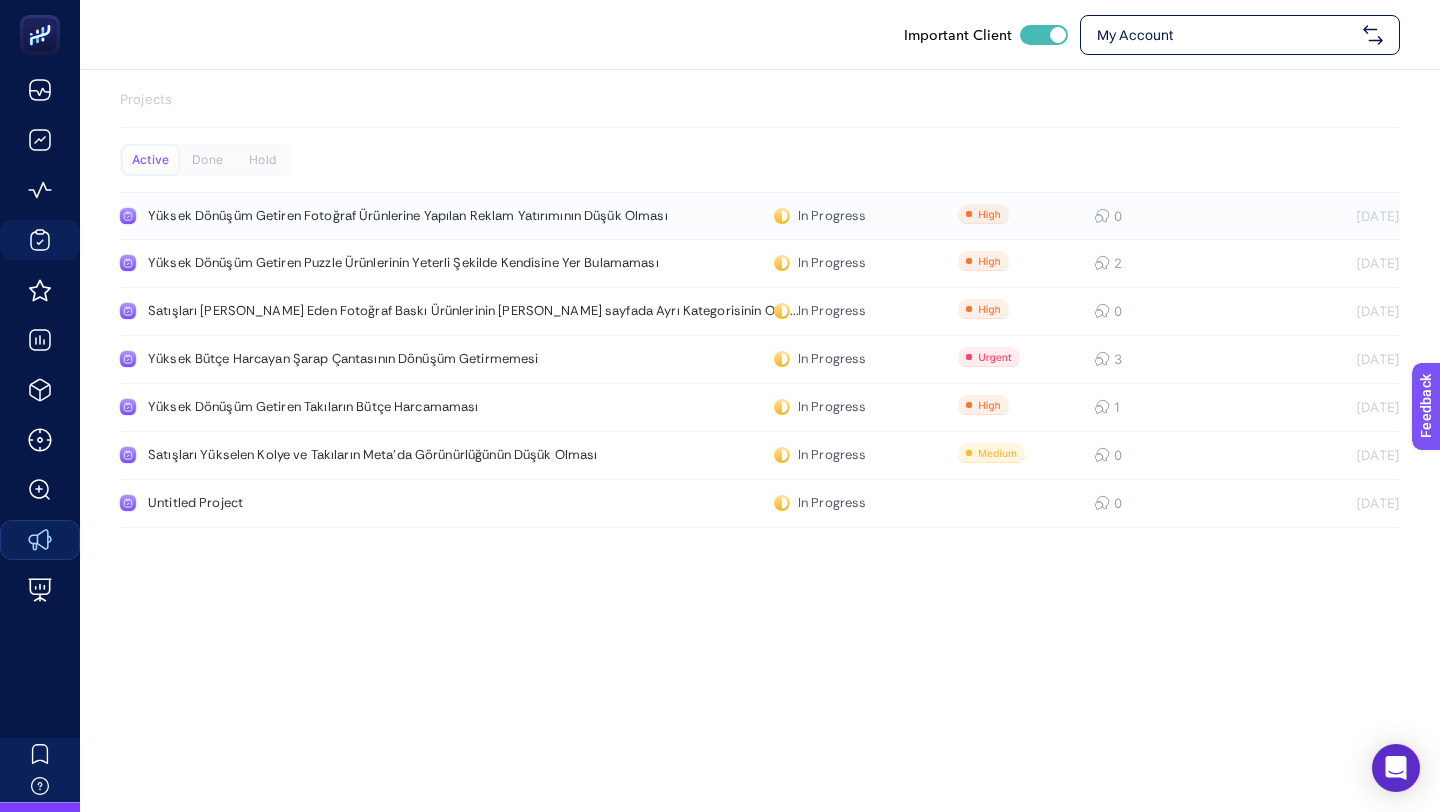 click on "Yüksek Dönüşüm Getiren Fotoğraf Ürünlerine Yapılan Reklam Yatırımının Düşük Olması" at bounding box center (408, 216) 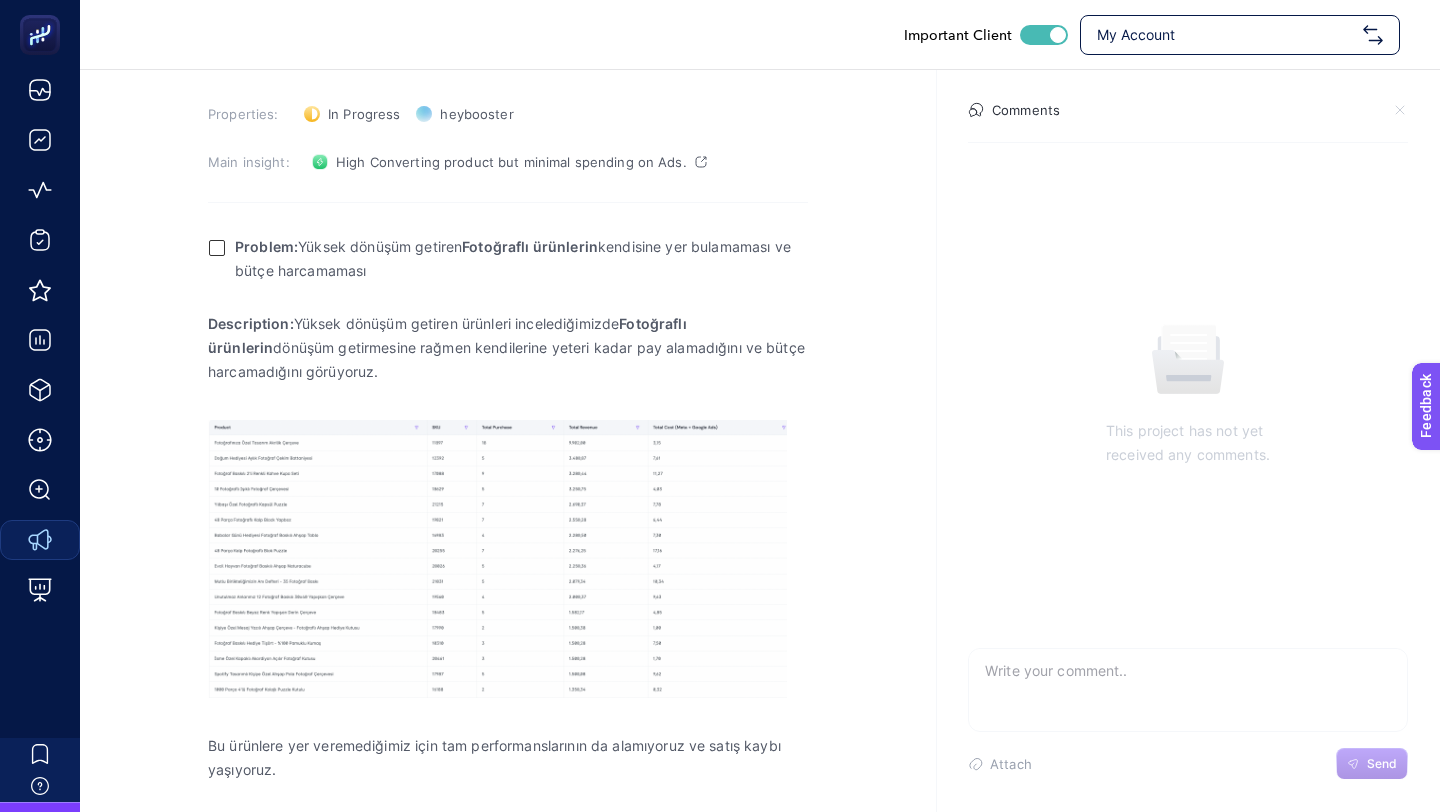 scroll, scrollTop: 283, scrollLeft: 0, axis: vertical 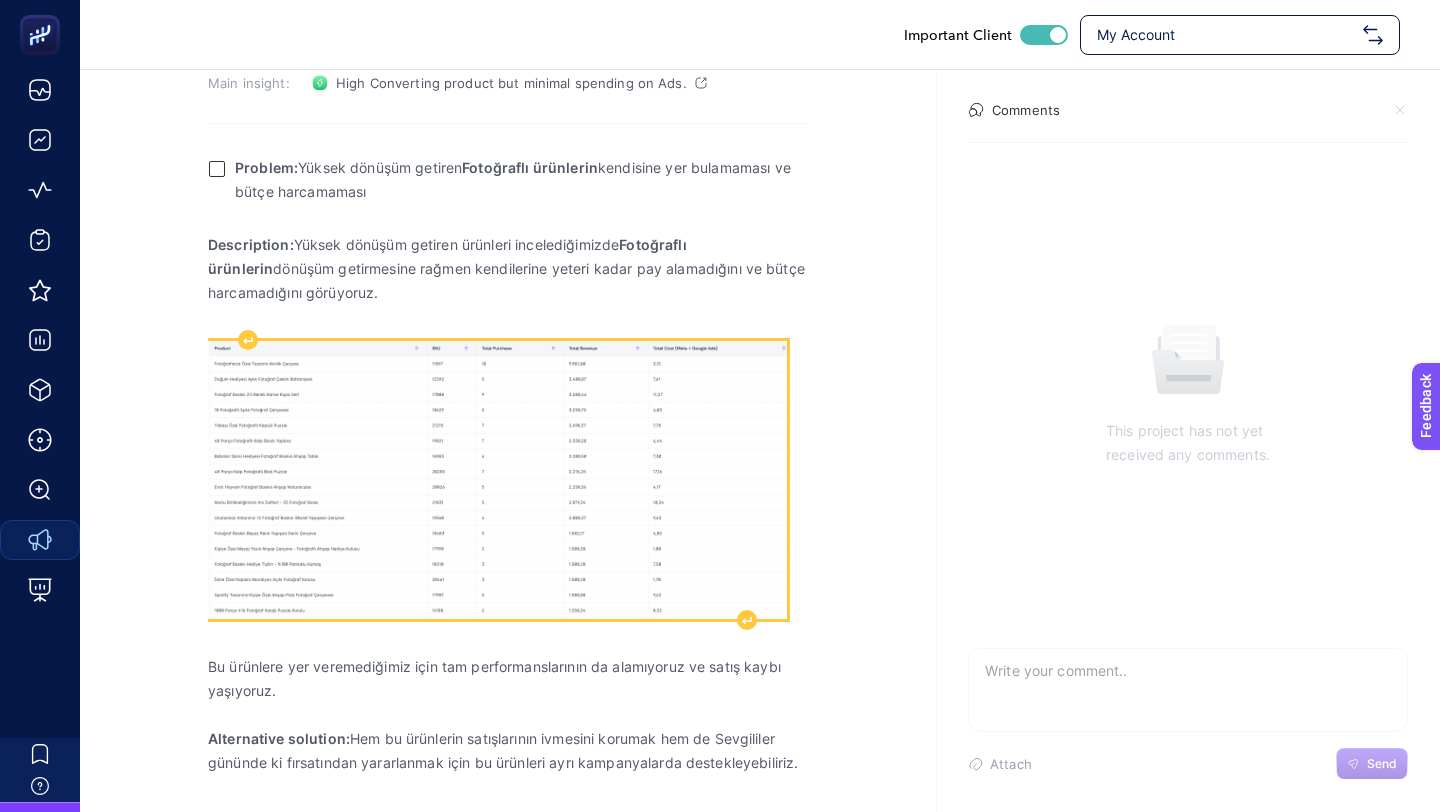 click at bounding box center (497, 480) 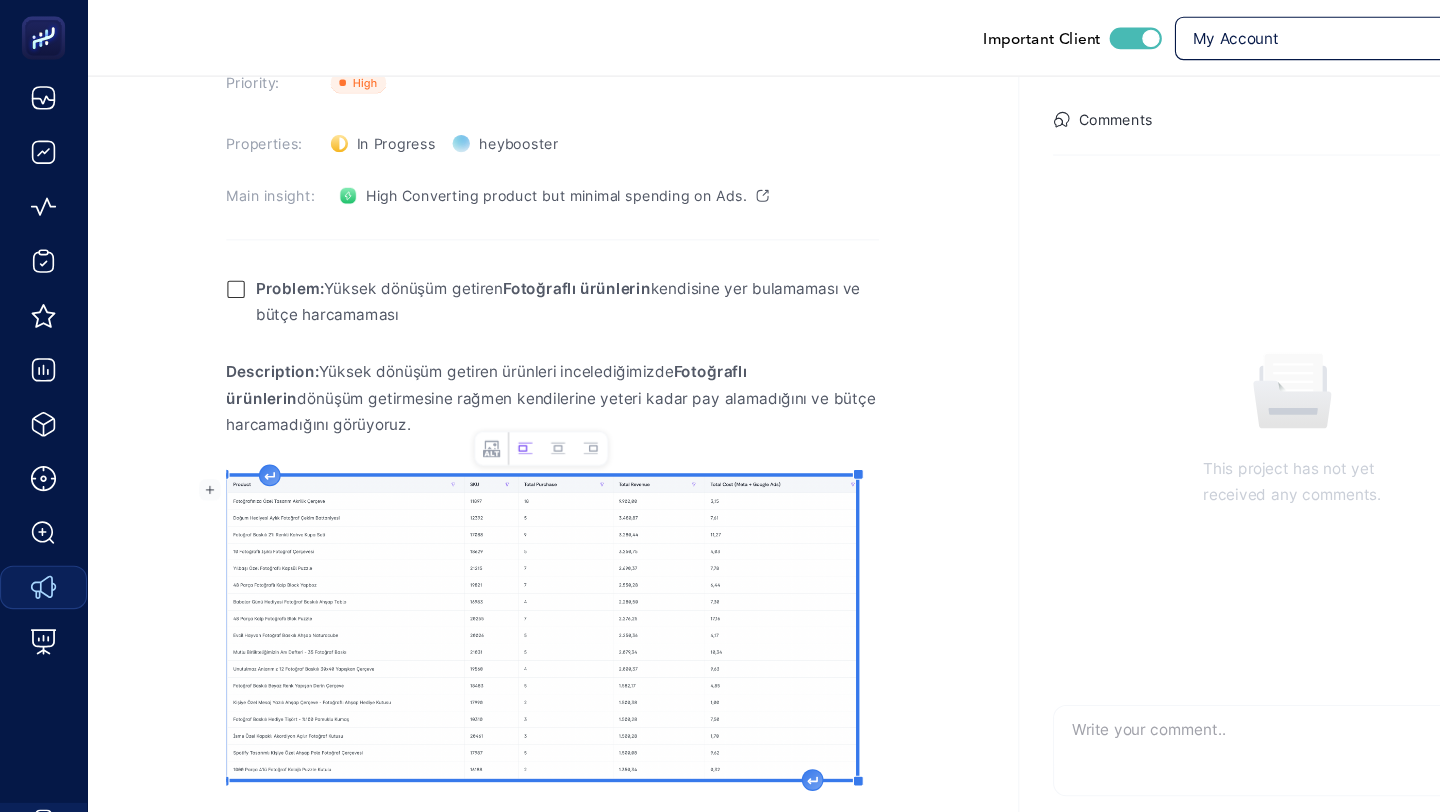scroll, scrollTop: 0, scrollLeft: 0, axis: both 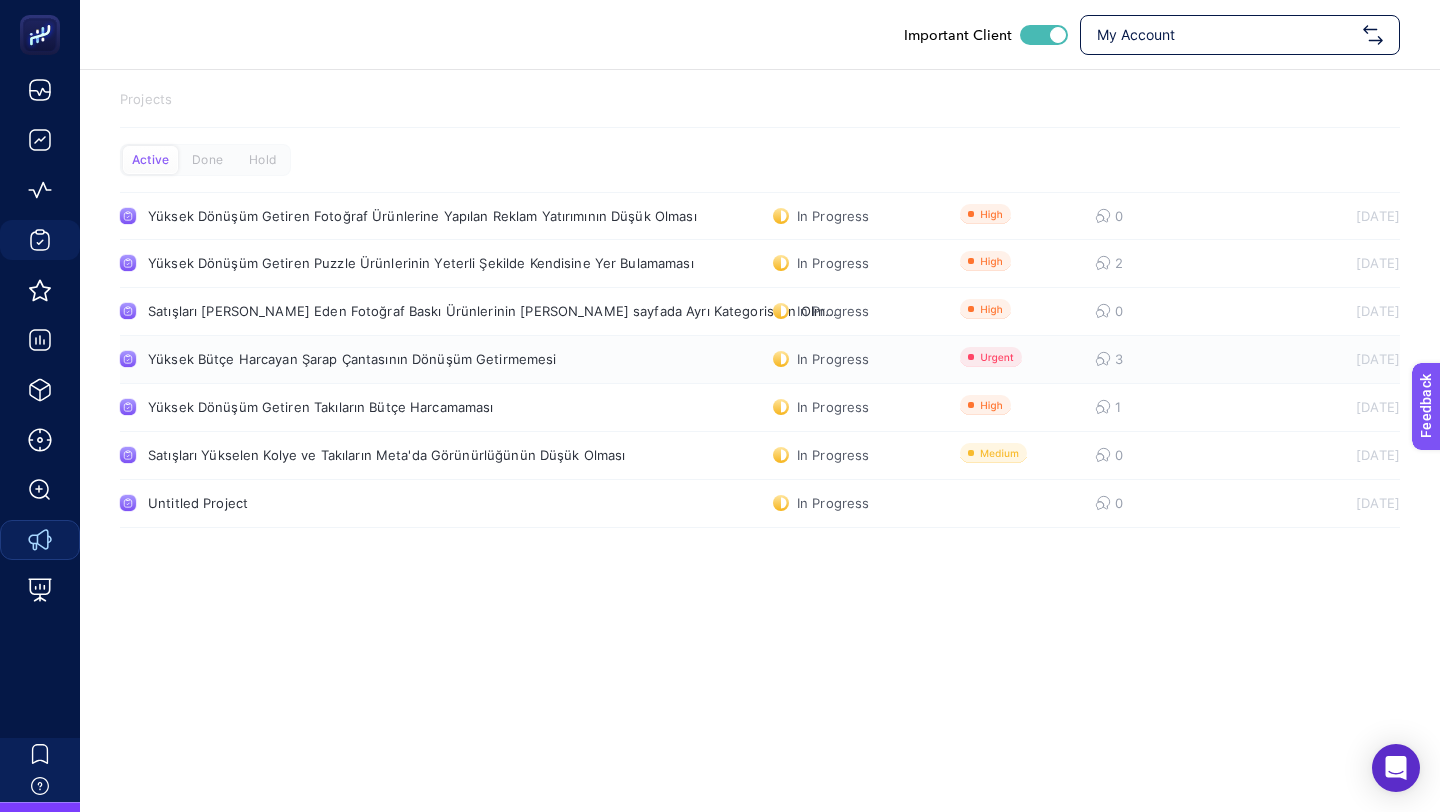 click on "Yüksek Bütçe Harcayan Şarap Çantasının Dönüşüm Getirmemesi  In Progress  3 [DATE]" 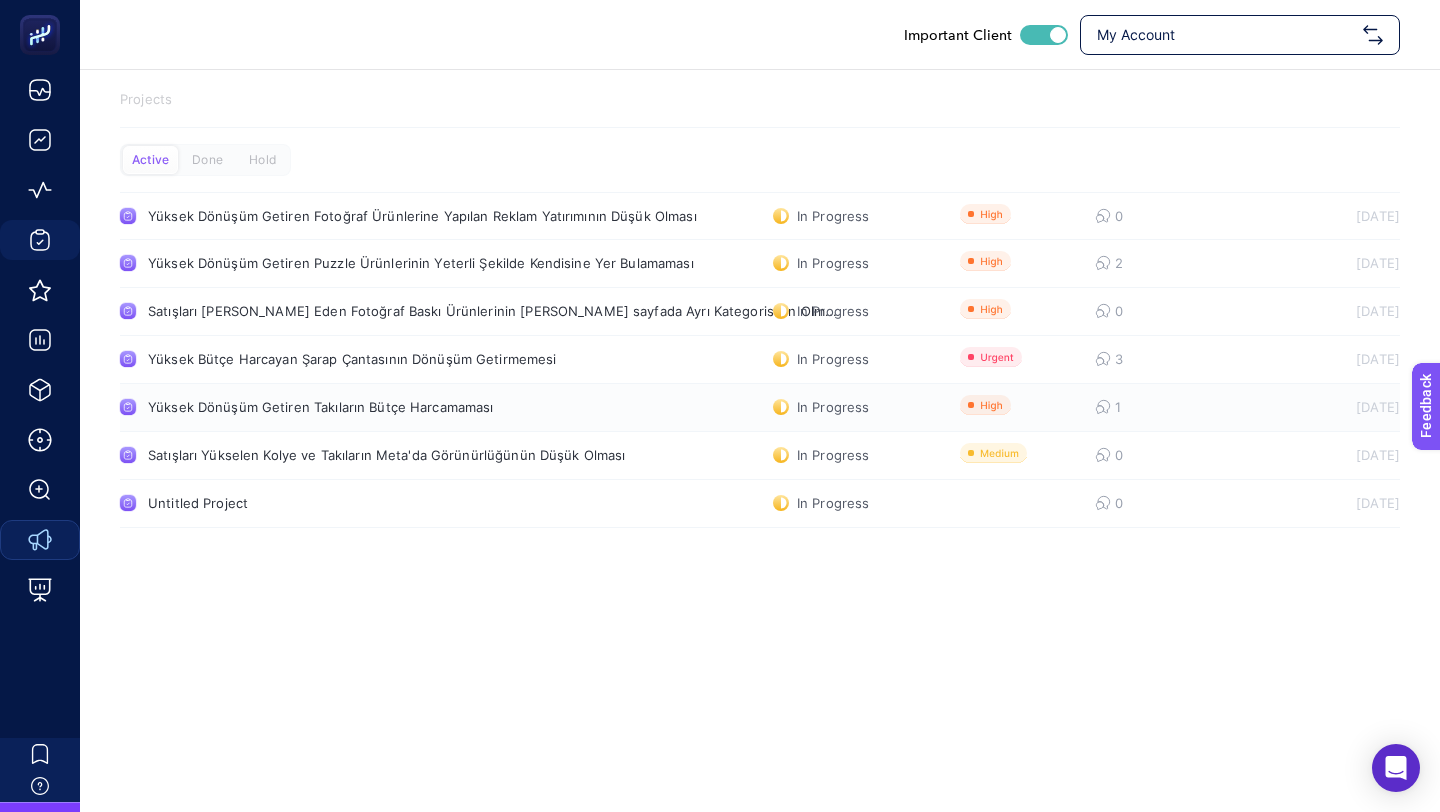 click on "Yüksek Dönüşüm Getiren Takıların Bütçe Harcamaması" at bounding box center (379, 407) 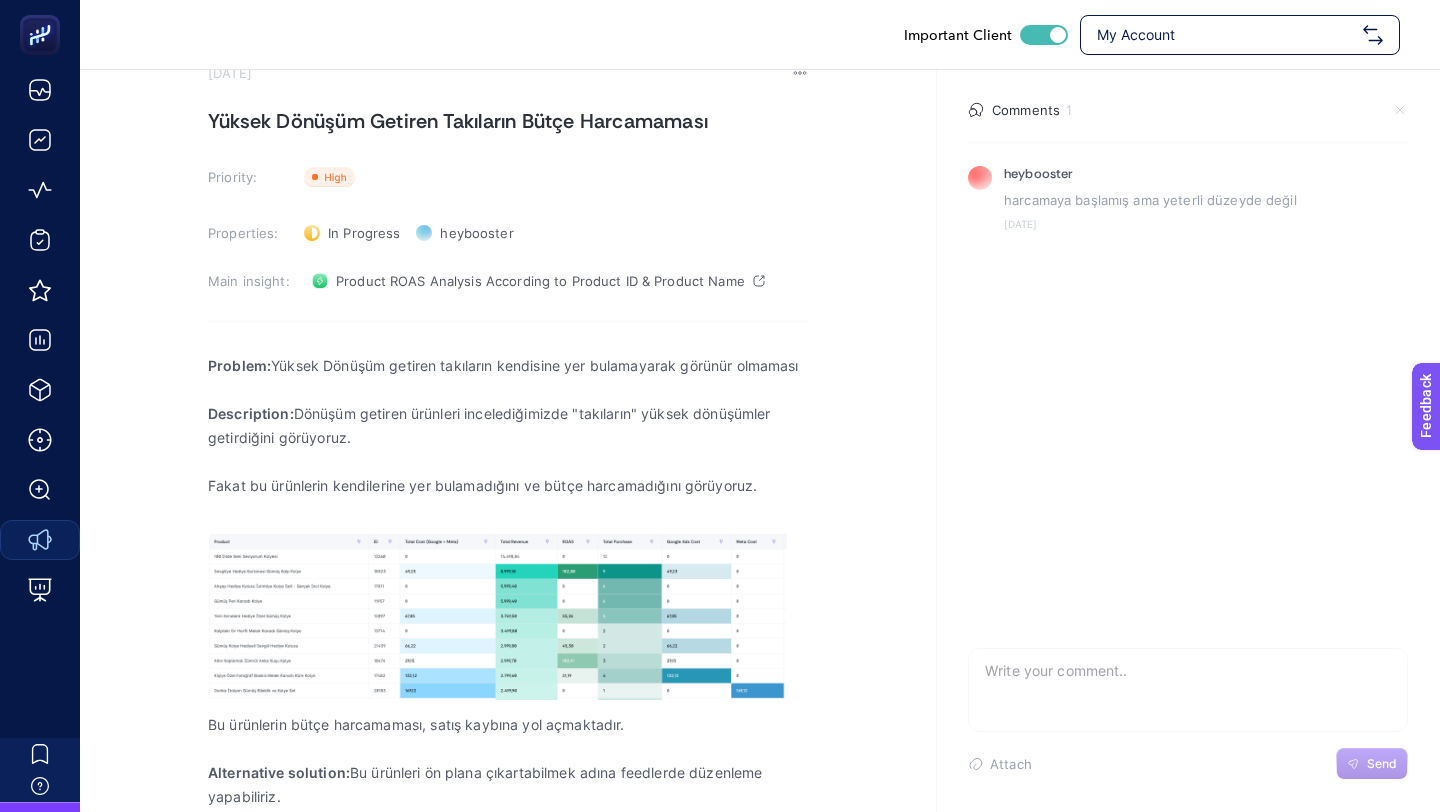 scroll, scrollTop: 86, scrollLeft: 0, axis: vertical 